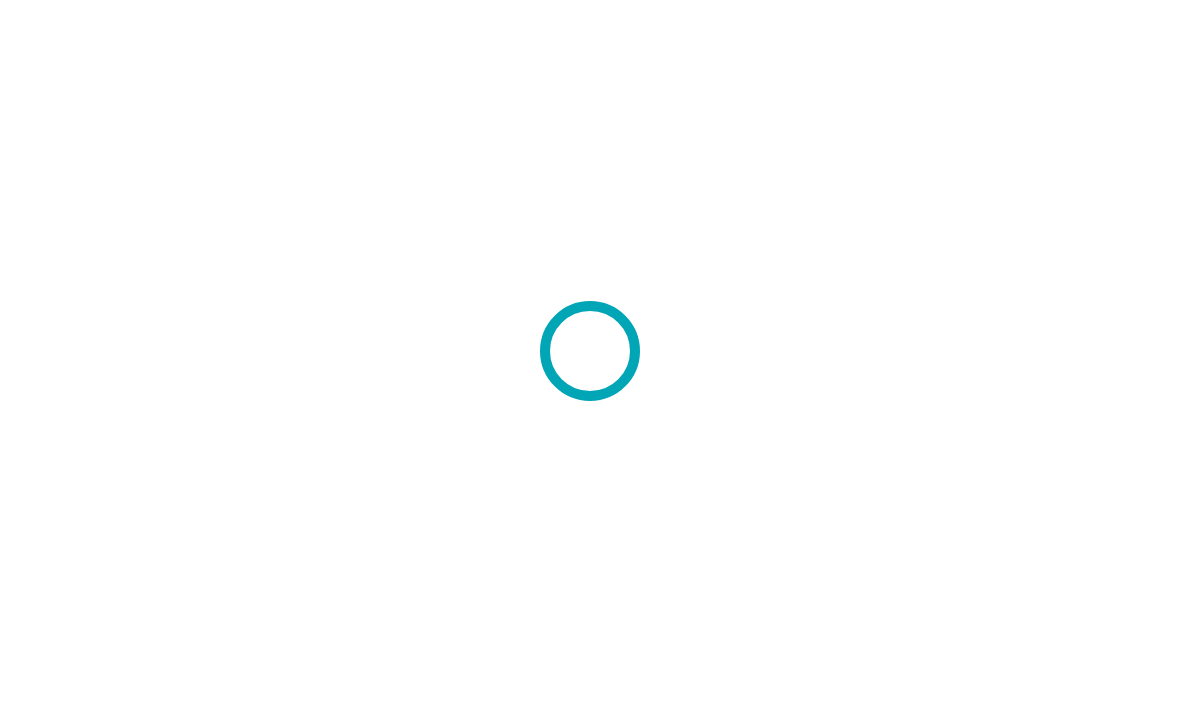 scroll, scrollTop: 0, scrollLeft: 0, axis: both 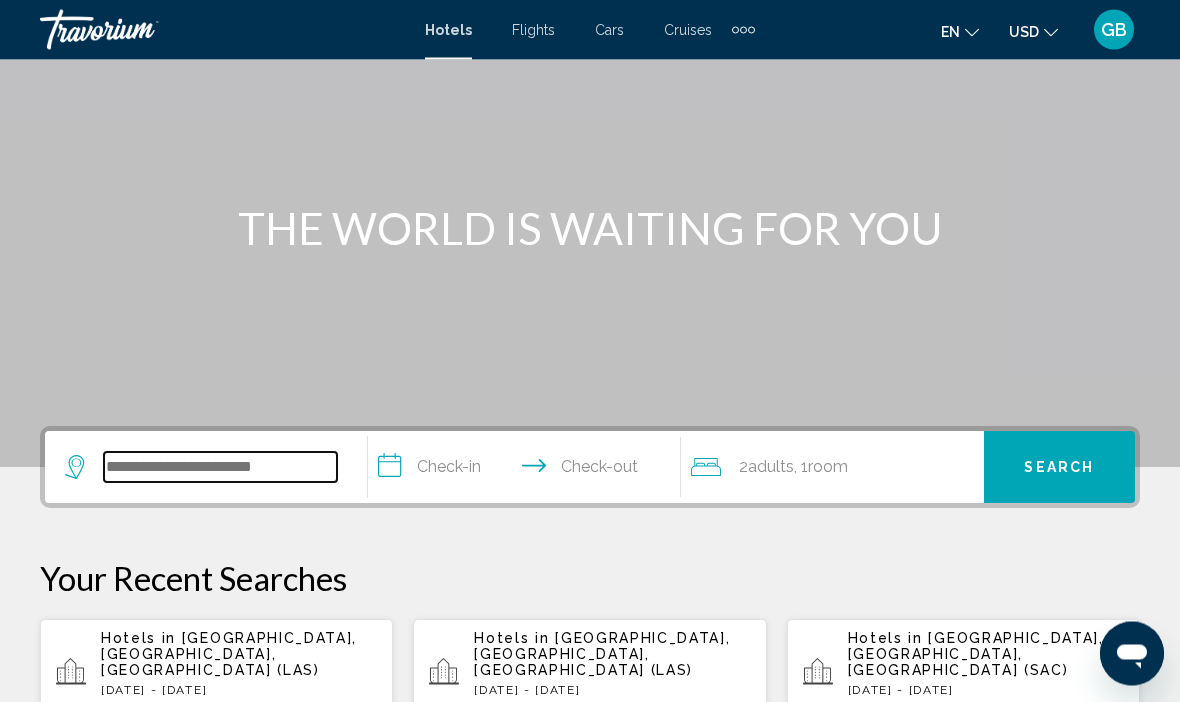 click at bounding box center (220, 468) 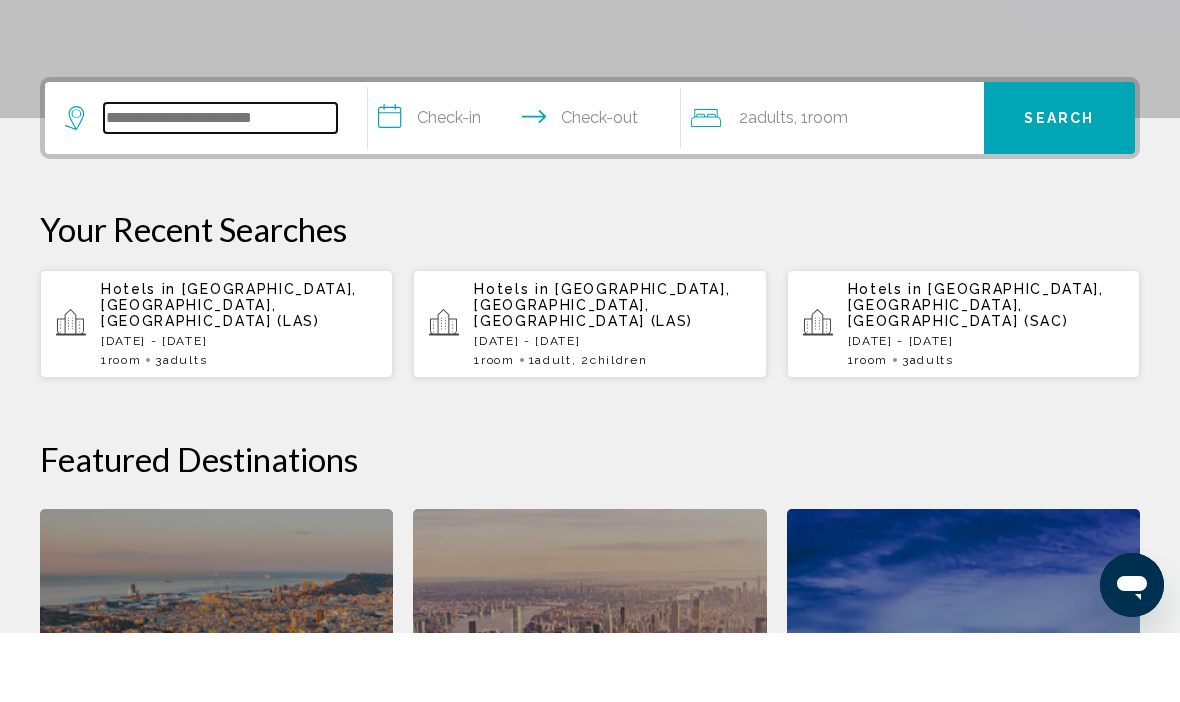 scroll, scrollTop: 425, scrollLeft: 0, axis: vertical 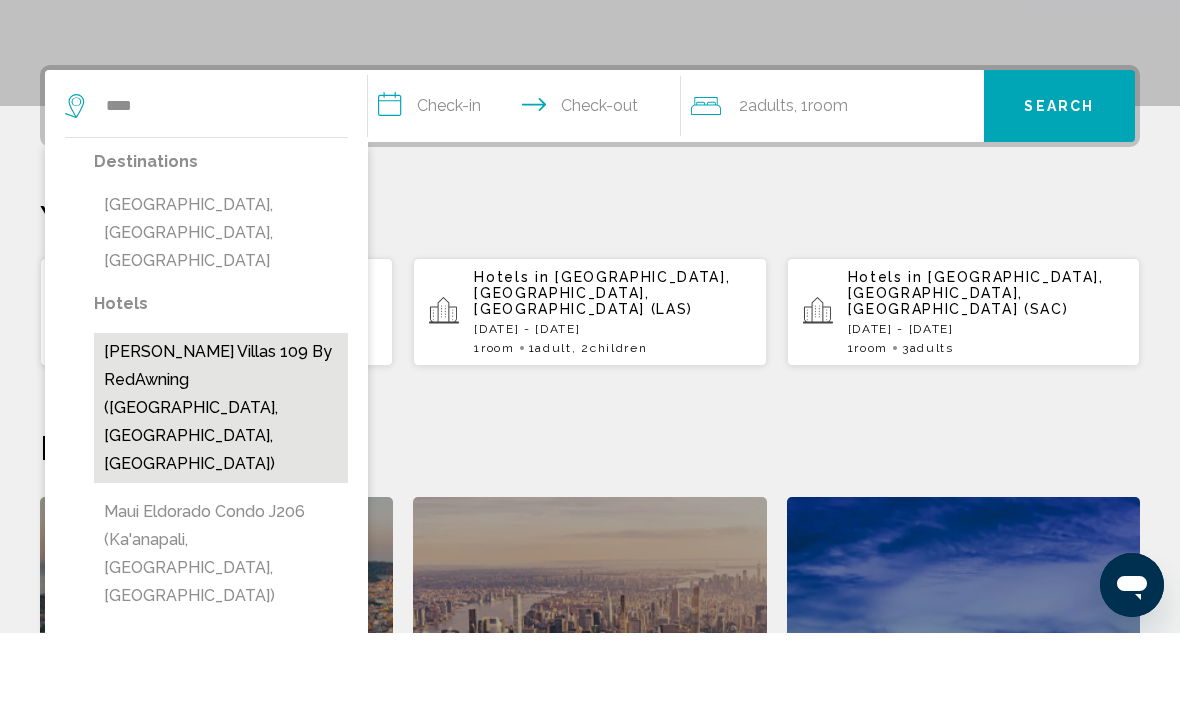 click on "[PERSON_NAME] Villas 109 by RedAwning ([GEOGRAPHIC_DATA], [GEOGRAPHIC_DATA], [GEOGRAPHIC_DATA])" at bounding box center [221, 477] 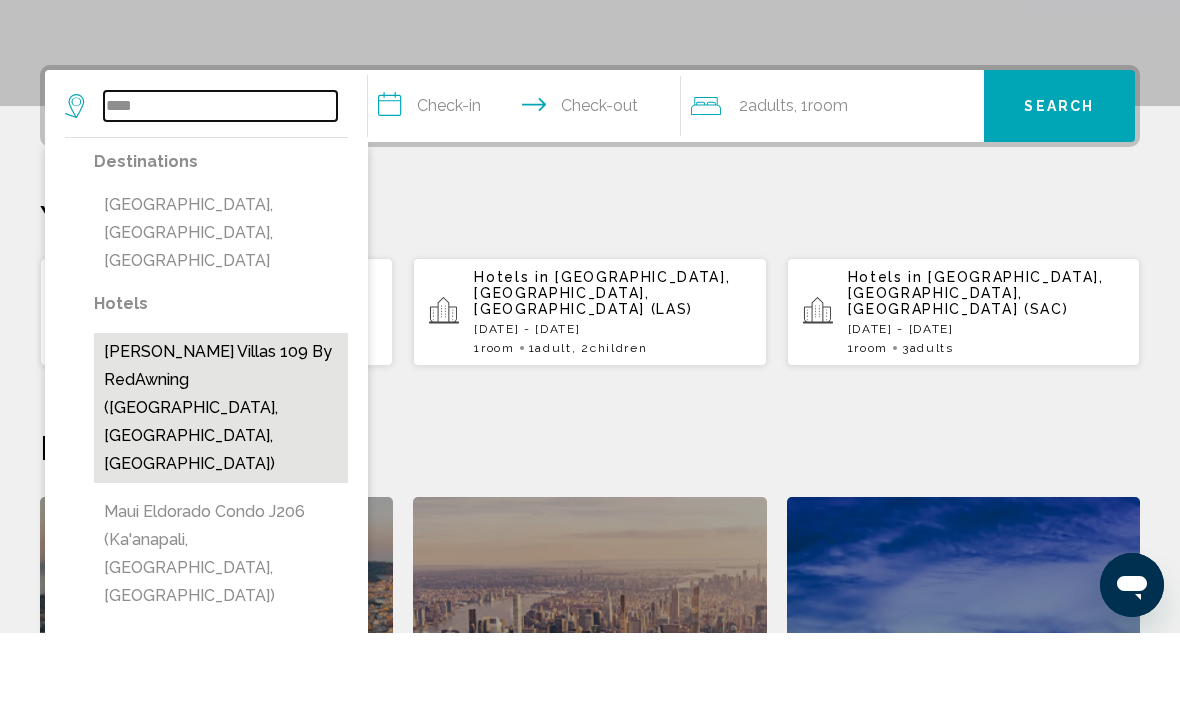 type on "**********" 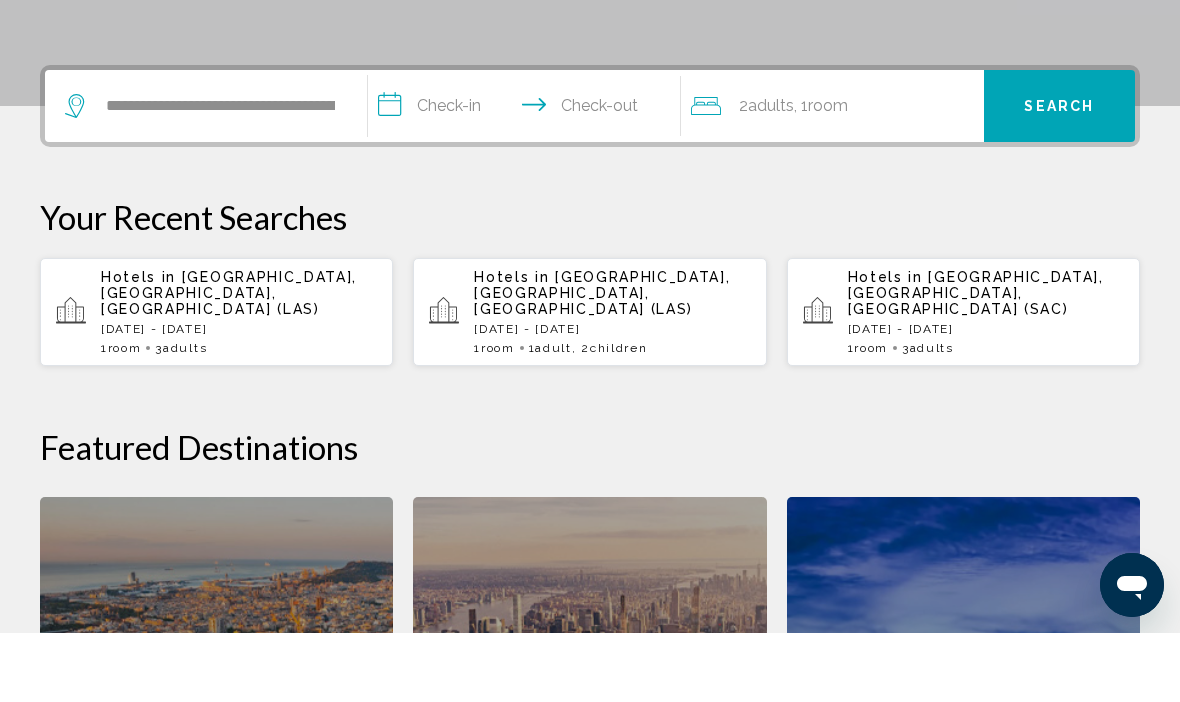 click on "**********" at bounding box center (528, 178) 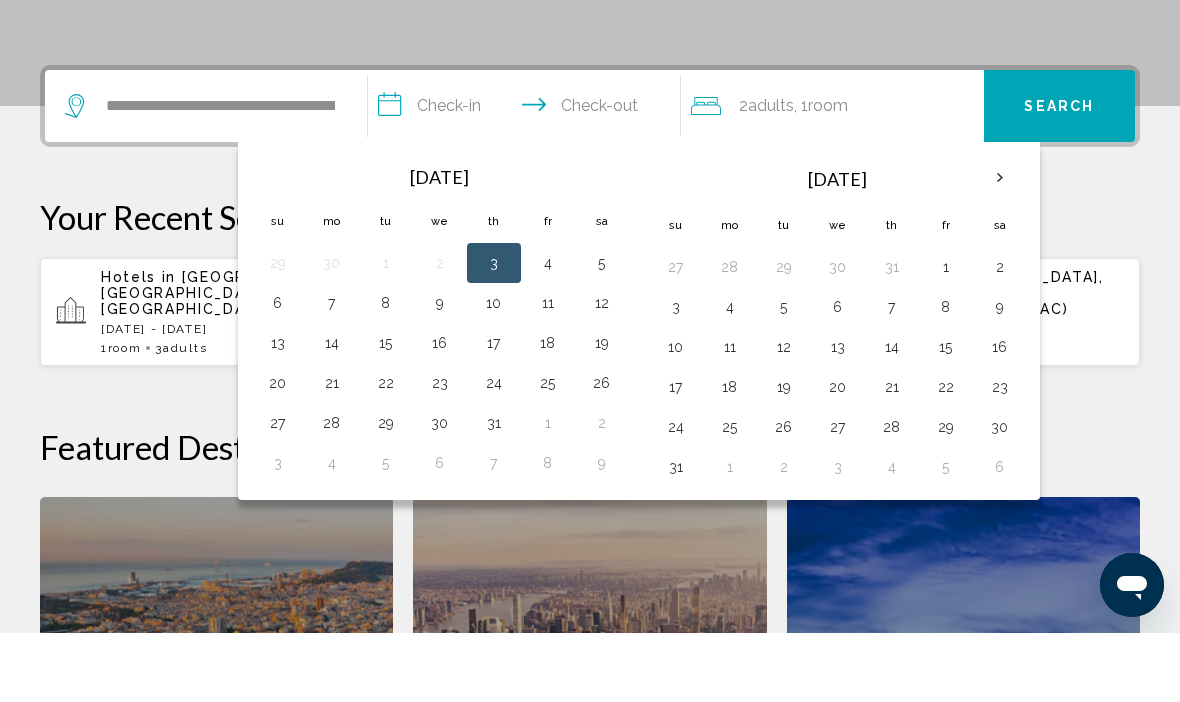 scroll, scrollTop: 494, scrollLeft: 0, axis: vertical 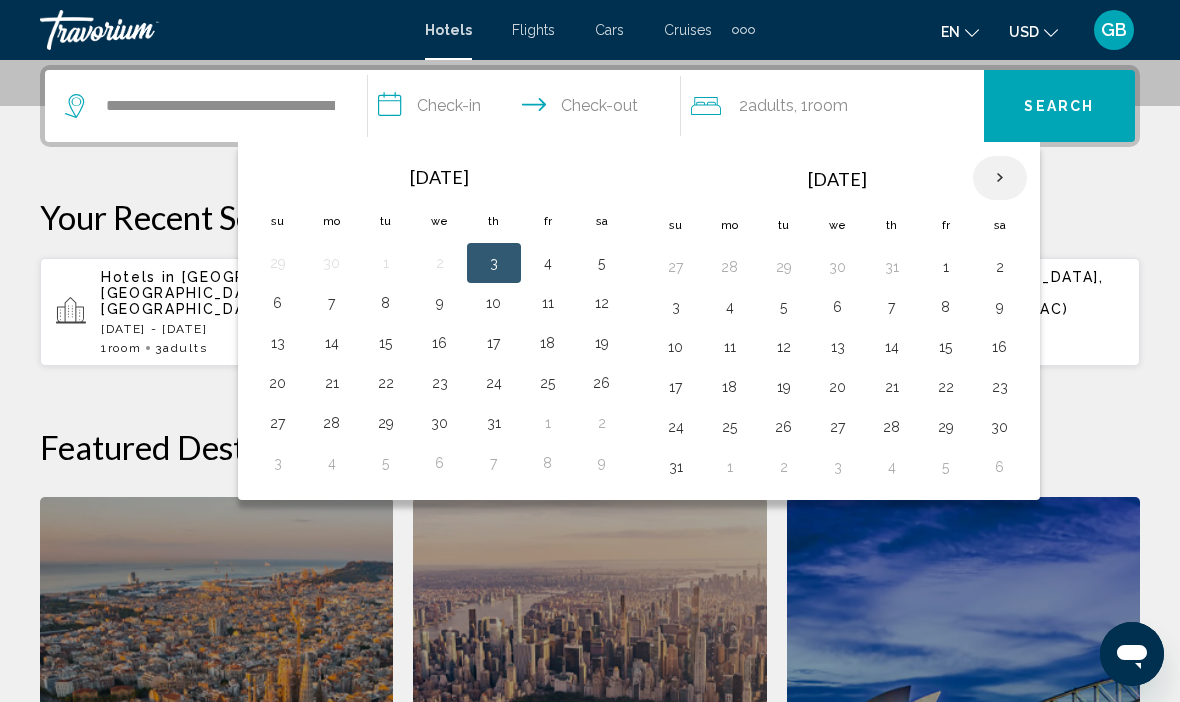click at bounding box center [1000, 178] 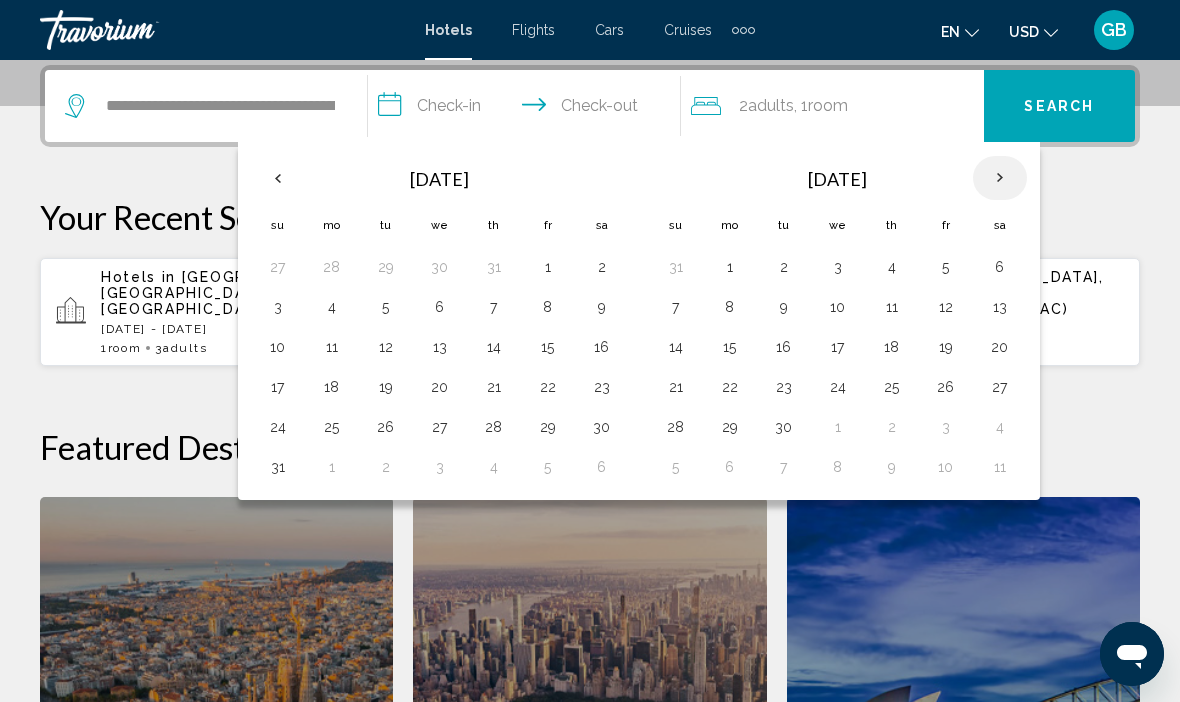 click at bounding box center [1000, 178] 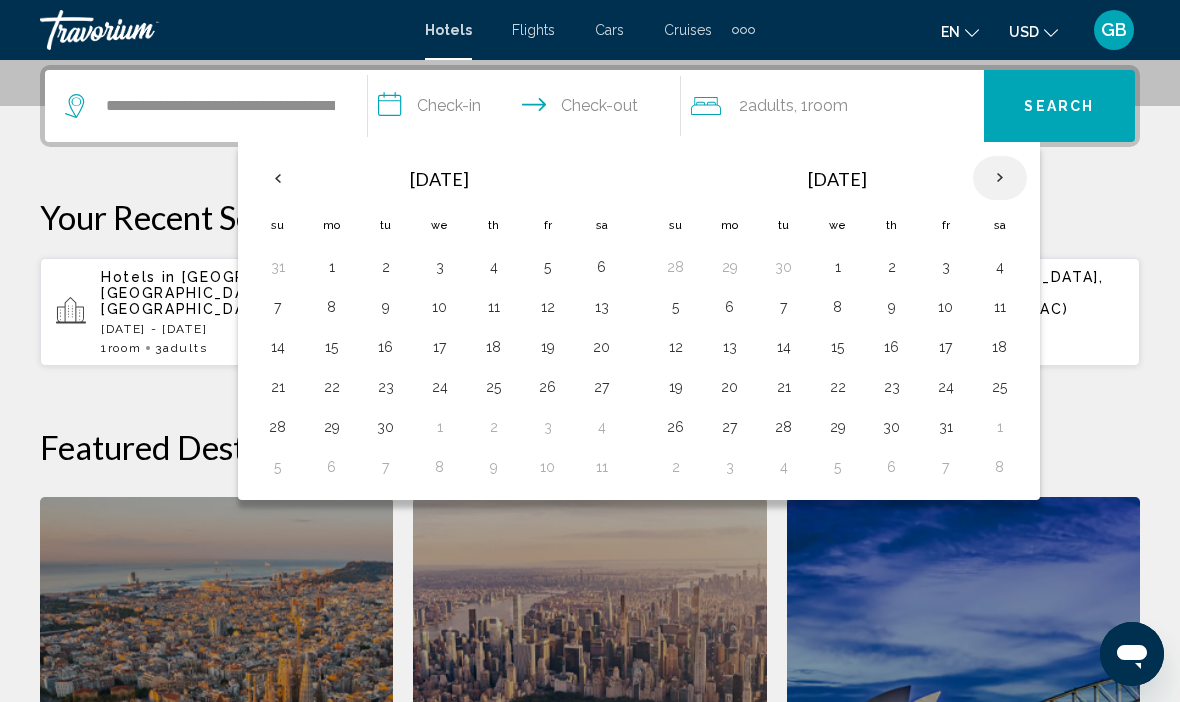 click at bounding box center [1000, 178] 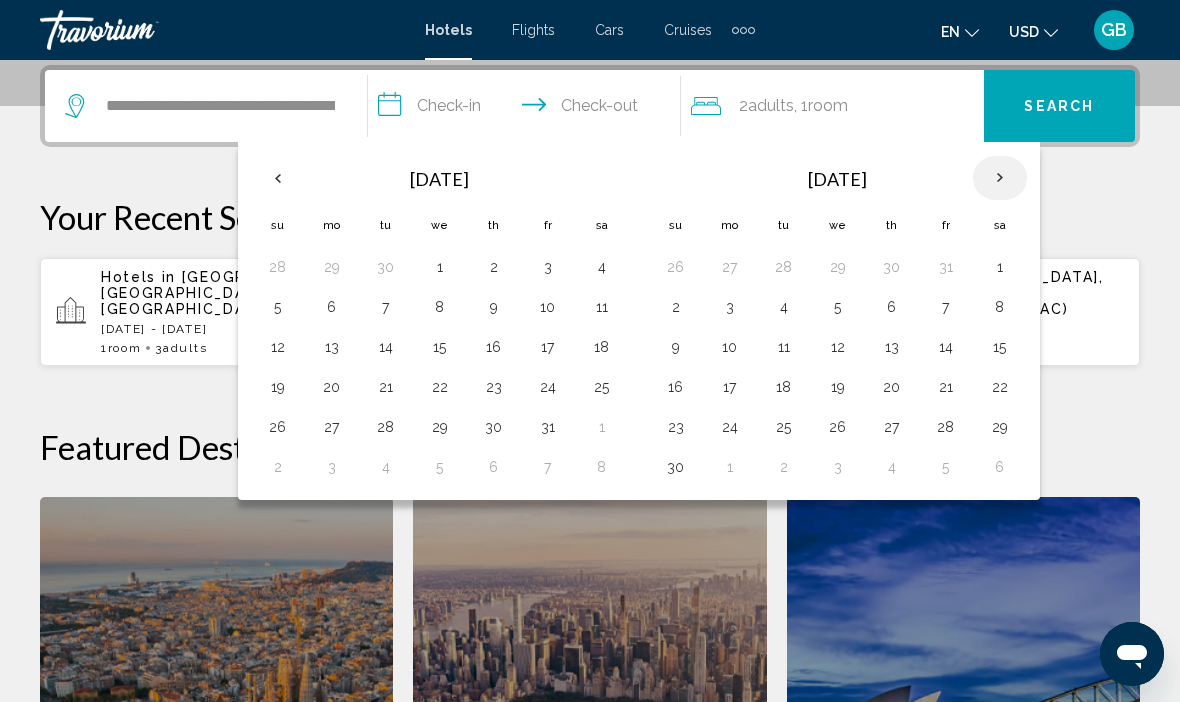click at bounding box center [1000, 178] 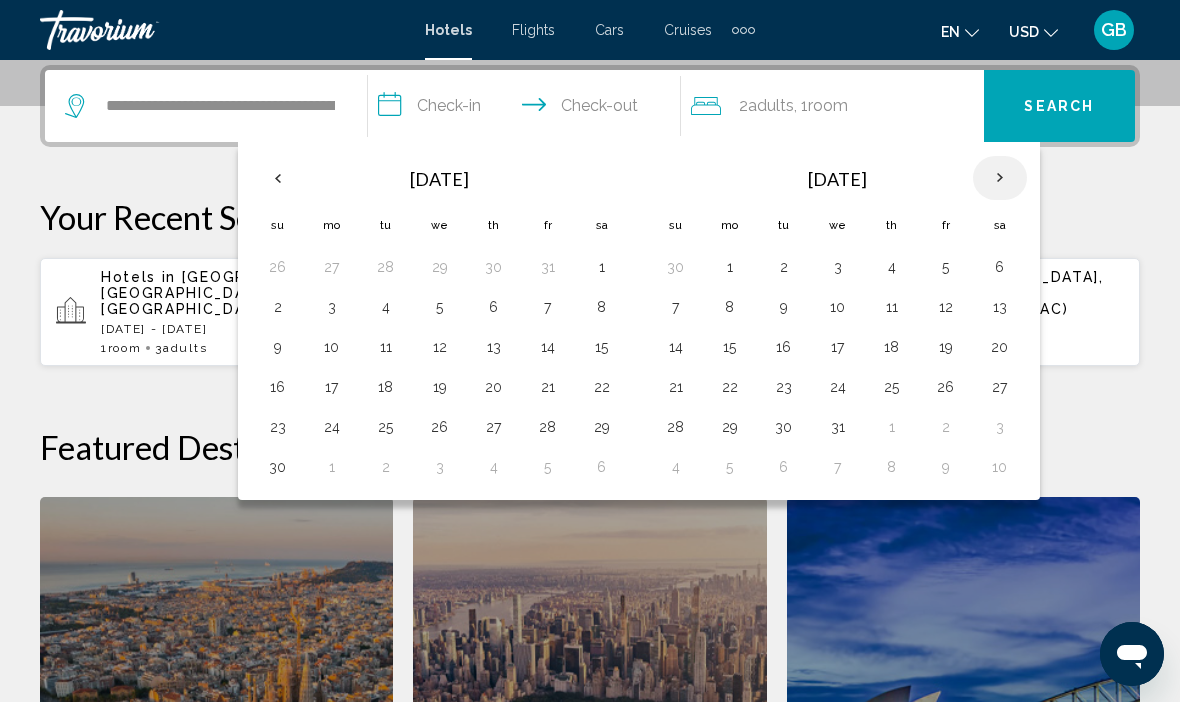 click at bounding box center (1000, 178) 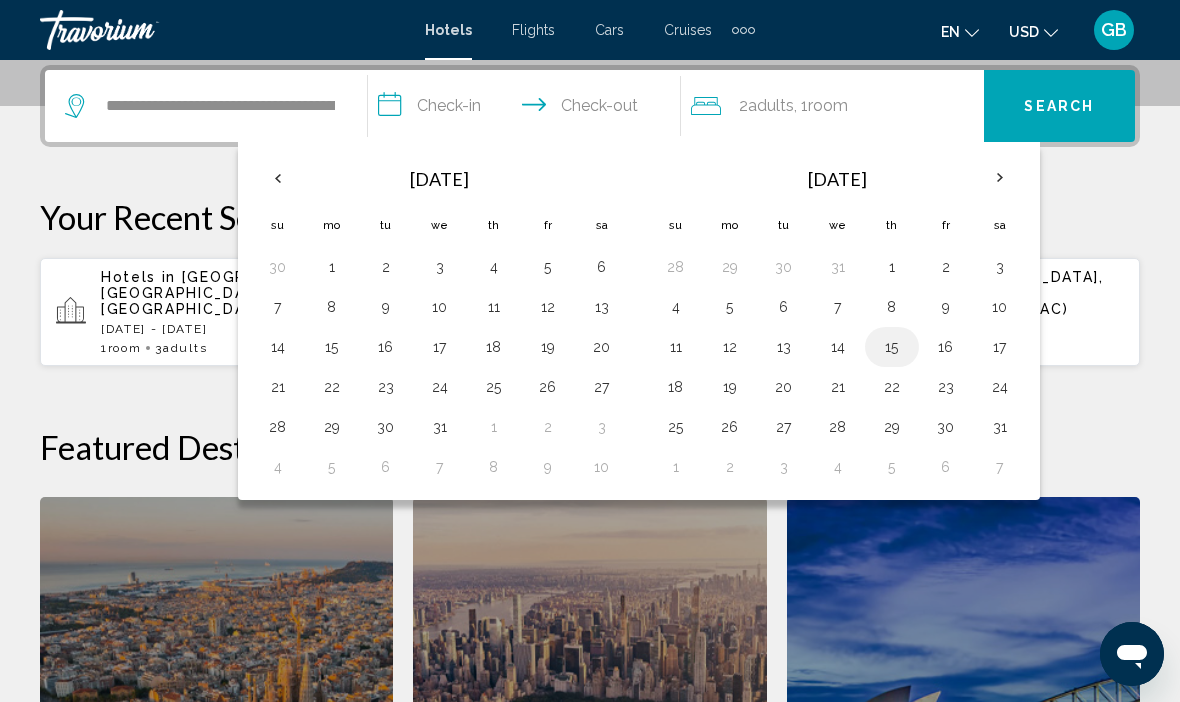 click on "15" at bounding box center [892, 347] 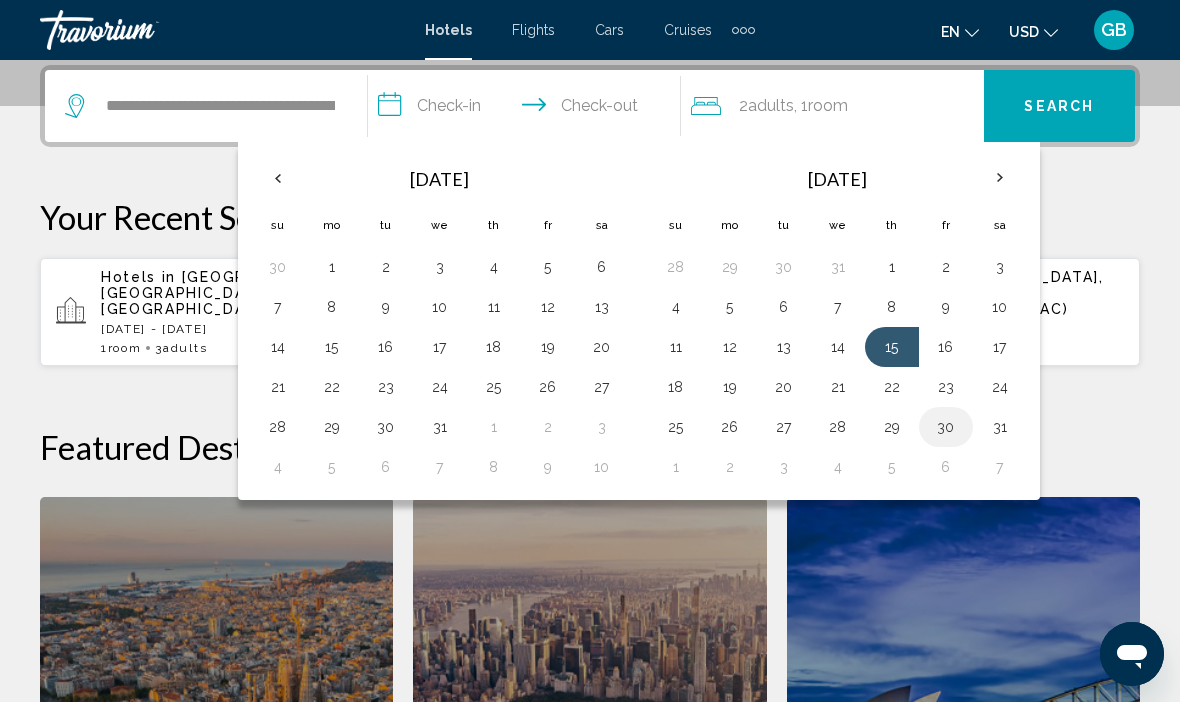click on "30" at bounding box center (946, 427) 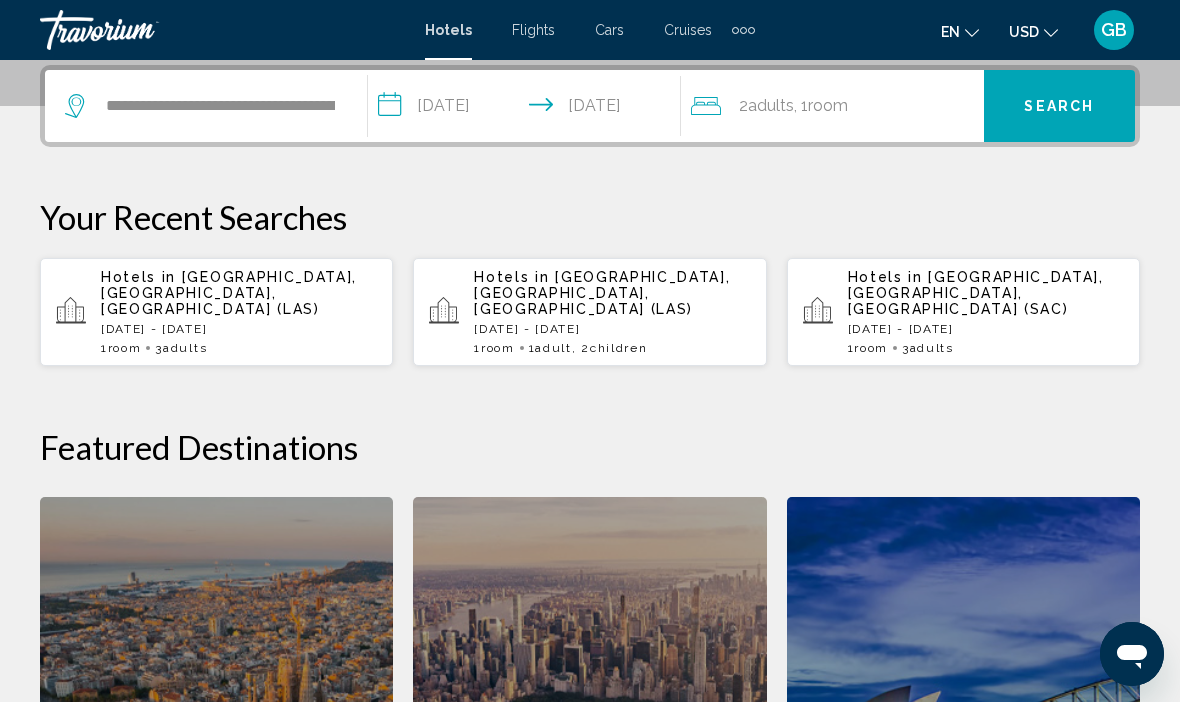 type on "**********" 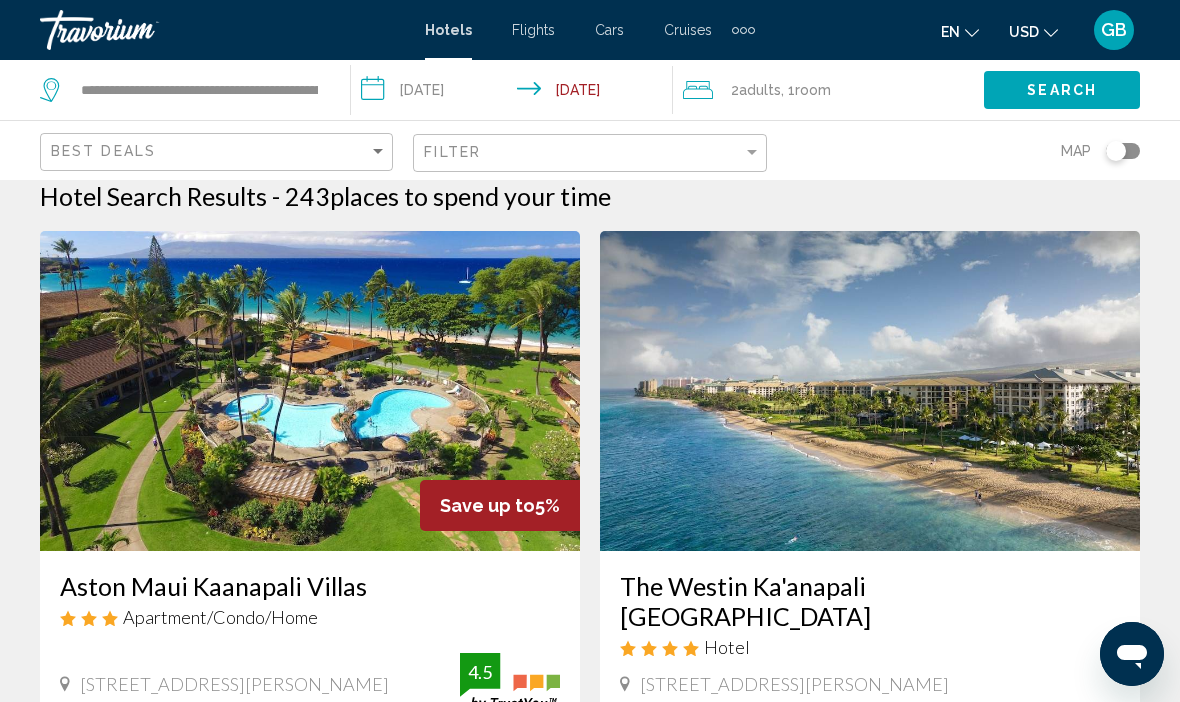 scroll, scrollTop: 0, scrollLeft: 0, axis: both 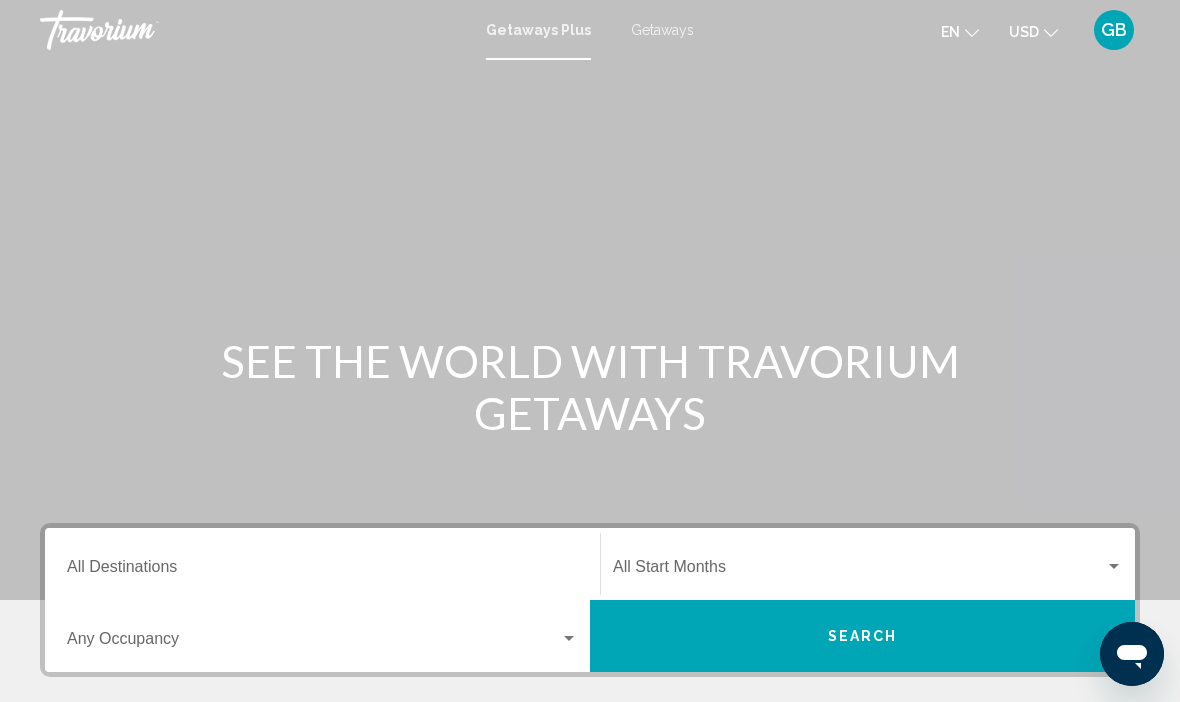 click on "Destination All Destinations" at bounding box center [322, 571] 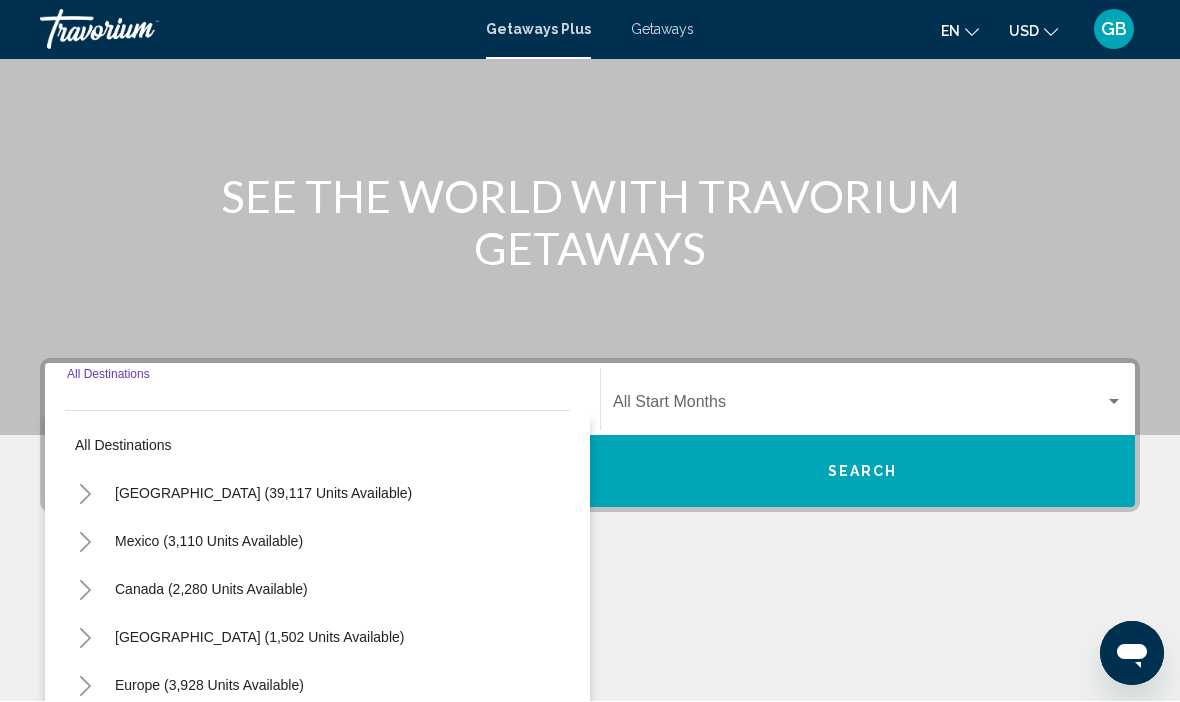 scroll, scrollTop: 420, scrollLeft: 0, axis: vertical 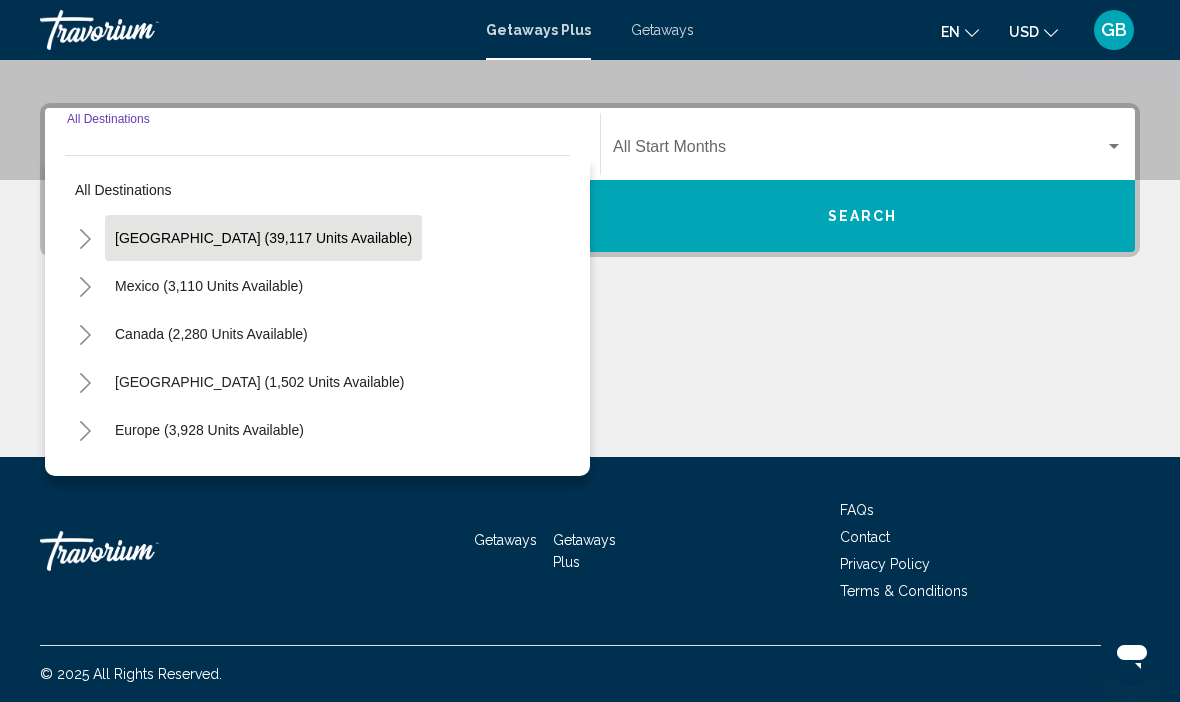 click on "United States (39,117 units available)" at bounding box center (209, 286) 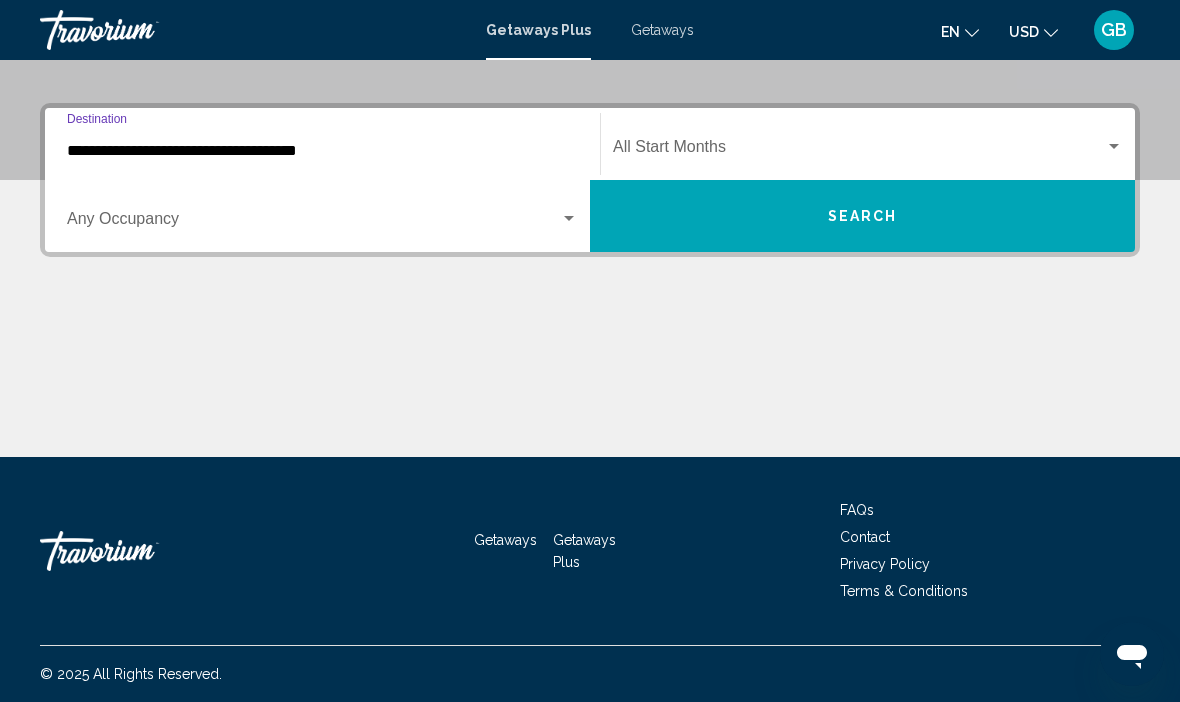 click on "**********" at bounding box center [322, 151] 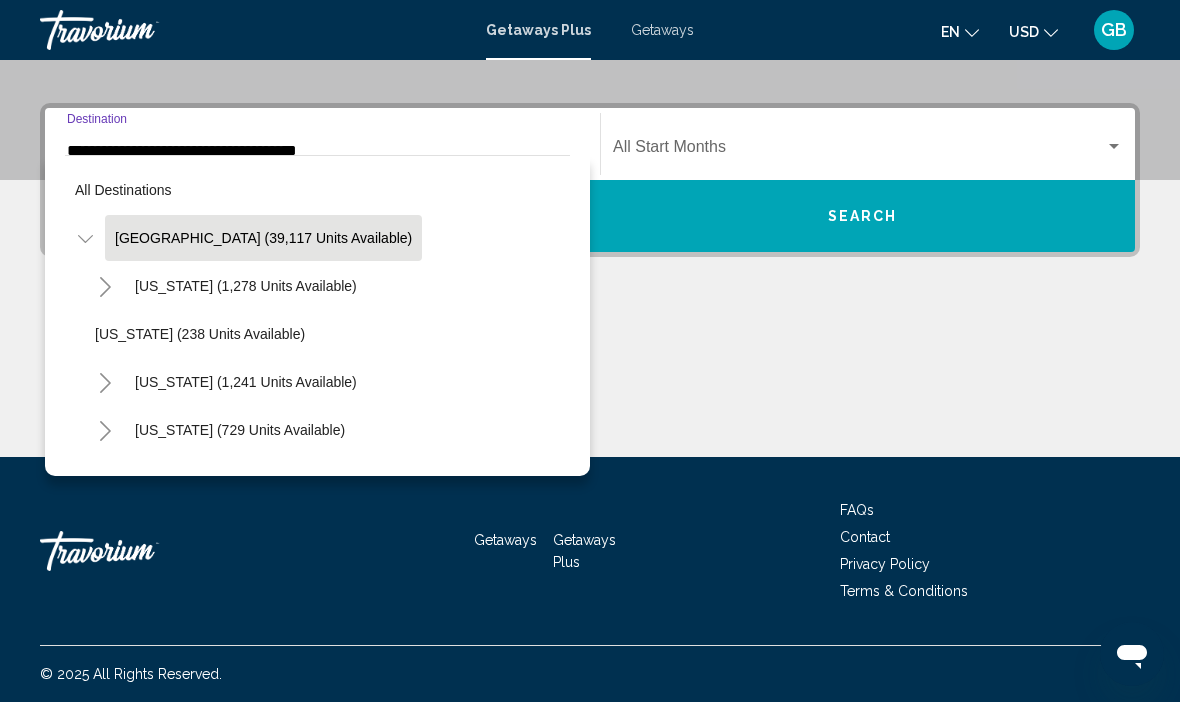 scroll, scrollTop: 307, scrollLeft: 0, axis: vertical 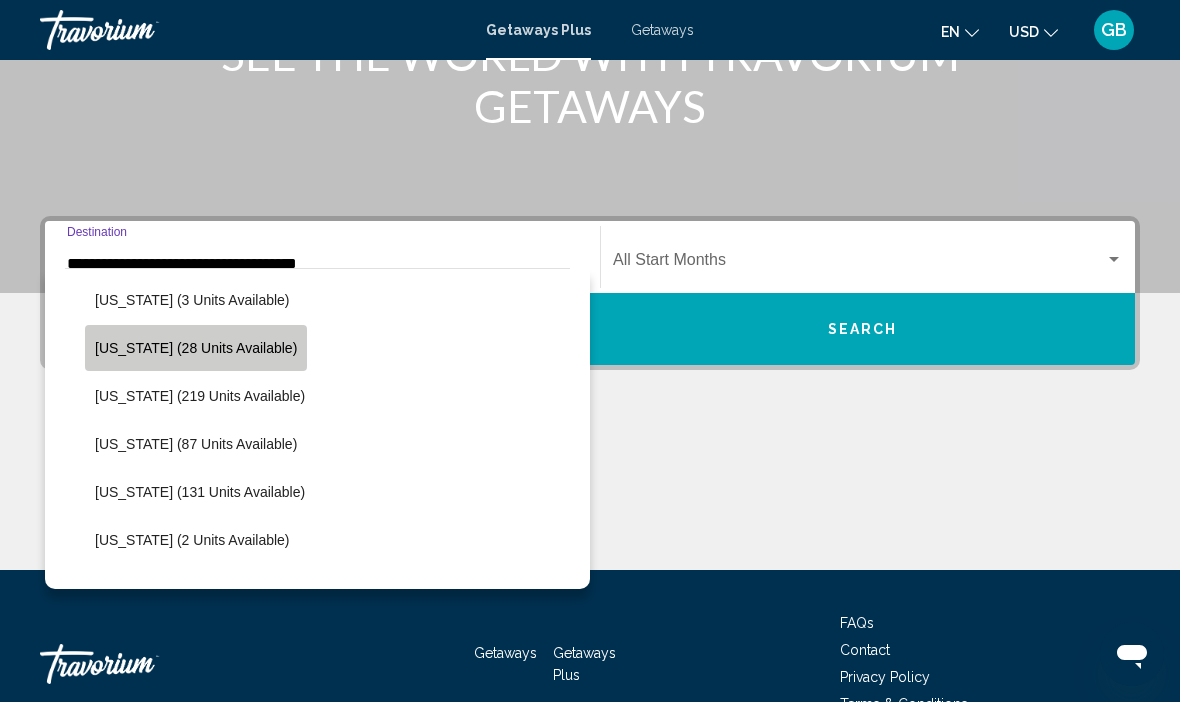 click on "Hawaii (28 units available)" 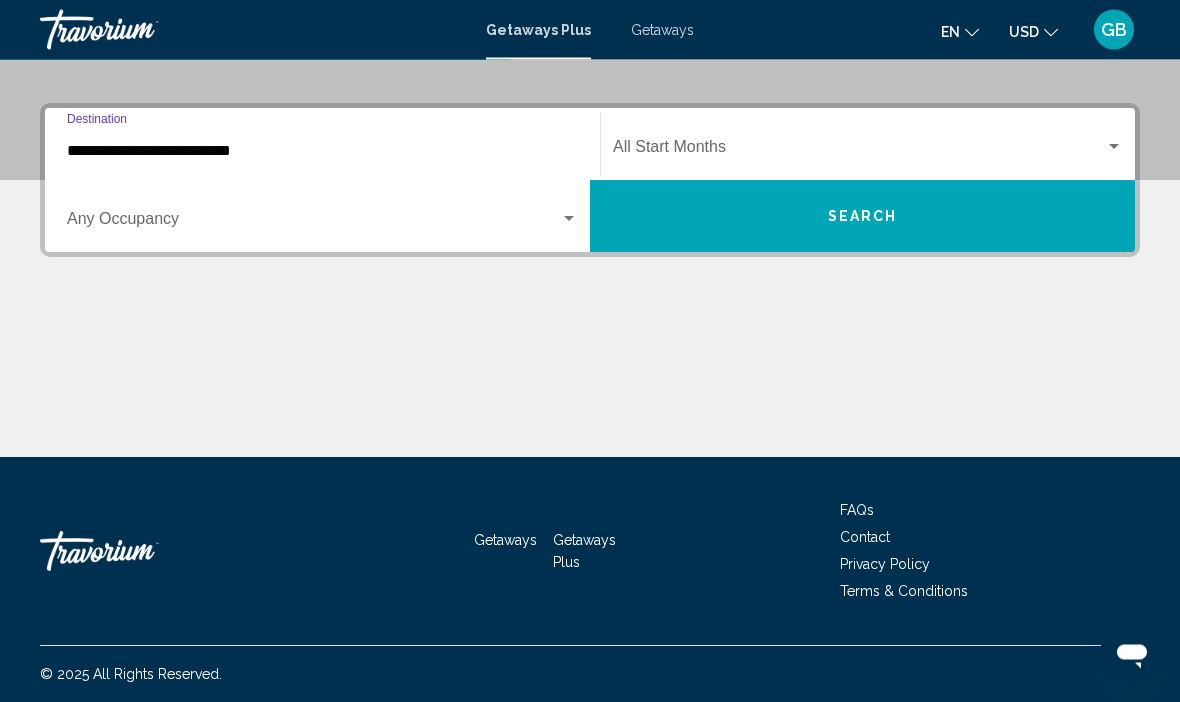 scroll, scrollTop: 420, scrollLeft: 0, axis: vertical 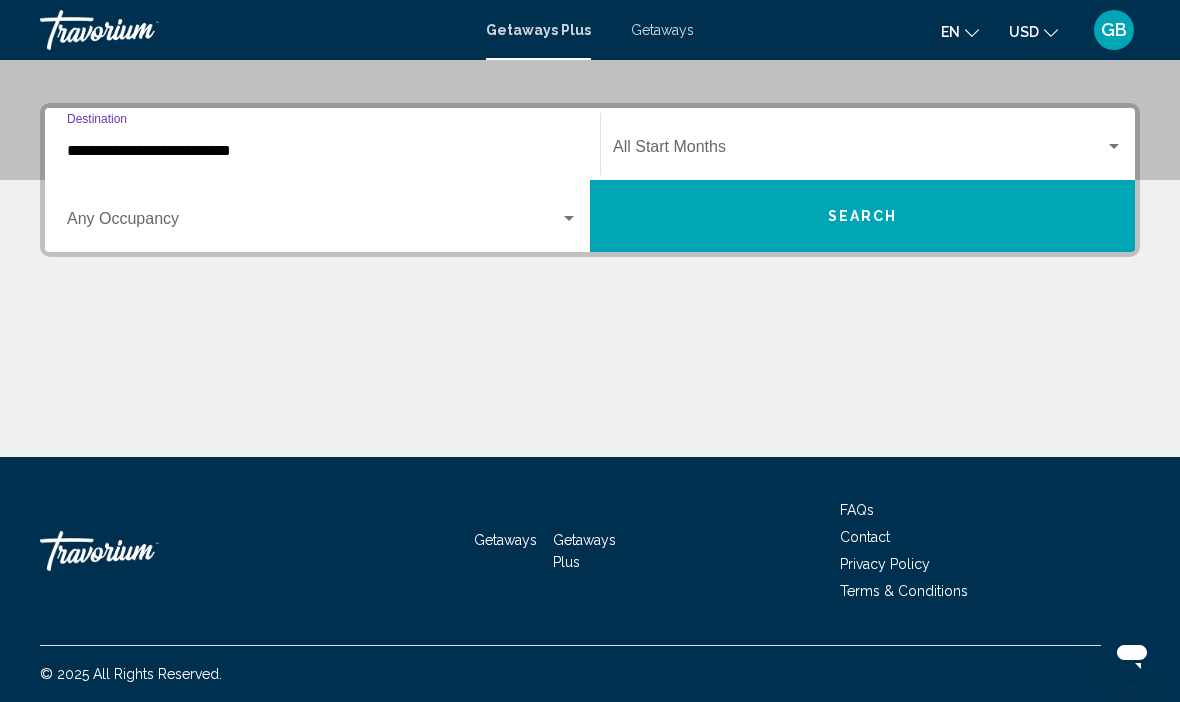 click at bounding box center (859, 151) 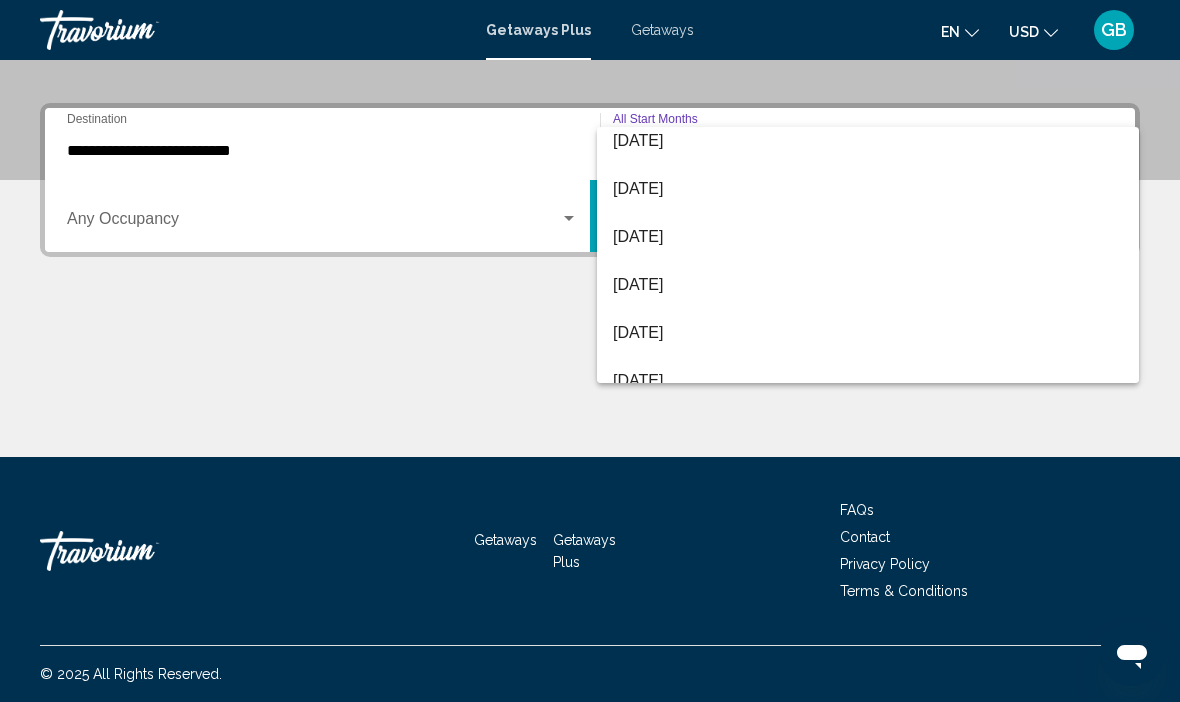 scroll, scrollTop: 158, scrollLeft: 0, axis: vertical 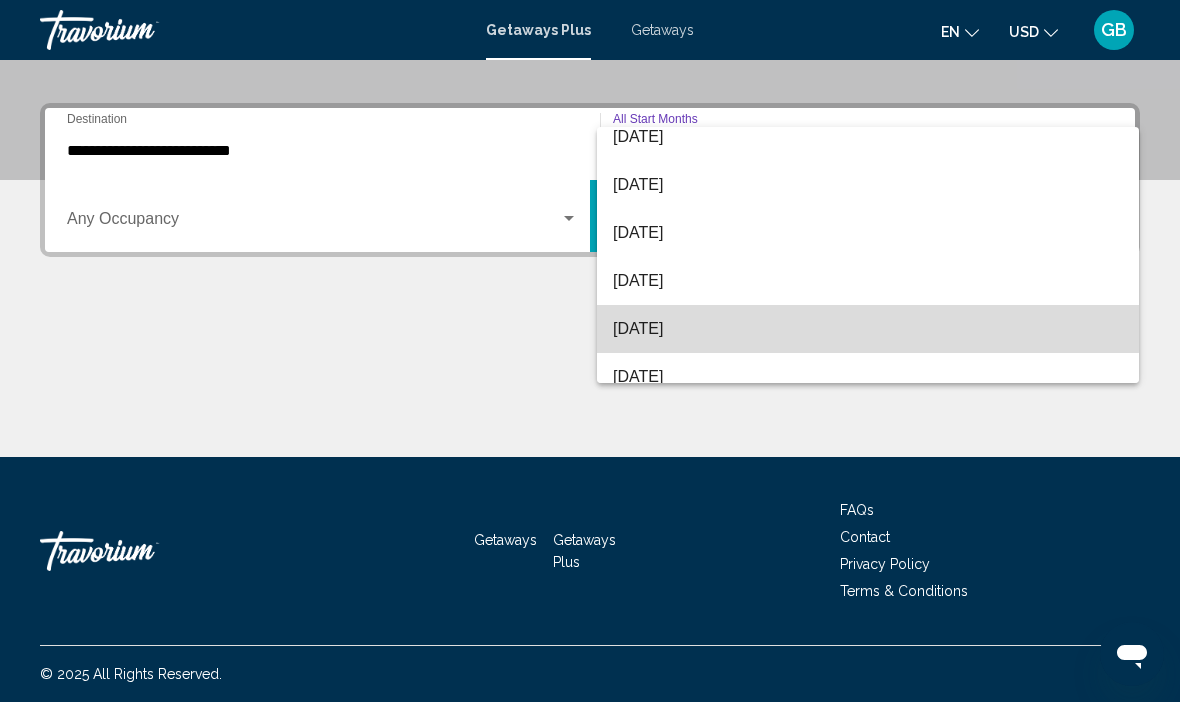 click on "January 2026" at bounding box center [868, 329] 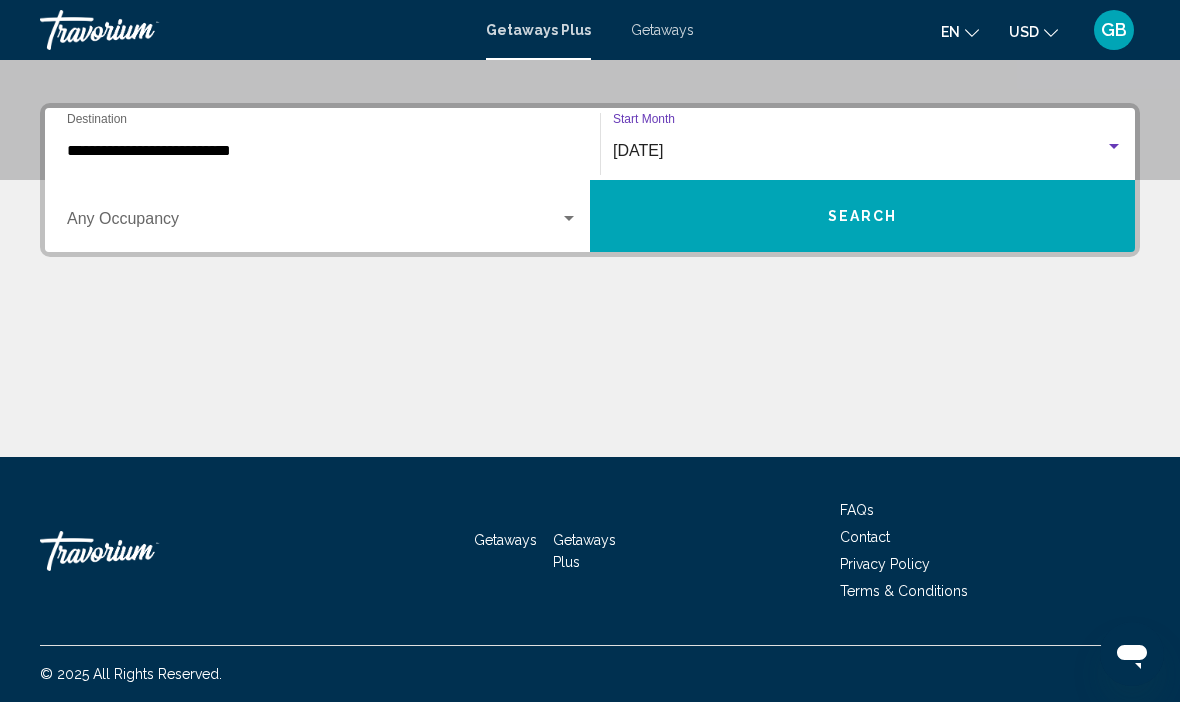 click at bounding box center [313, 223] 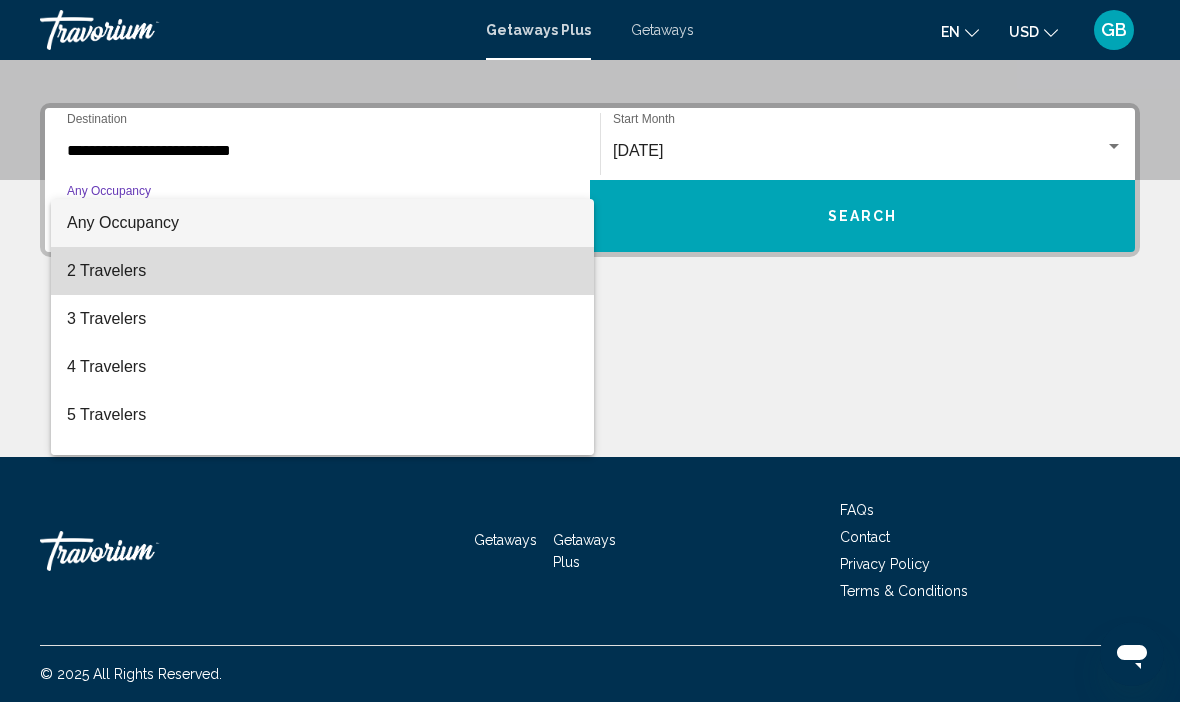 click on "2 Travelers" at bounding box center (322, 271) 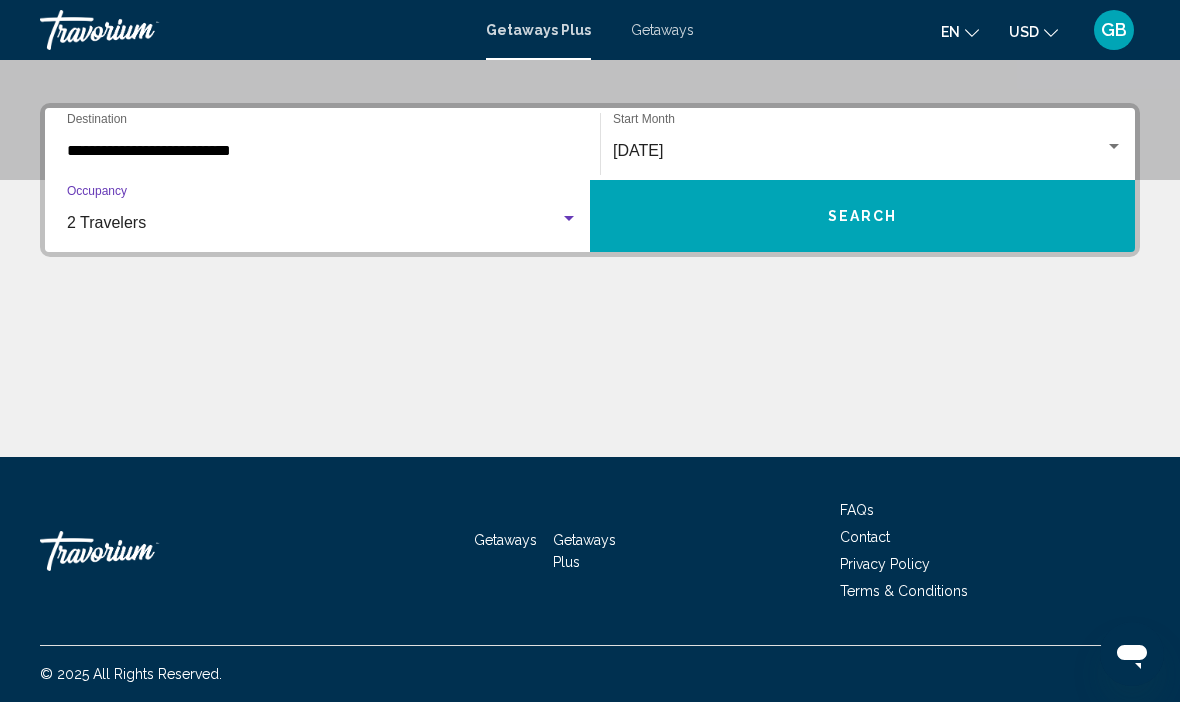 click on "Search" at bounding box center [862, 216] 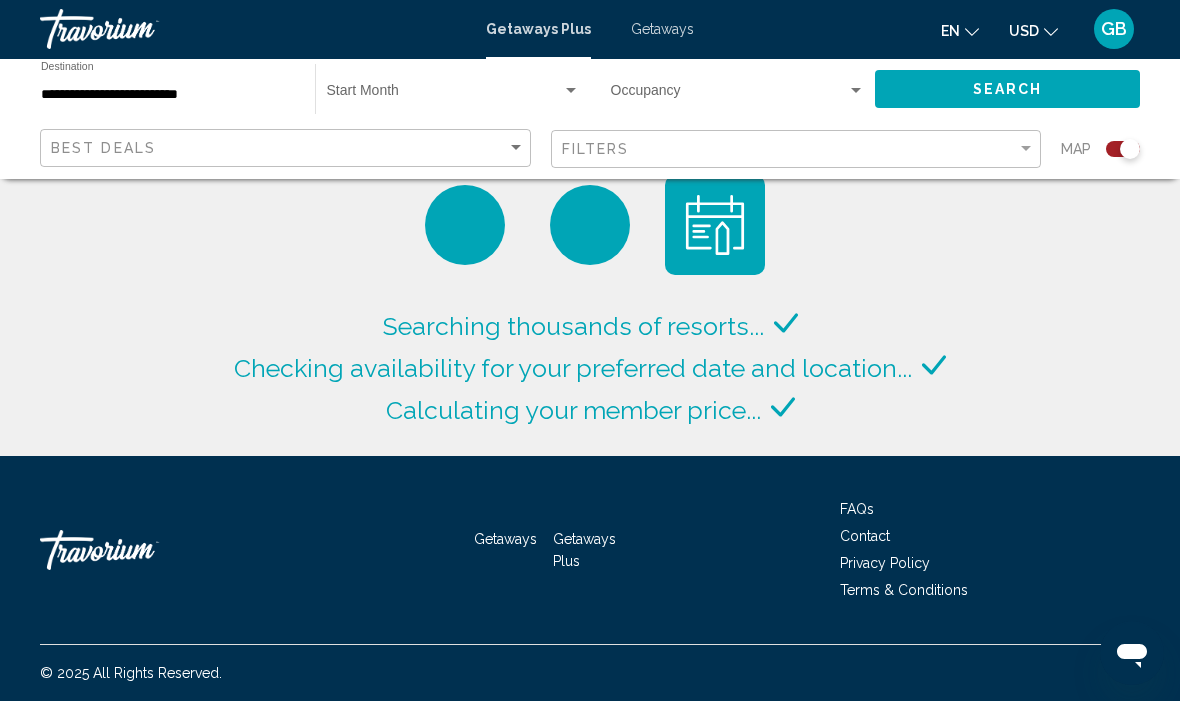 scroll, scrollTop: 70, scrollLeft: 0, axis: vertical 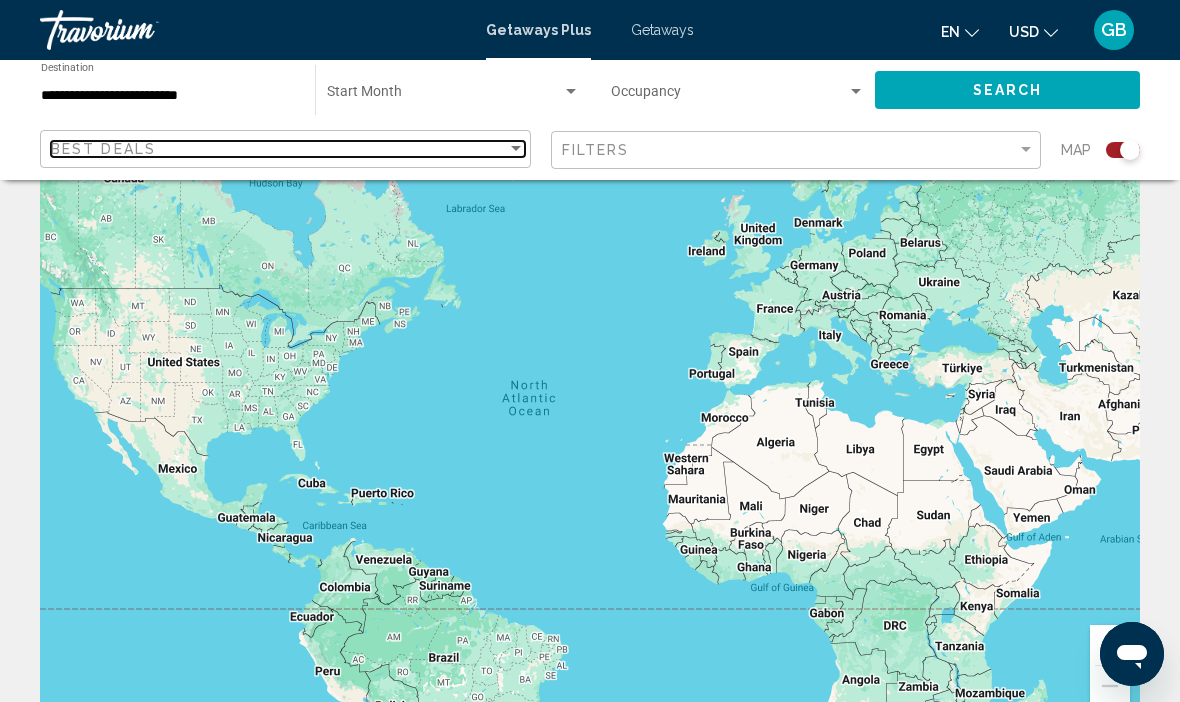 click on "Best Deals" at bounding box center (279, 149) 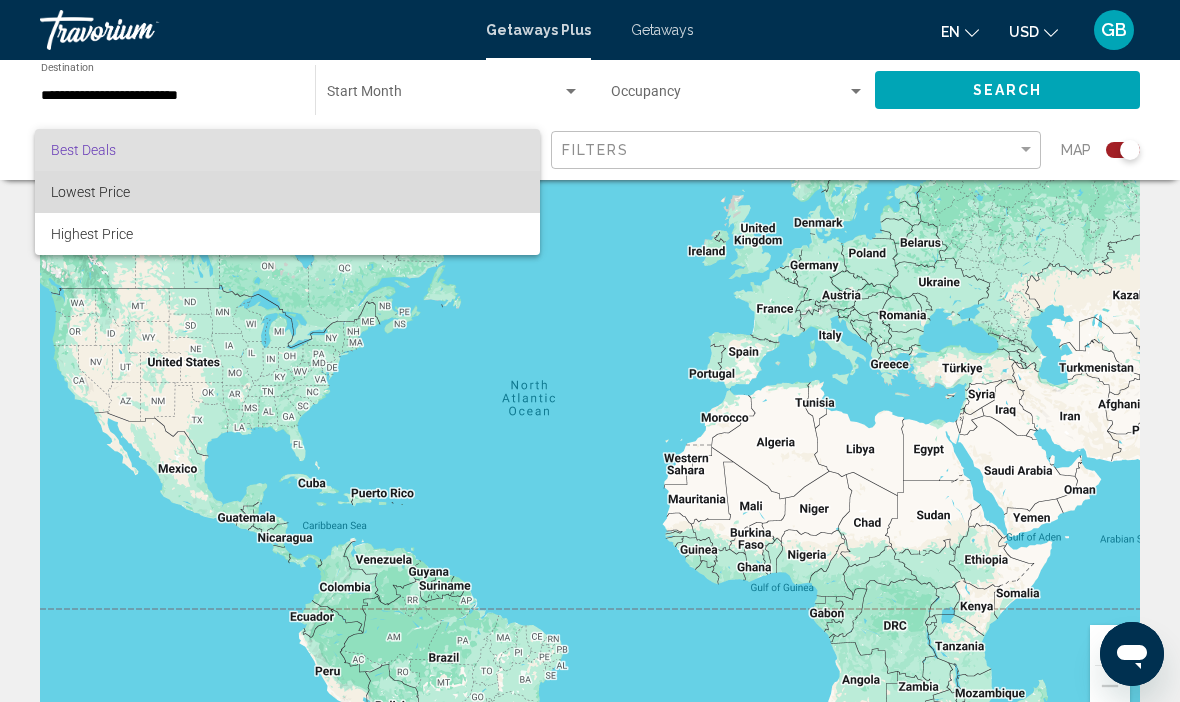 click on "Lowest Price" at bounding box center (90, 192) 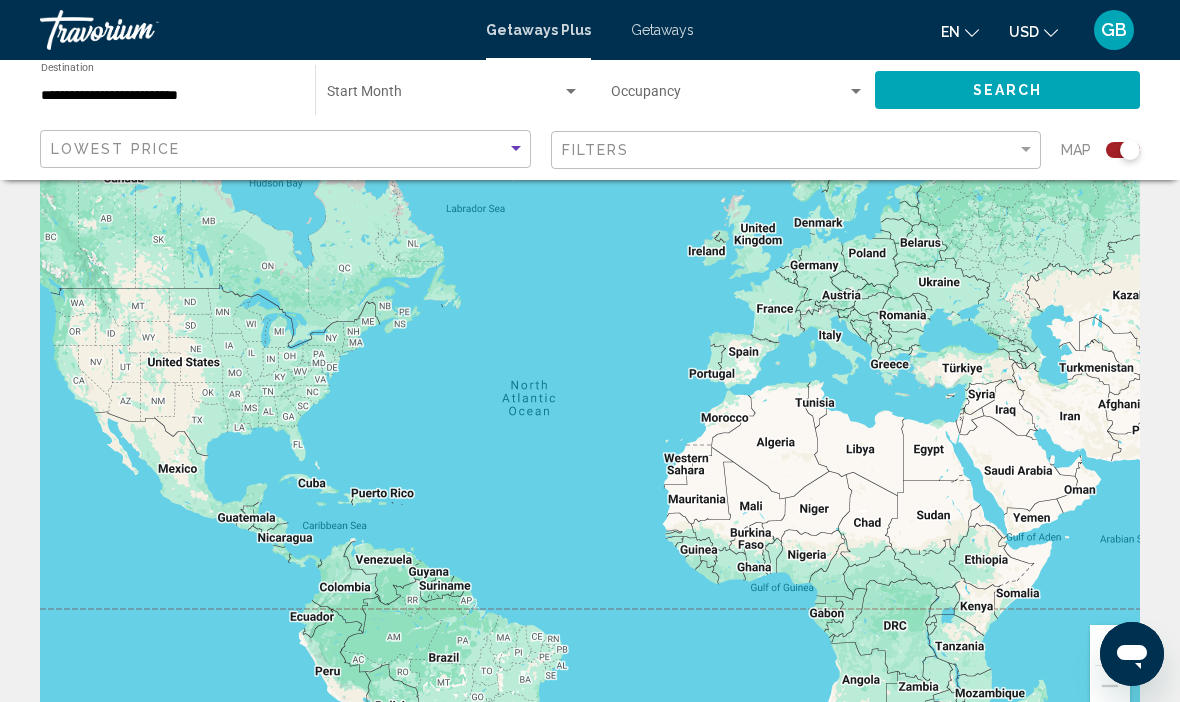 click 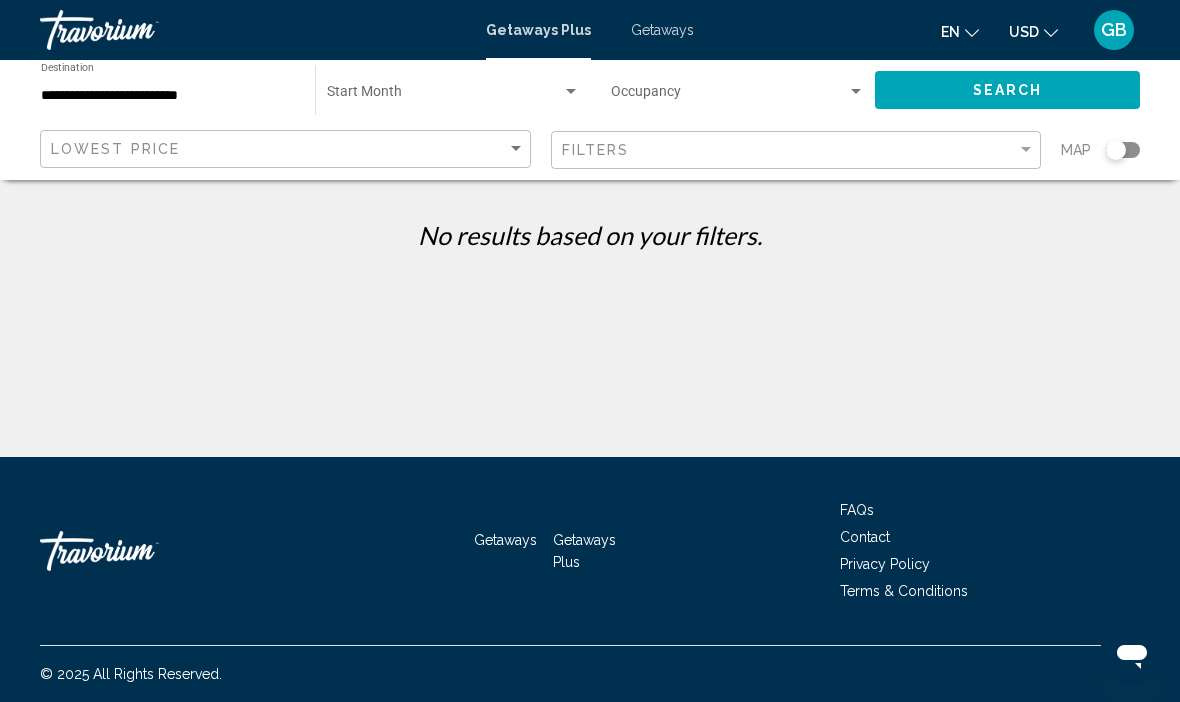 click on "Search" 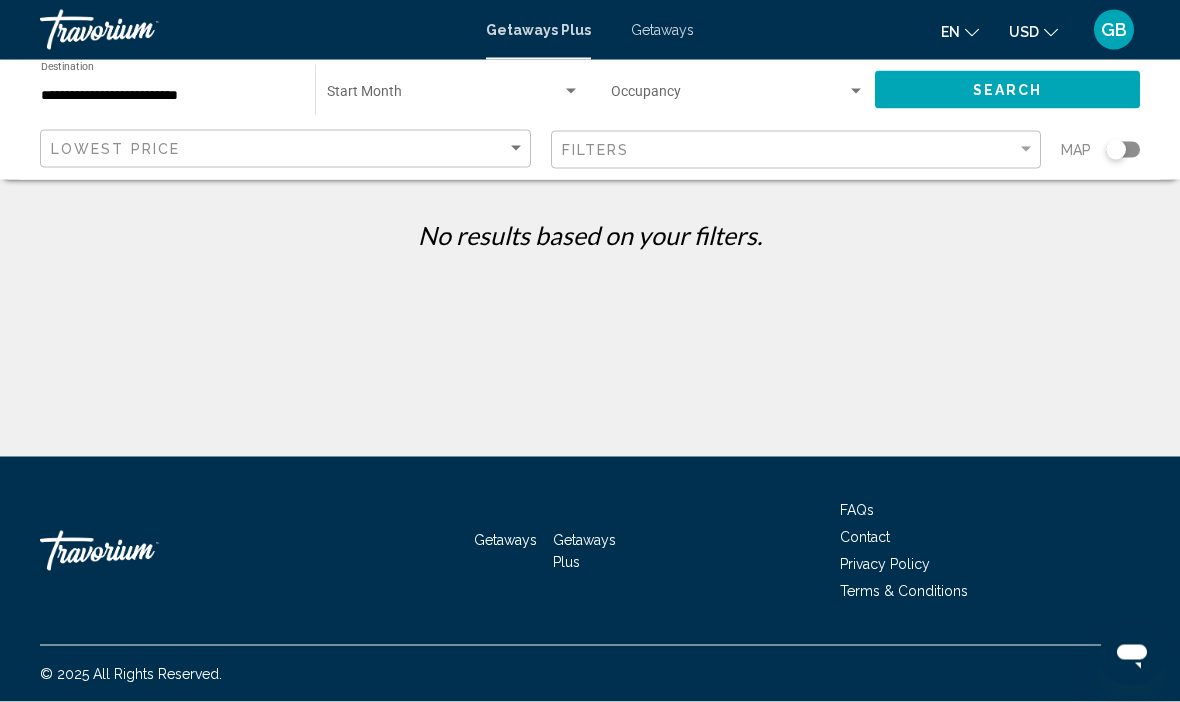 scroll, scrollTop: 0, scrollLeft: 0, axis: both 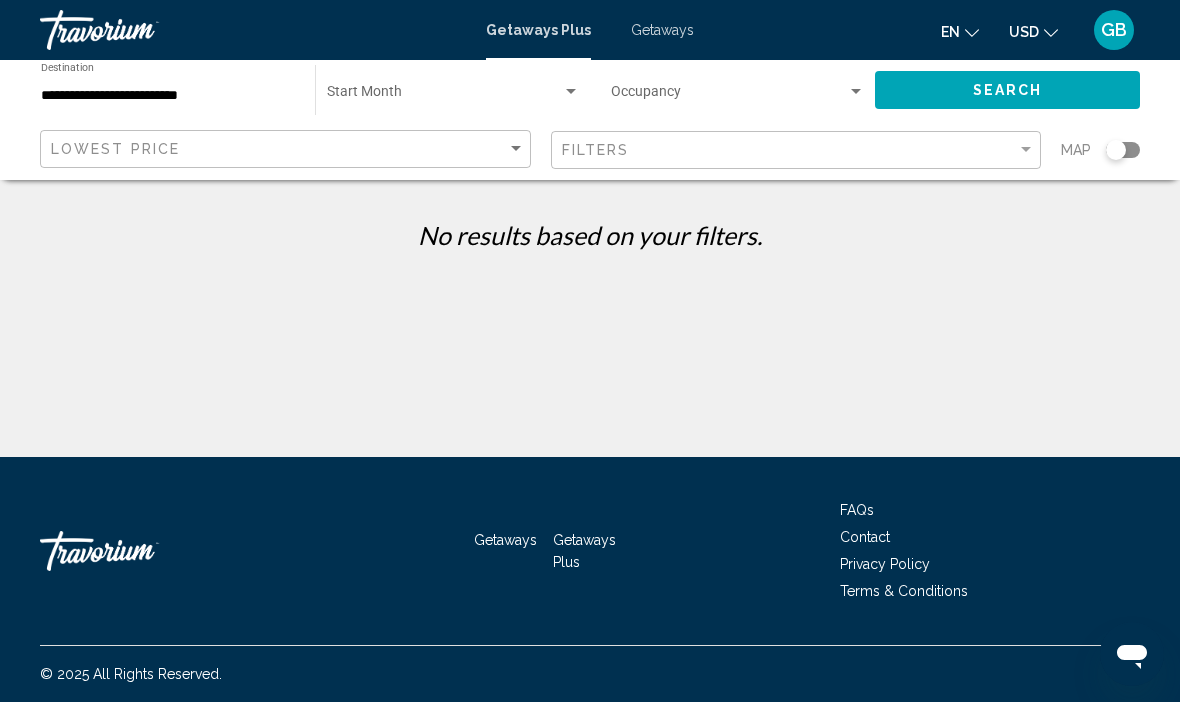click 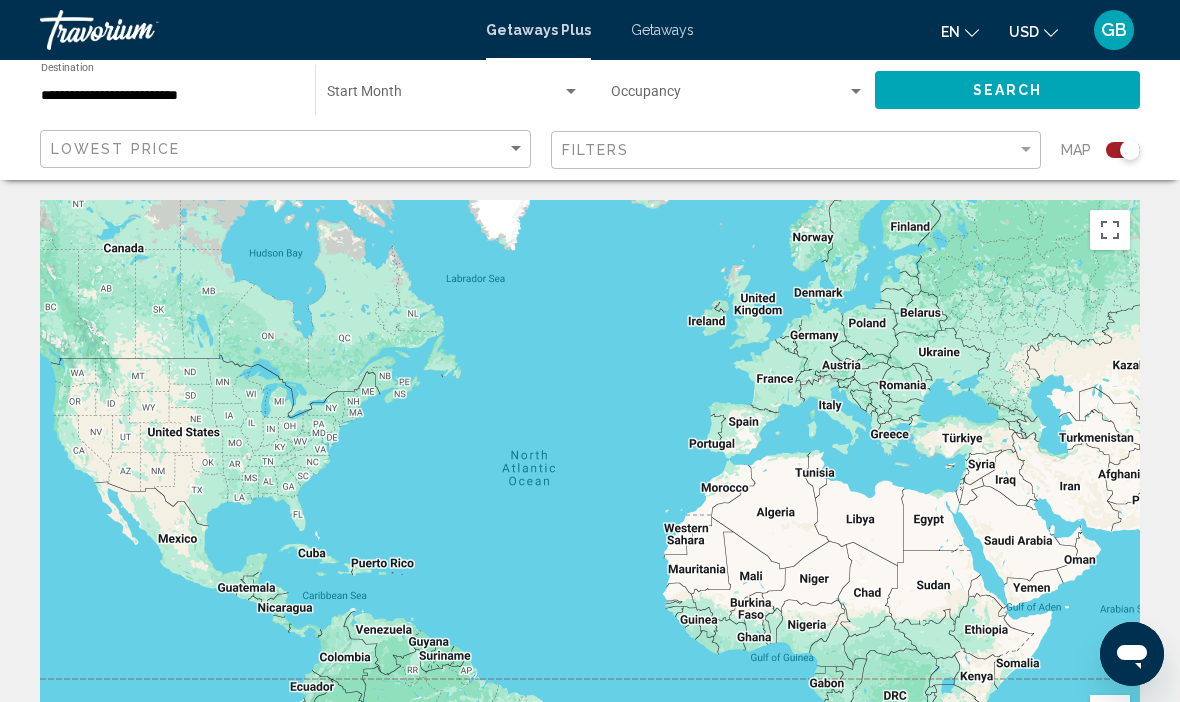 click on "Lowest Price" 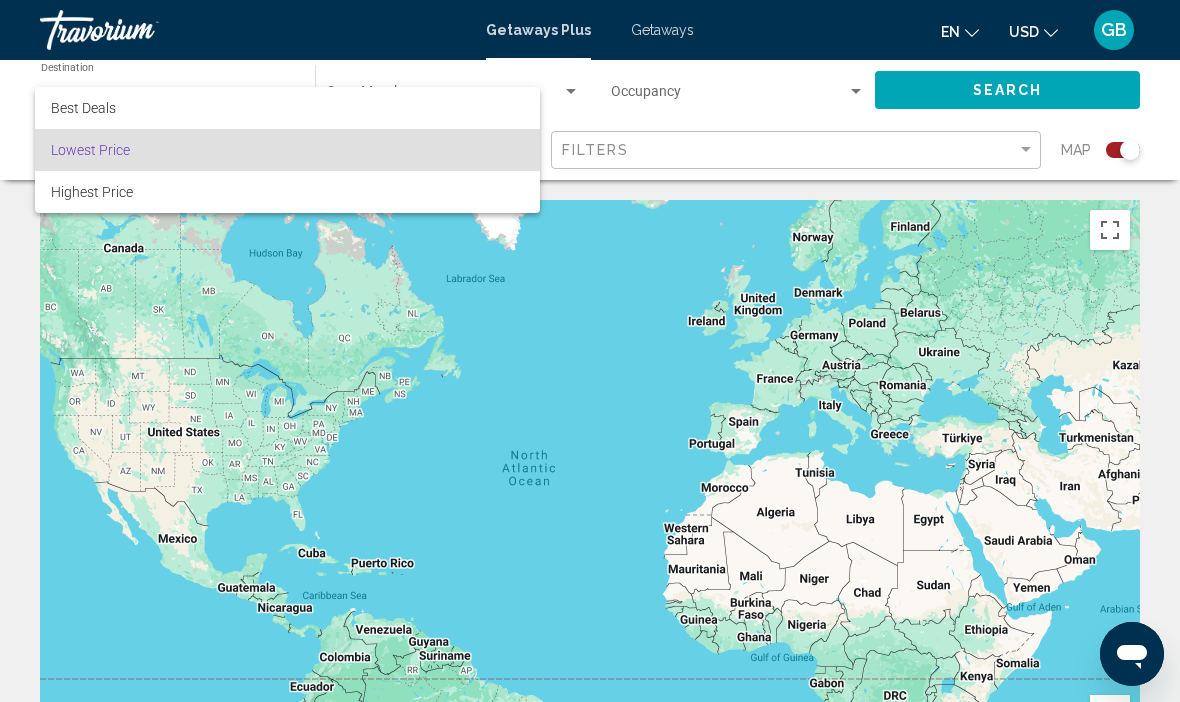 click at bounding box center [590, 351] 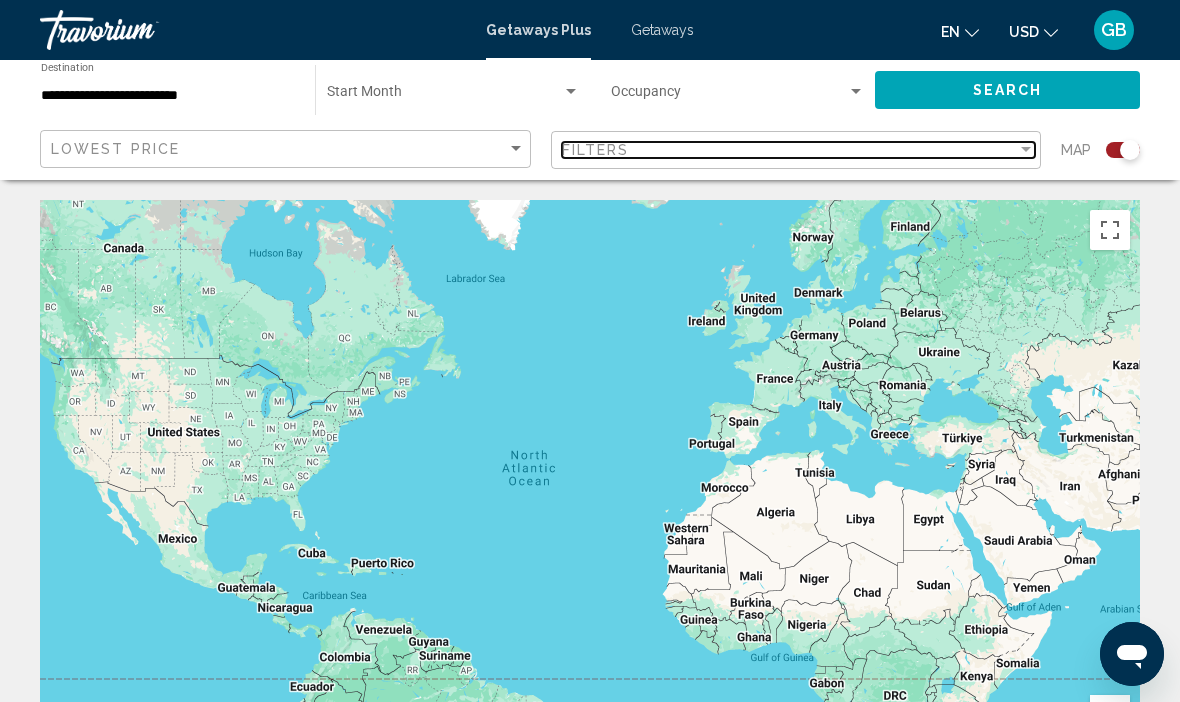 click at bounding box center (1026, 150) 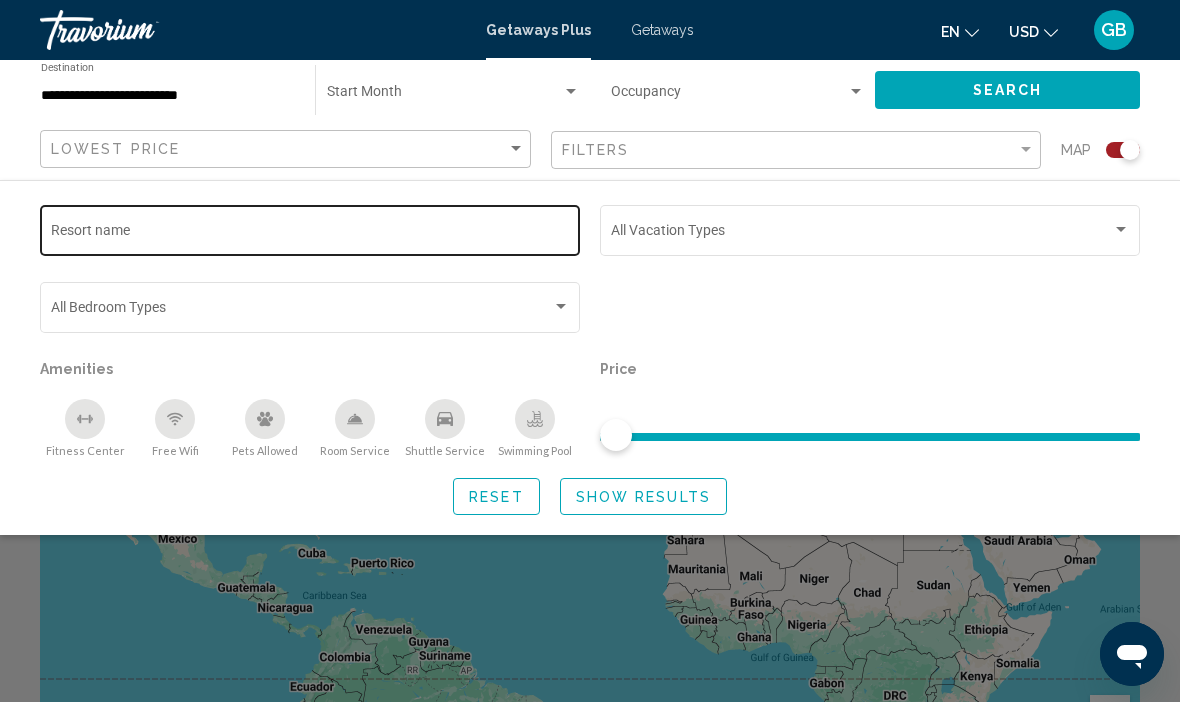 click on "Resort name" at bounding box center [310, 234] 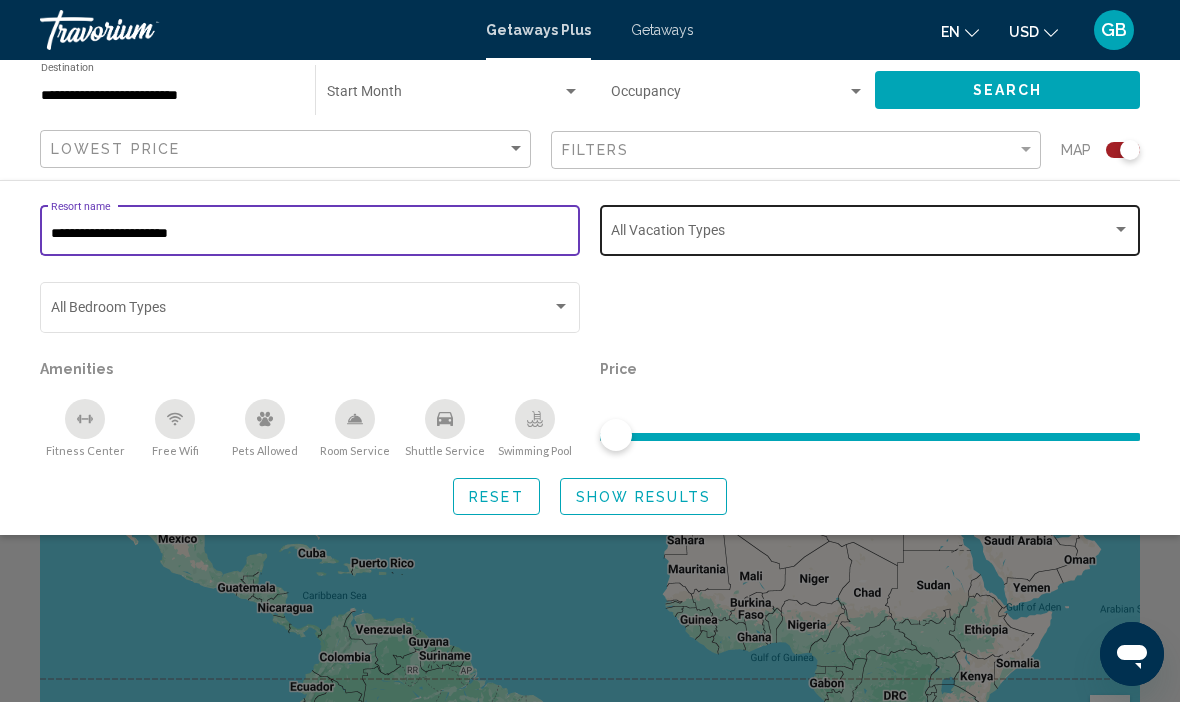 type on "**********" 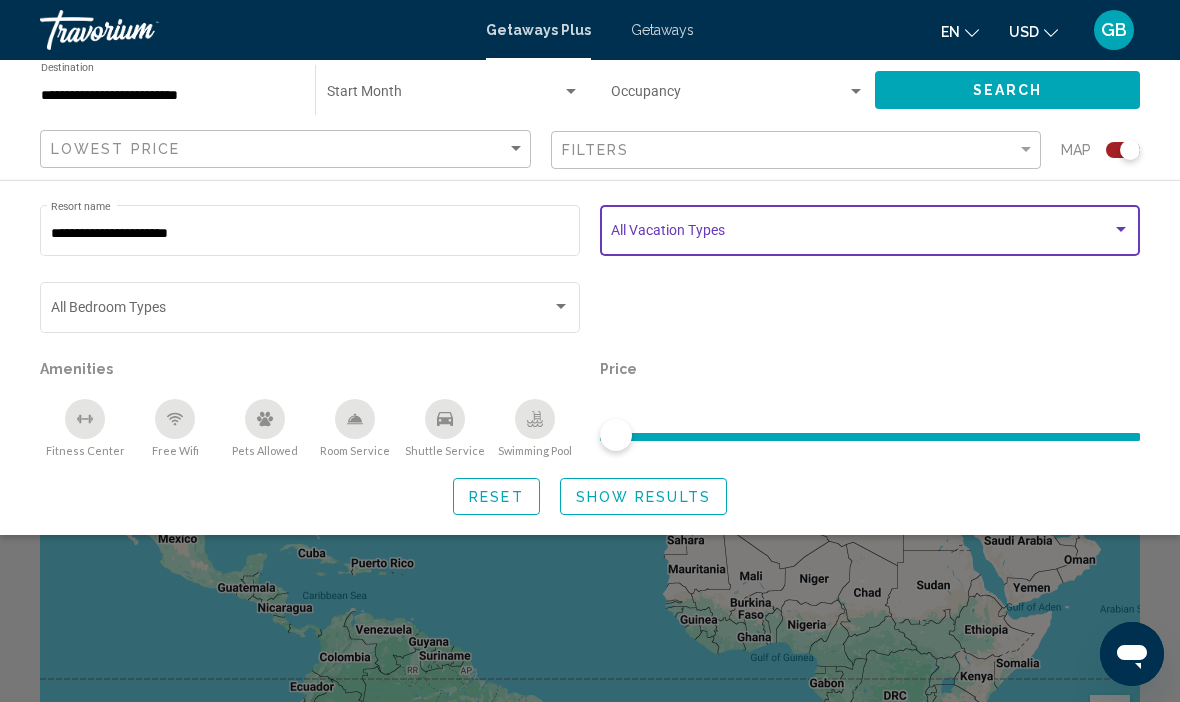 click at bounding box center [1121, 230] 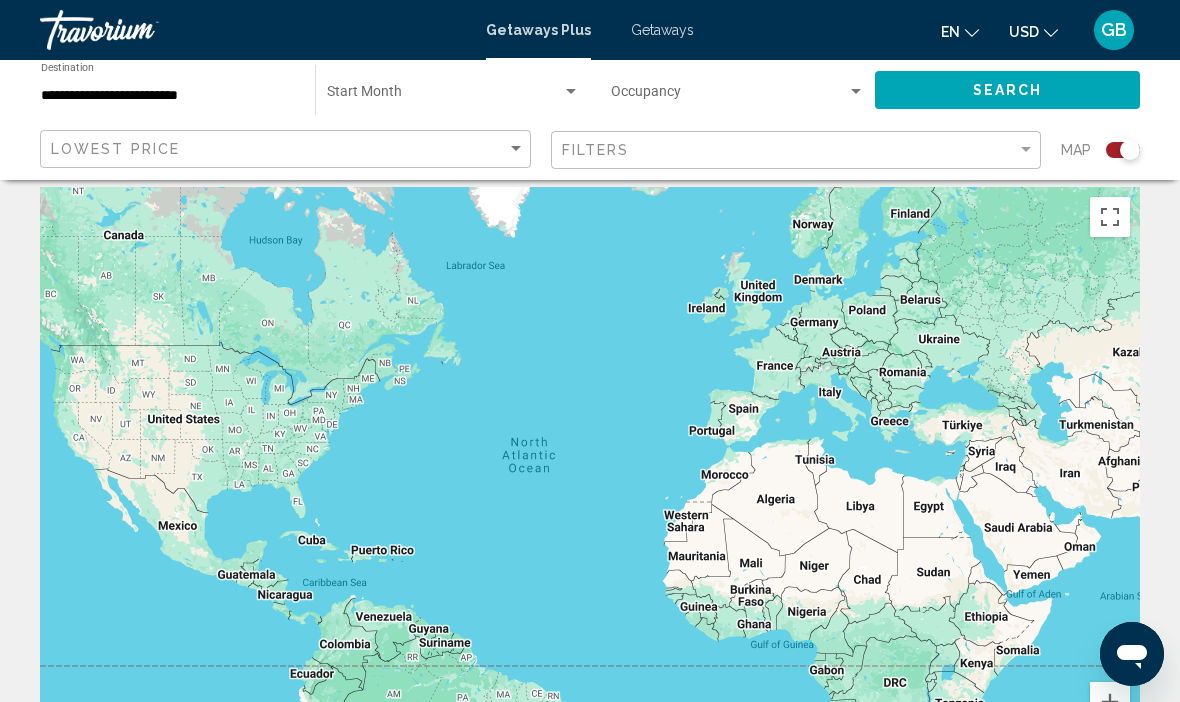 scroll, scrollTop: 0, scrollLeft: 0, axis: both 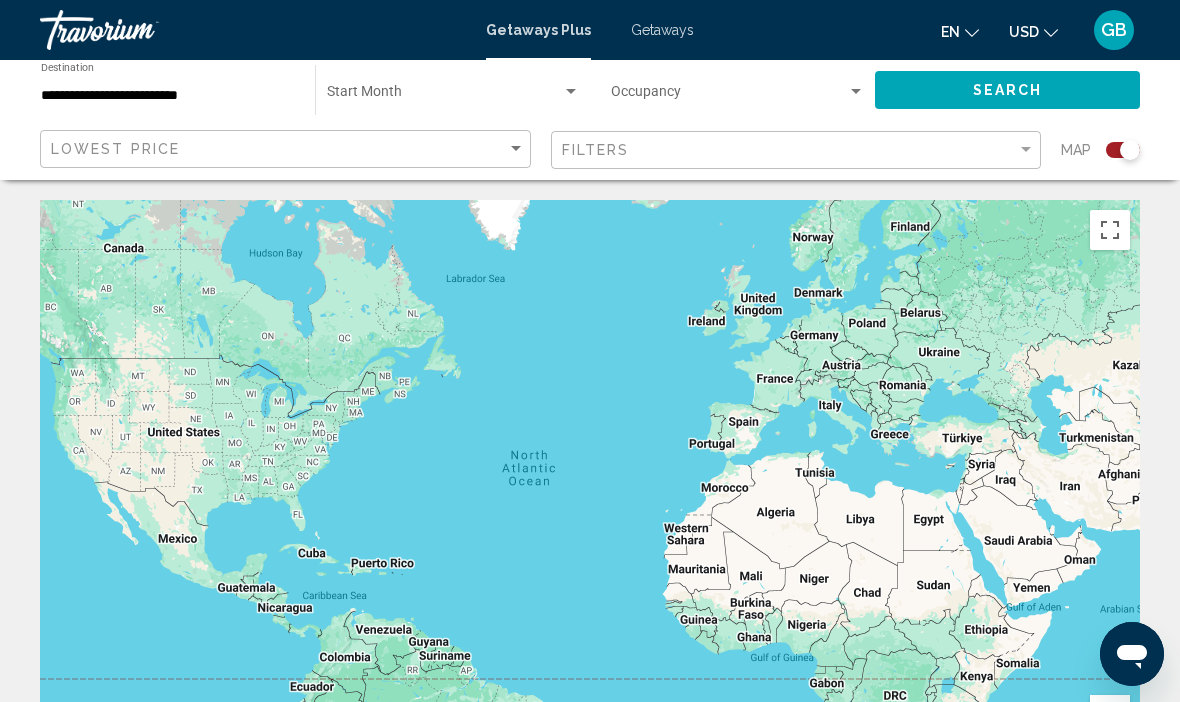 click on "**********" at bounding box center [168, 96] 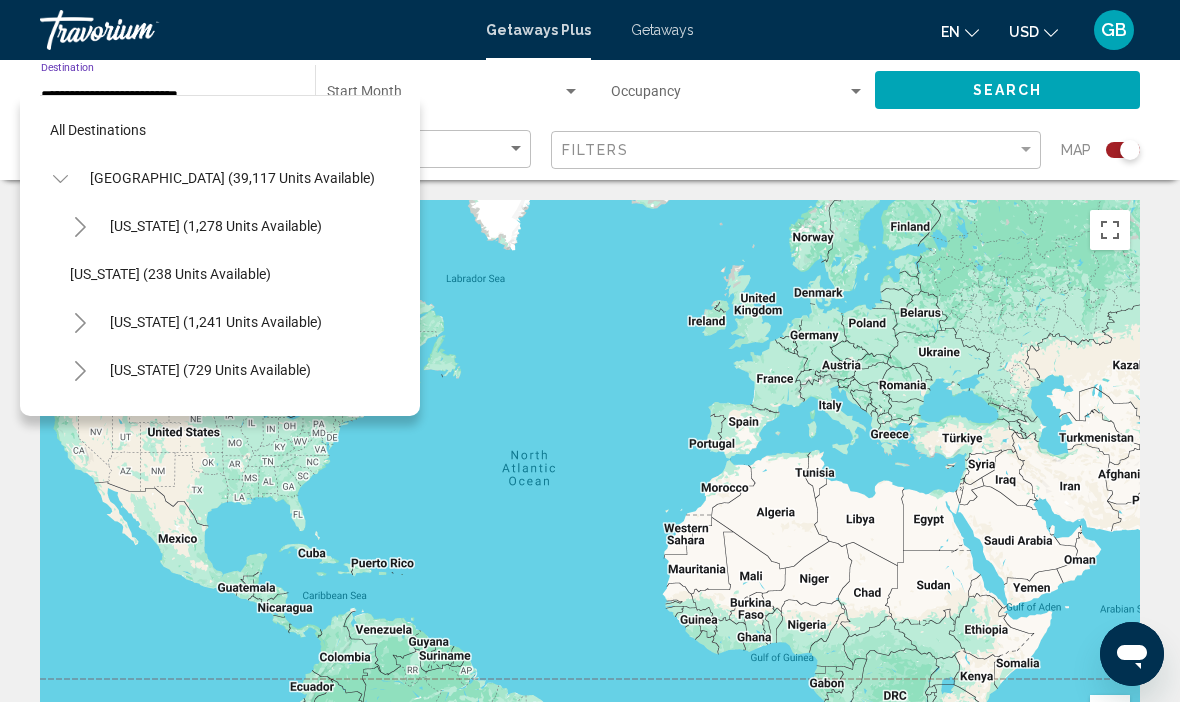 scroll, scrollTop: 263, scrollLeft: 0, axis: vertical 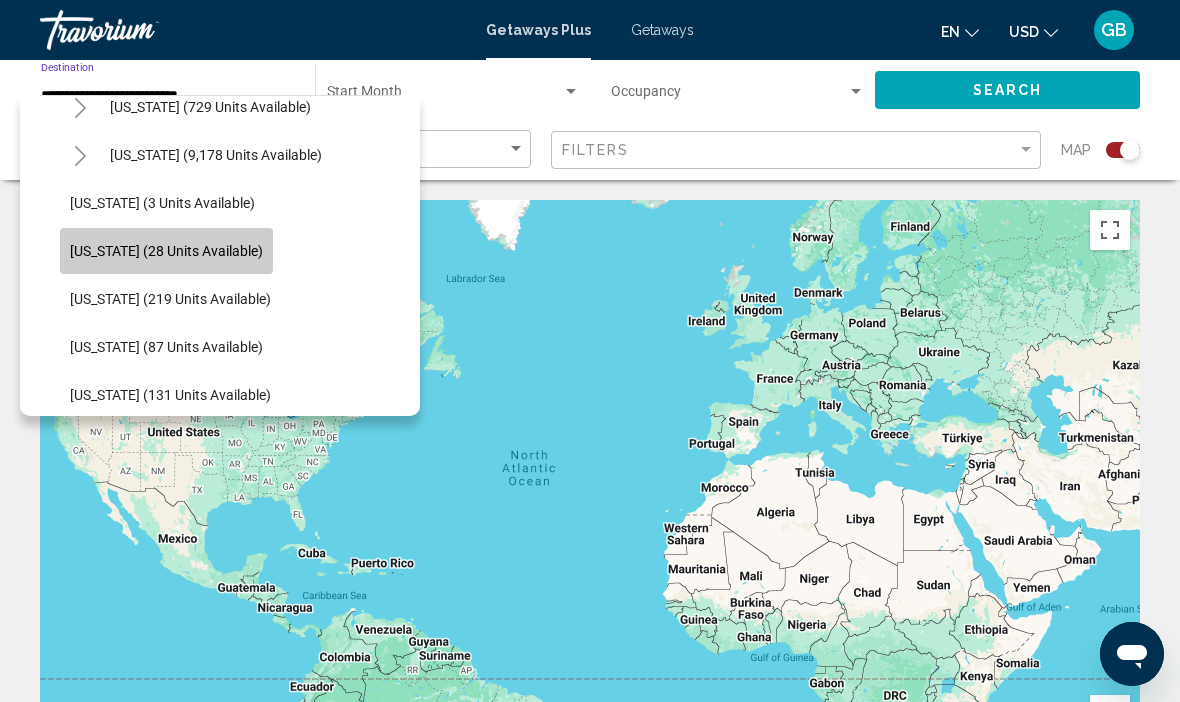 click on "Hawaii (28 units available)" 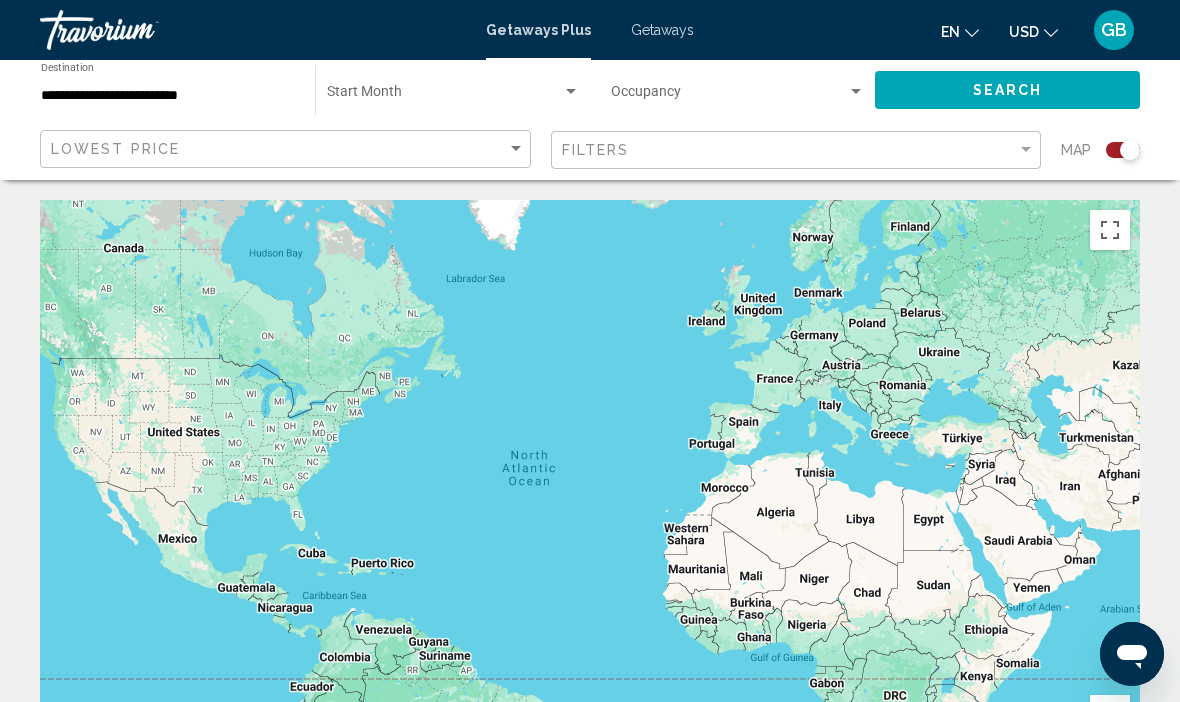 click at bounding box center (571, 91) 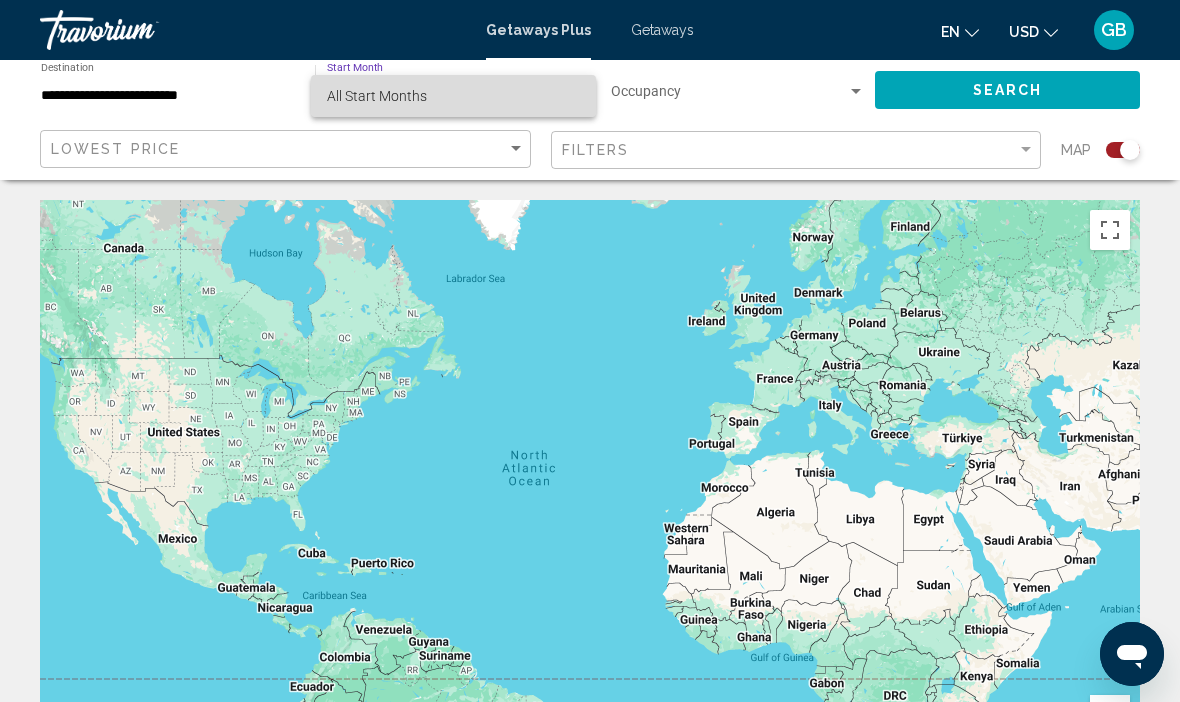 click on "All Start Months" at bounding box center (453, 96) 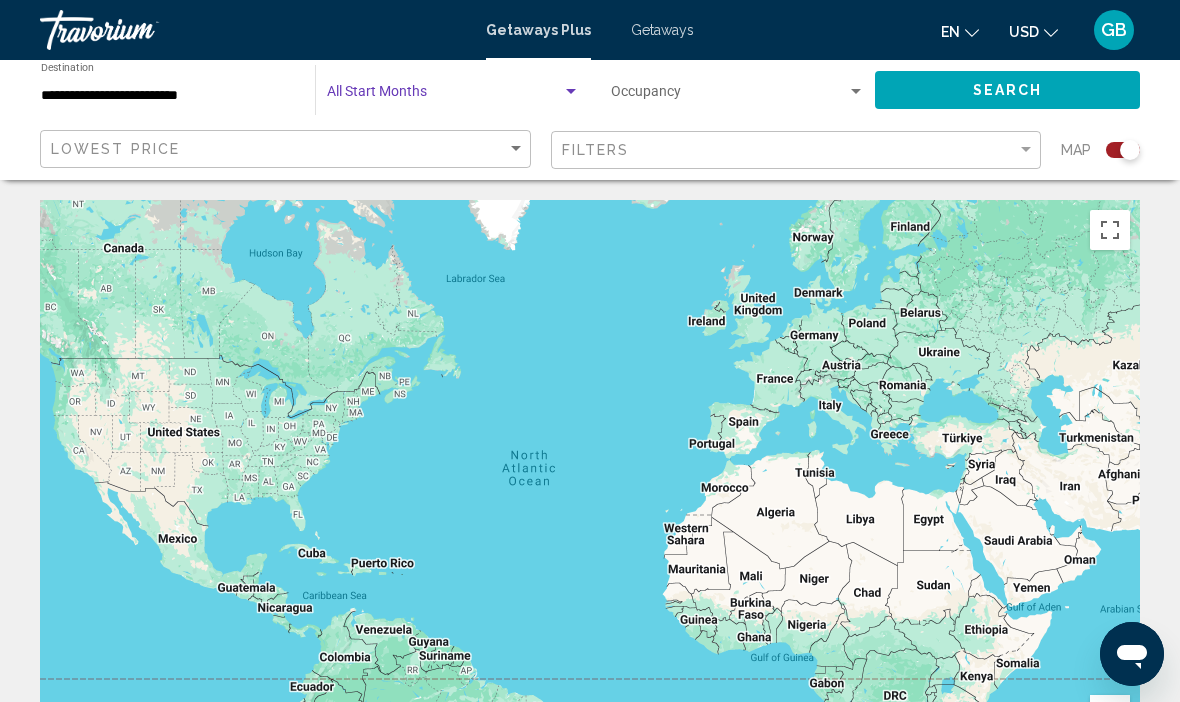click at bounding box center (856, 92) 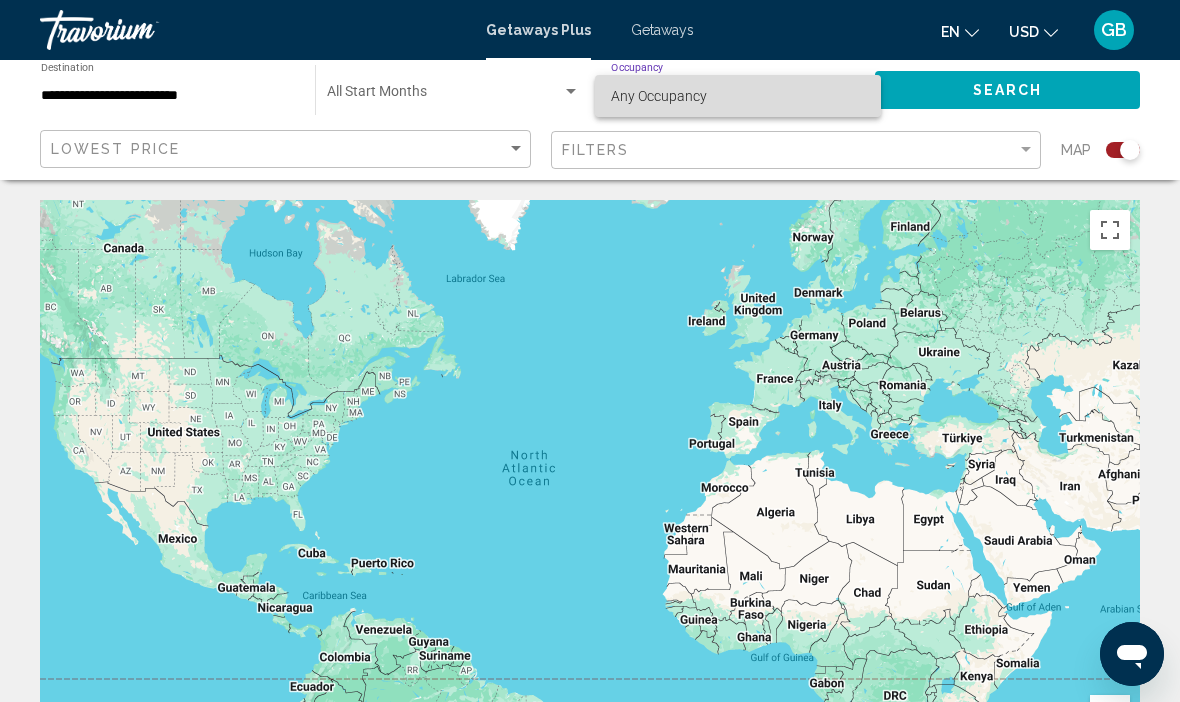 click on "Any Occupancy" at bounding box center [738, 96] 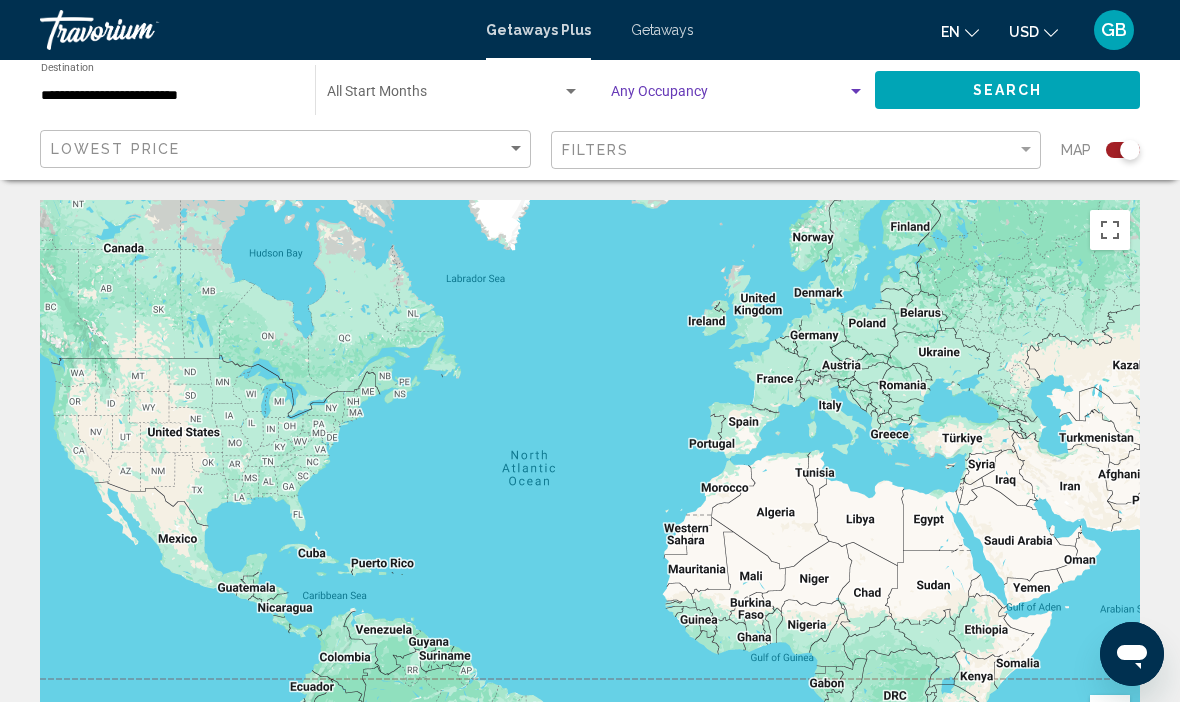 click on "Search" 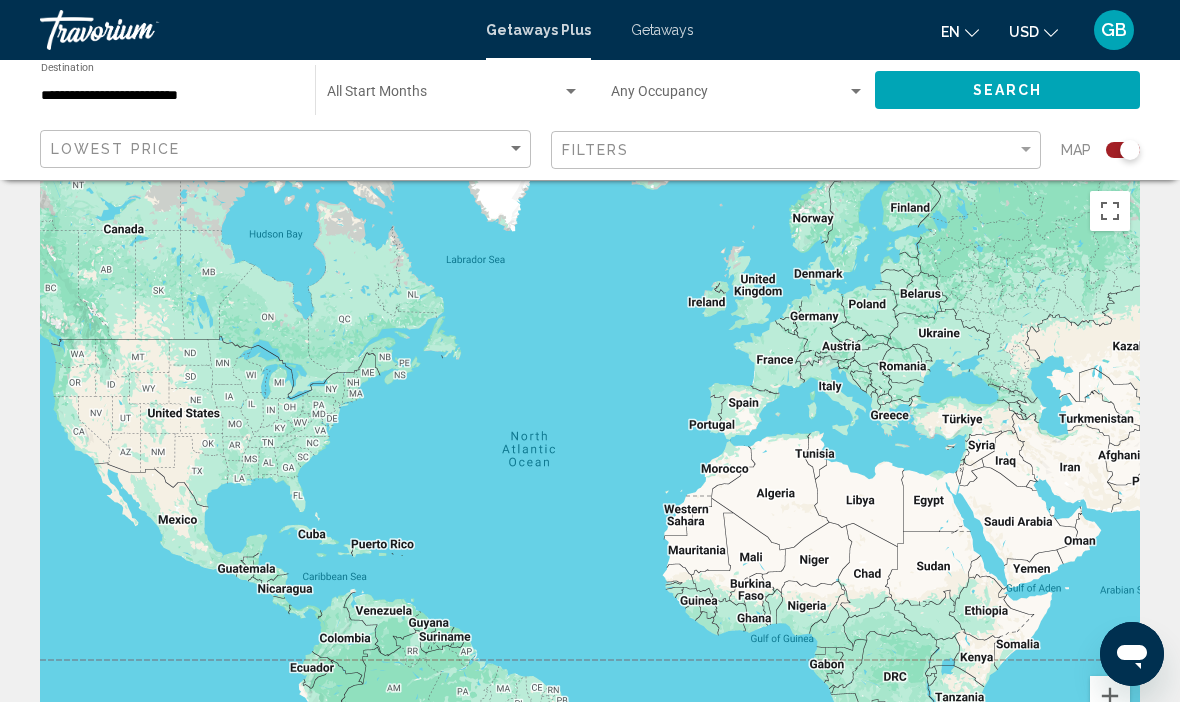 scroll, scrollTop: 0, scrollLeft: 0, axis: both 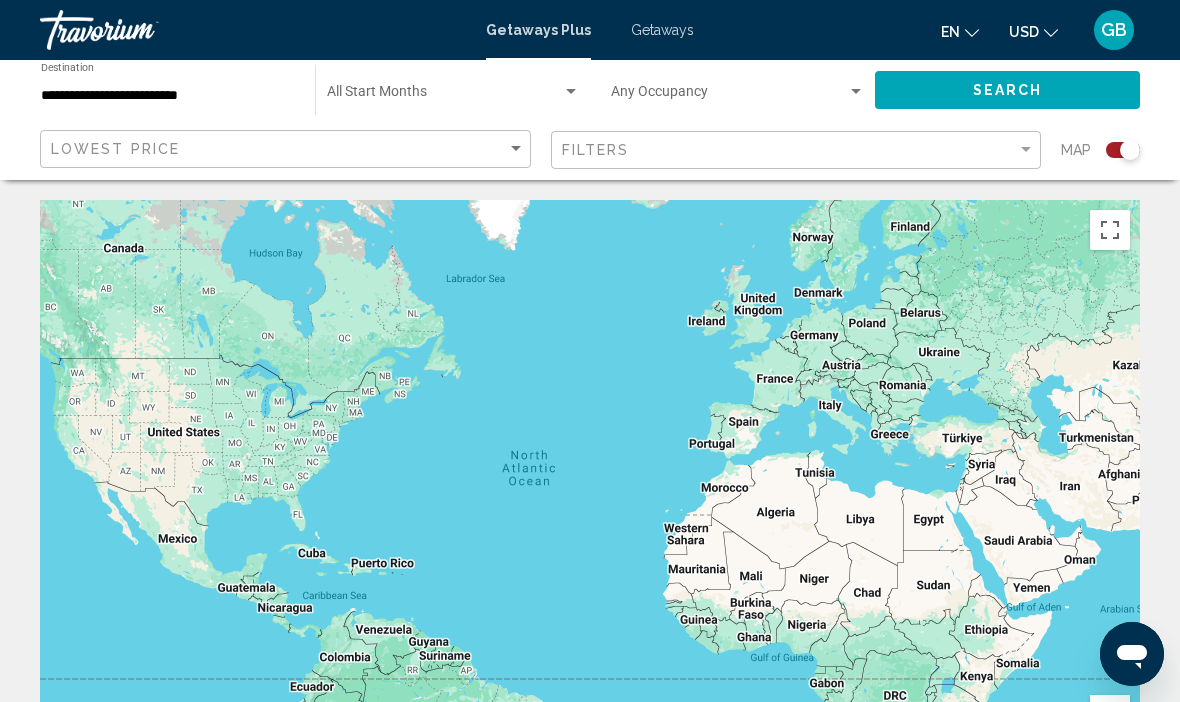click on "Getaways" at bounding box center [662, 30] 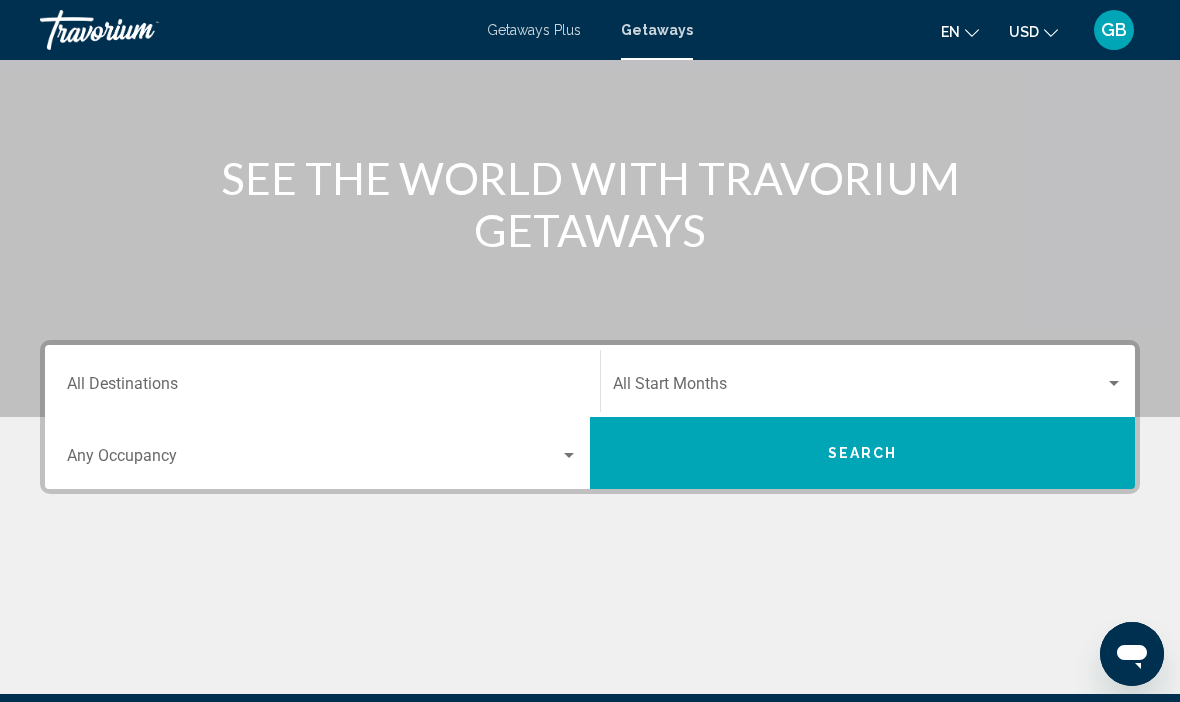 click on "Destination All Destinations" at bounding box center [322, 388] 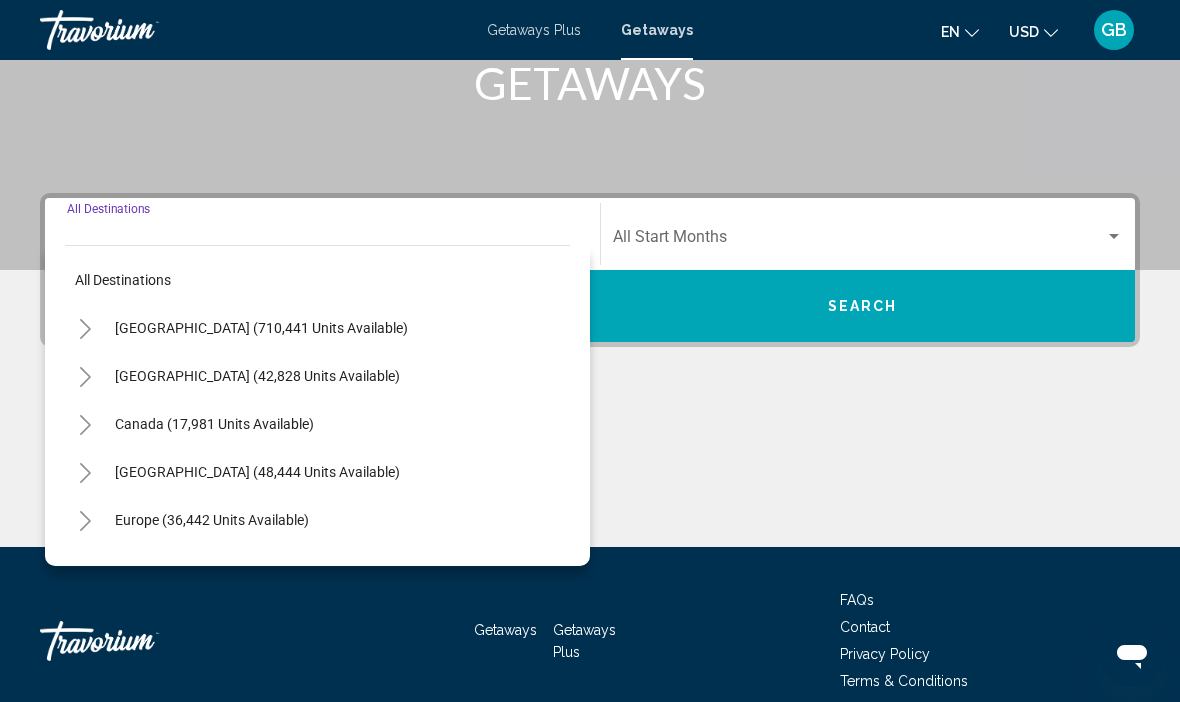 scroll, scrollTop: 351, scrollLeft: 0, axis: vertical 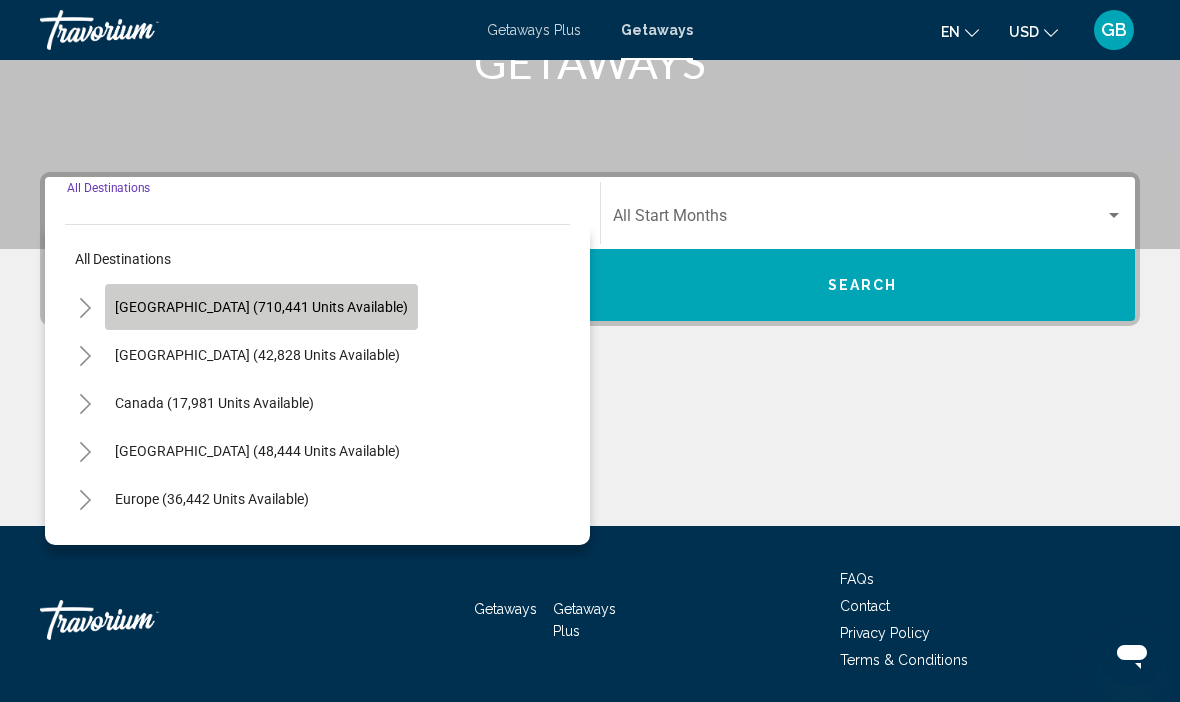 click on "United States (710,441 units available)" at bounding box center (257, 355) 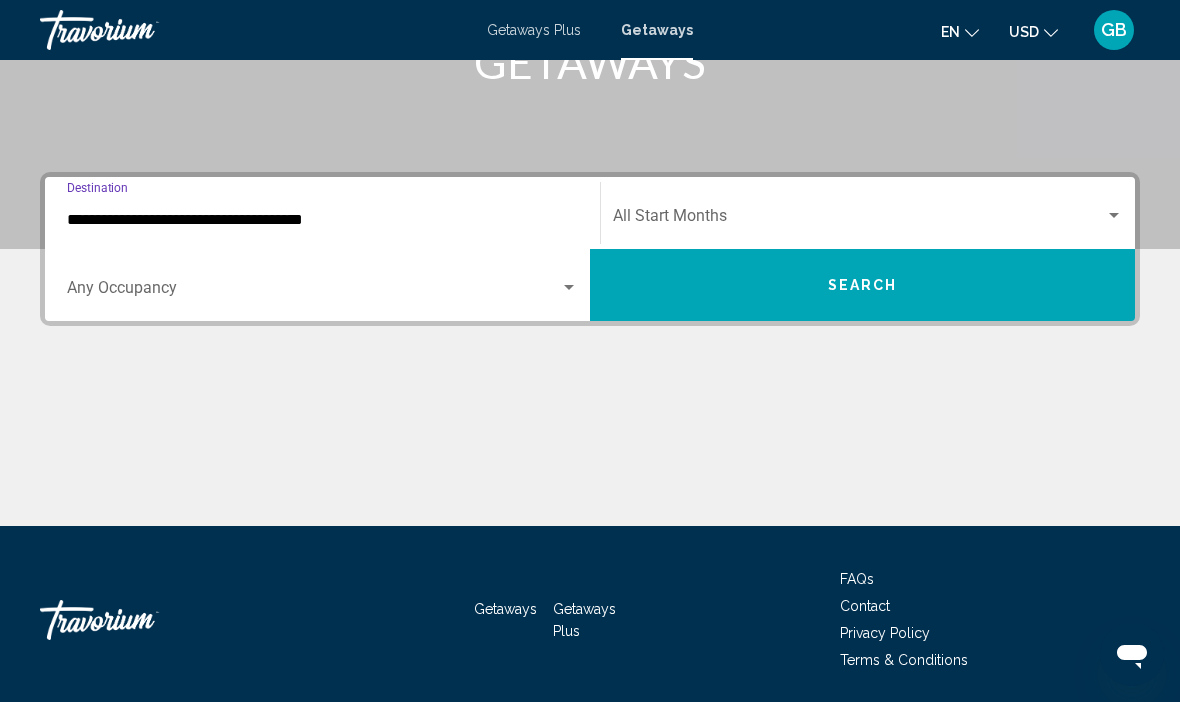 click on "**********" at bounding box center (322, 220) 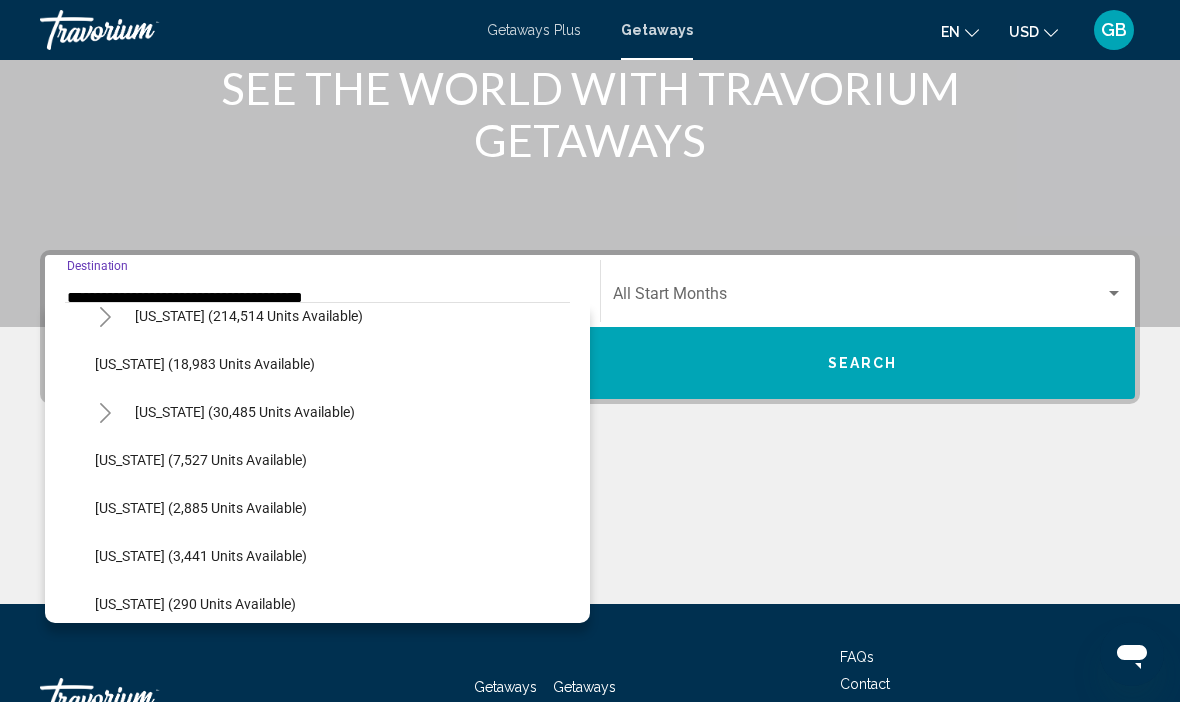 scroll, scrollTop: 406, scrollLeft: 0, axis: vertical 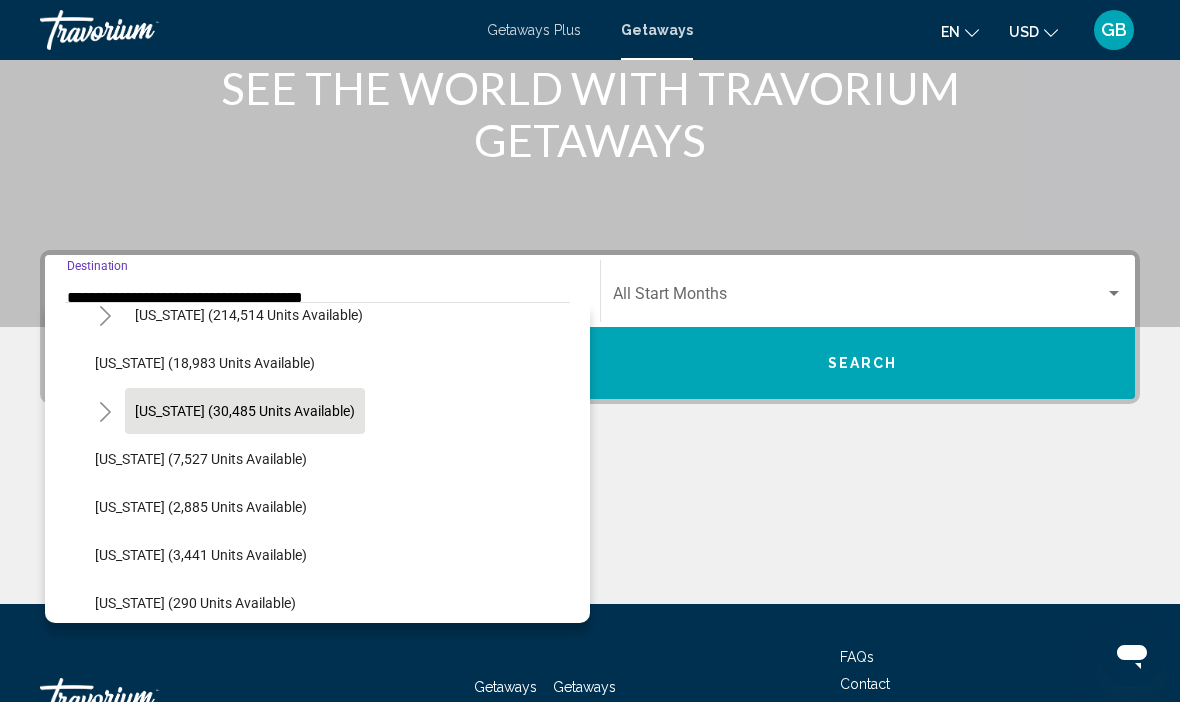 click on "Hawaii (30,485 units available)" 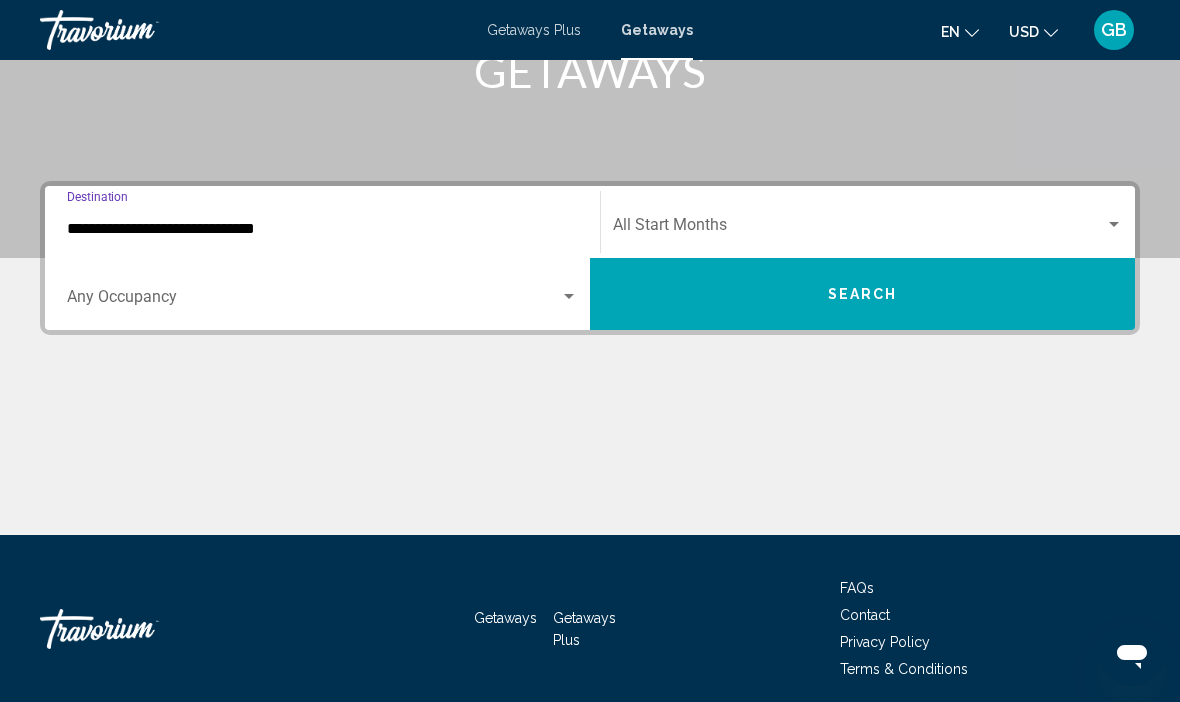 scroll, scrollTop: 351, scrollLeft: 0, axis: vertical 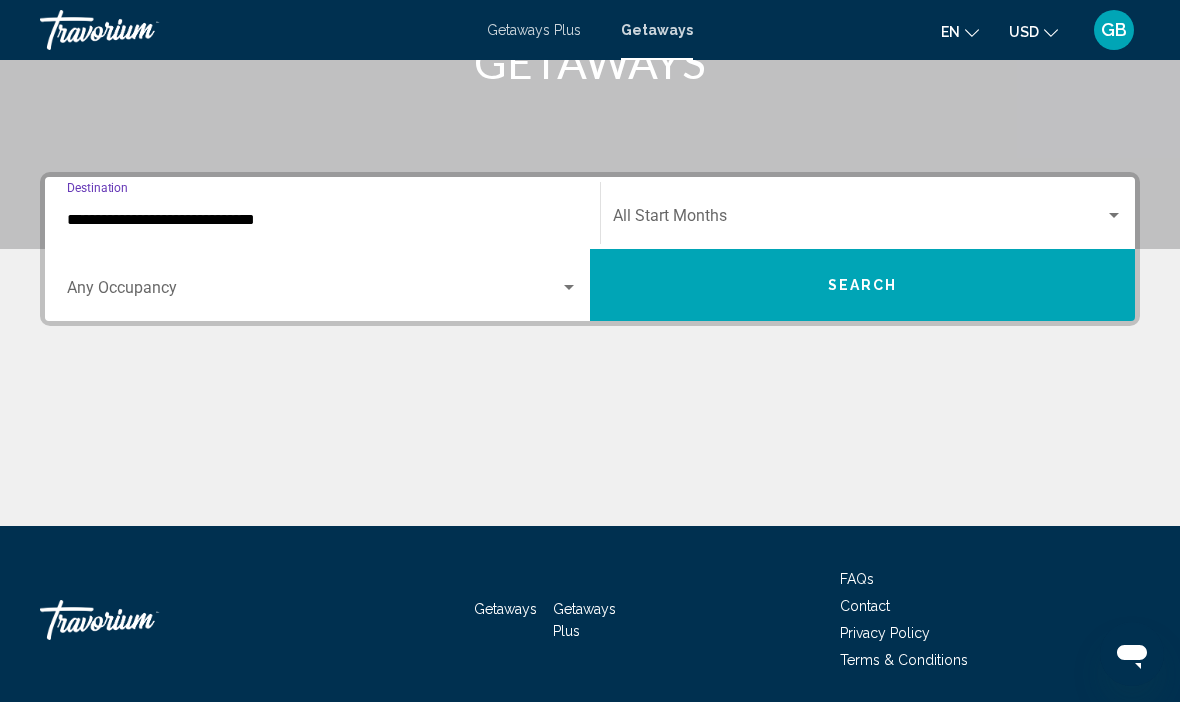 click at bounding box center (1114, 215) 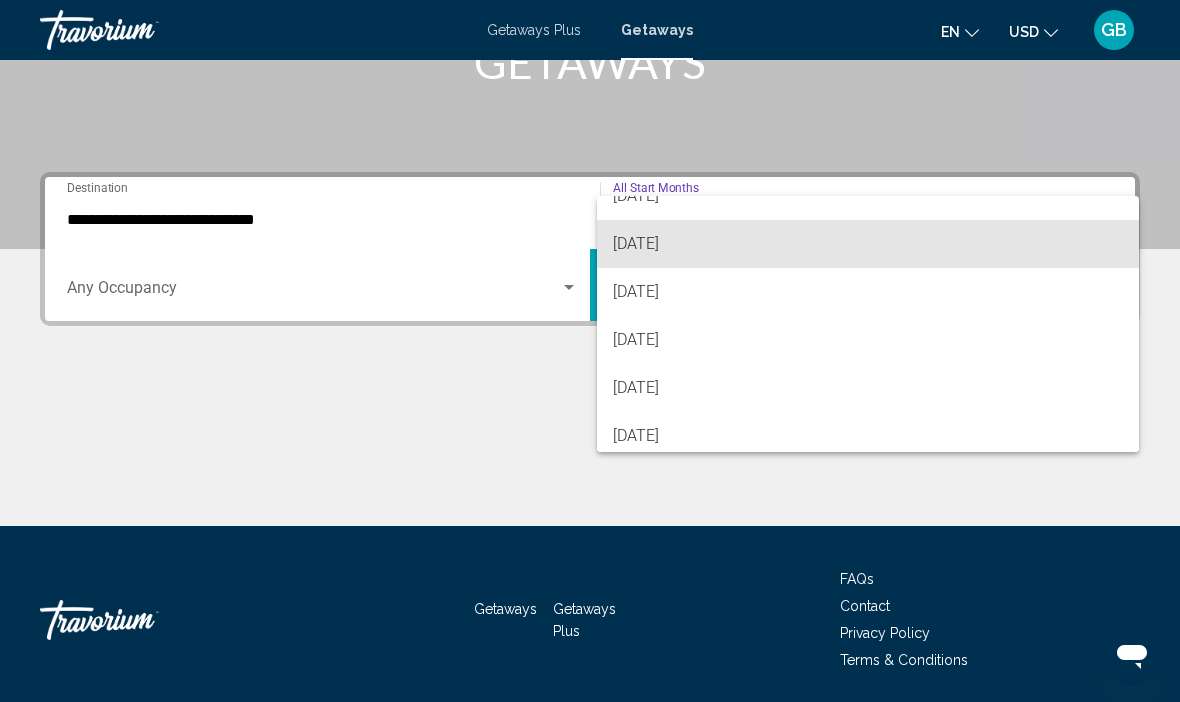 scroll, scrollTop: 174, scrollLeft: 0, axis: vertical 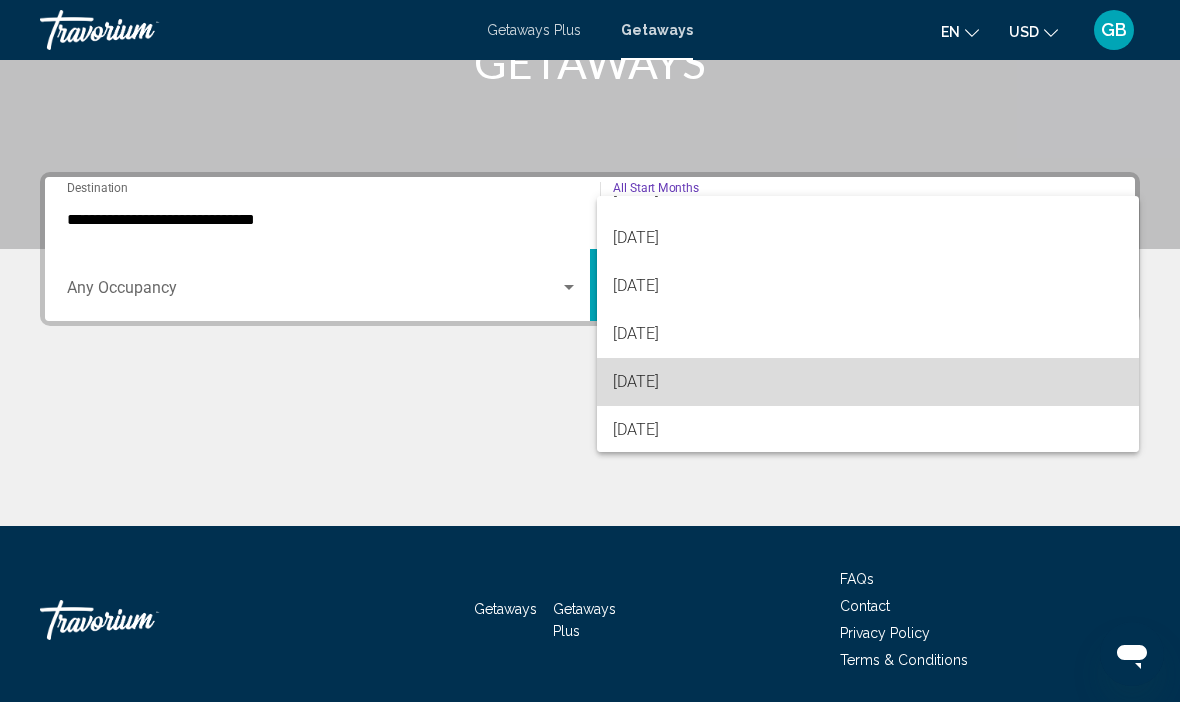 click on "January 2026" at bounding box center (868, 382) 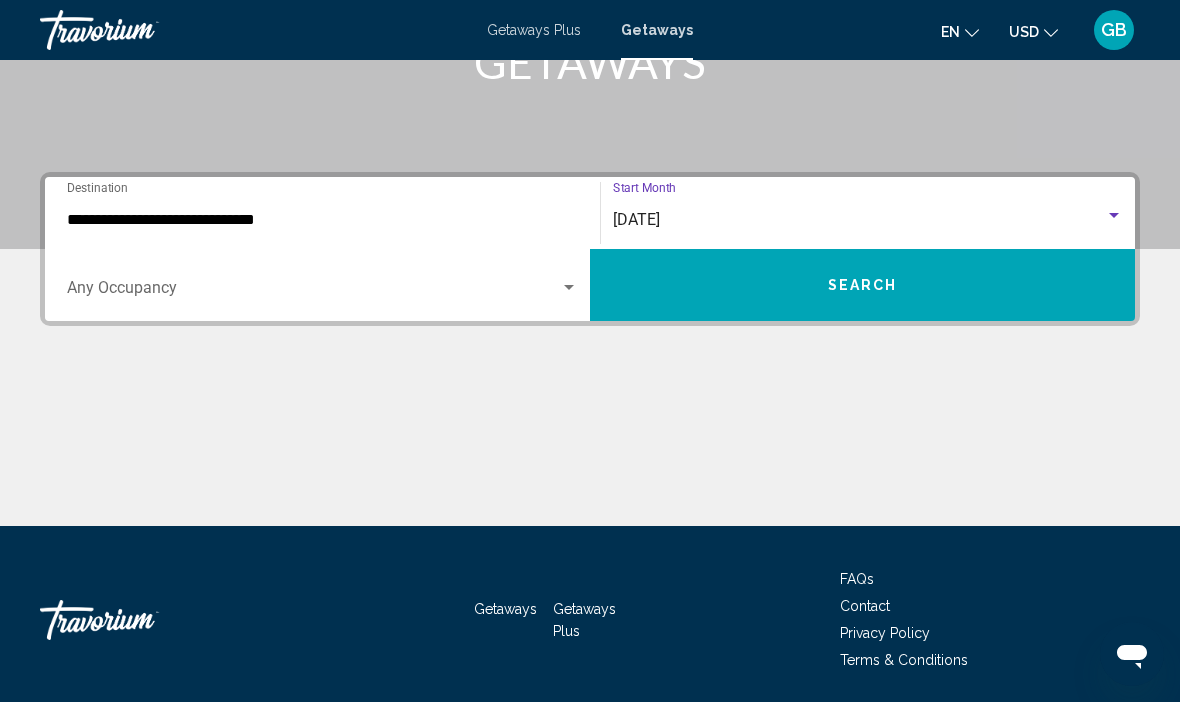 click on "Search" at bounding box center [862, 285] 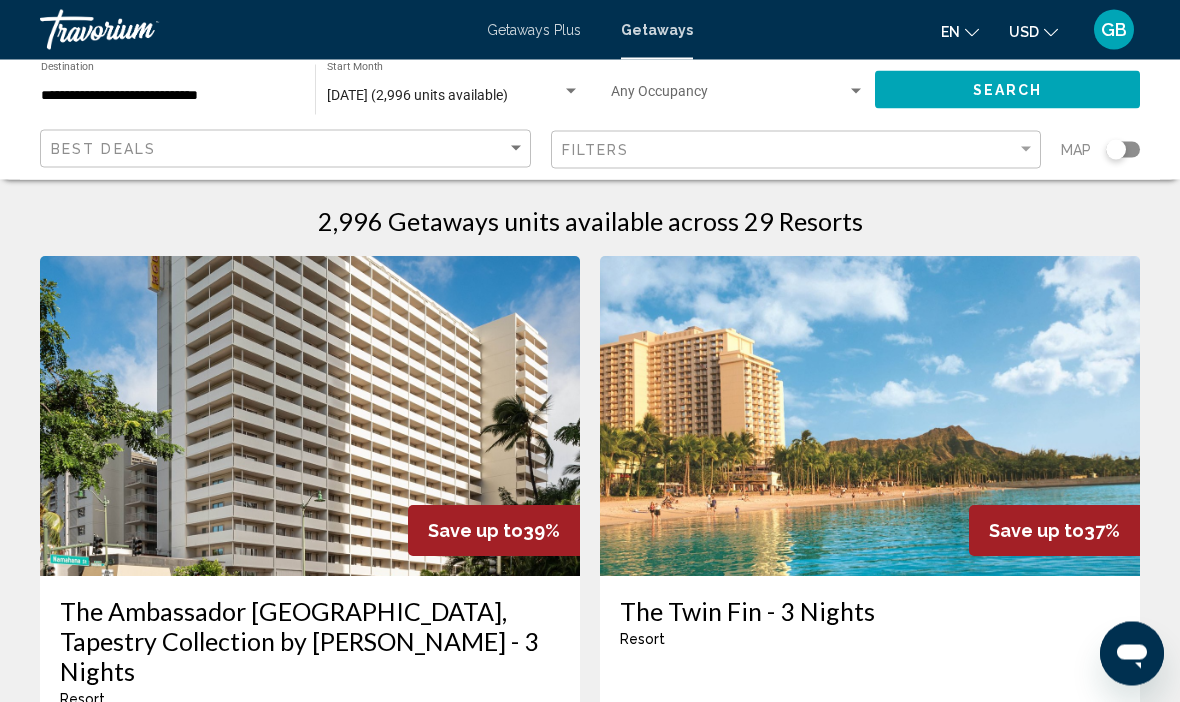 scroll, scrollTop: 0, scrollLeft: 0, axis: both 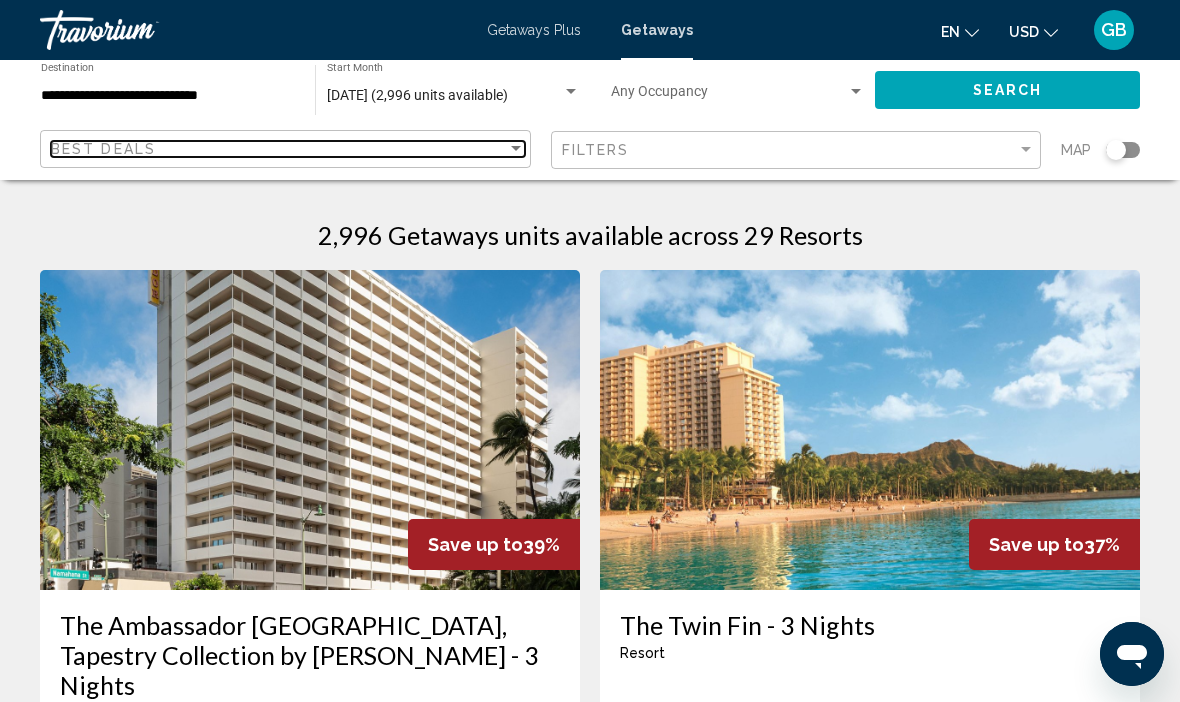 click at bounding box center [516, 148] 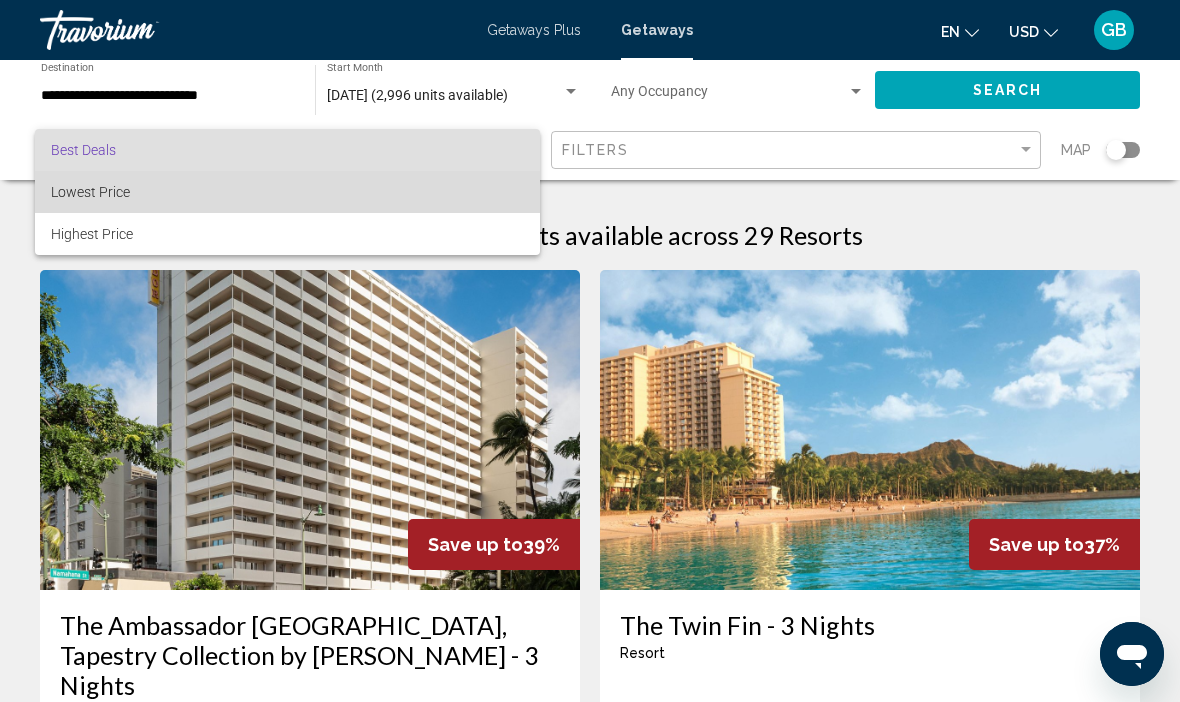 click on "Lowest Price" at bounding box center (287, 192) 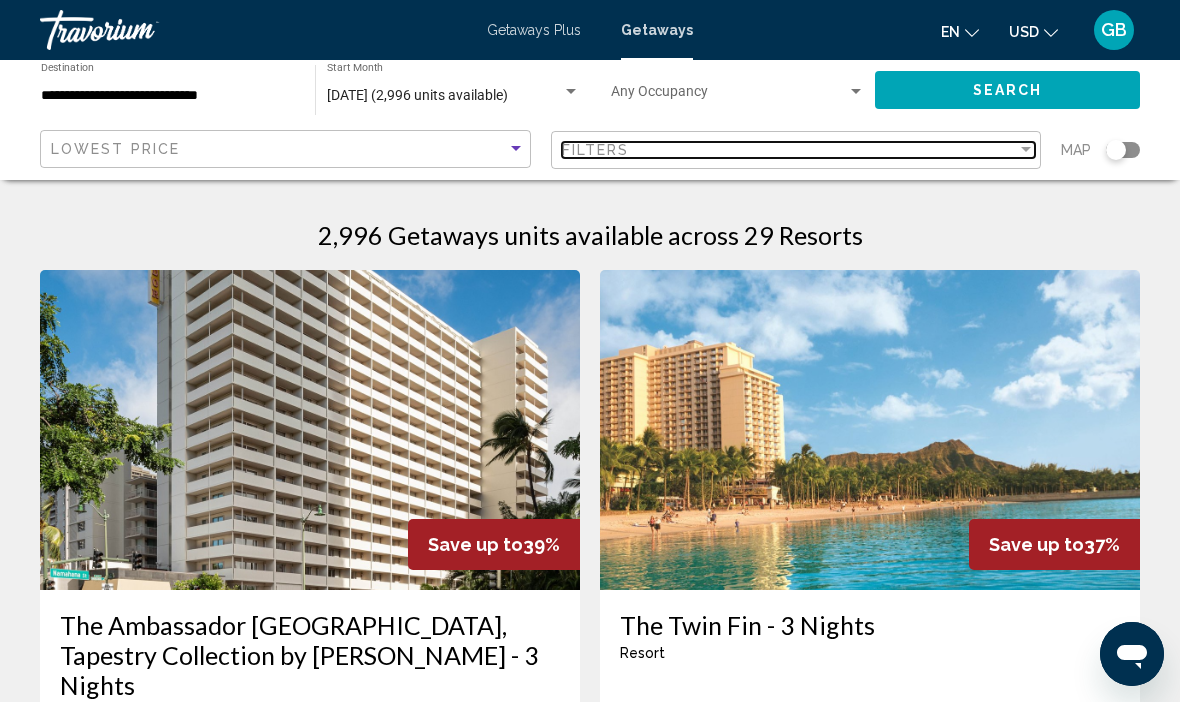 click at bounding box center (1026, 150) 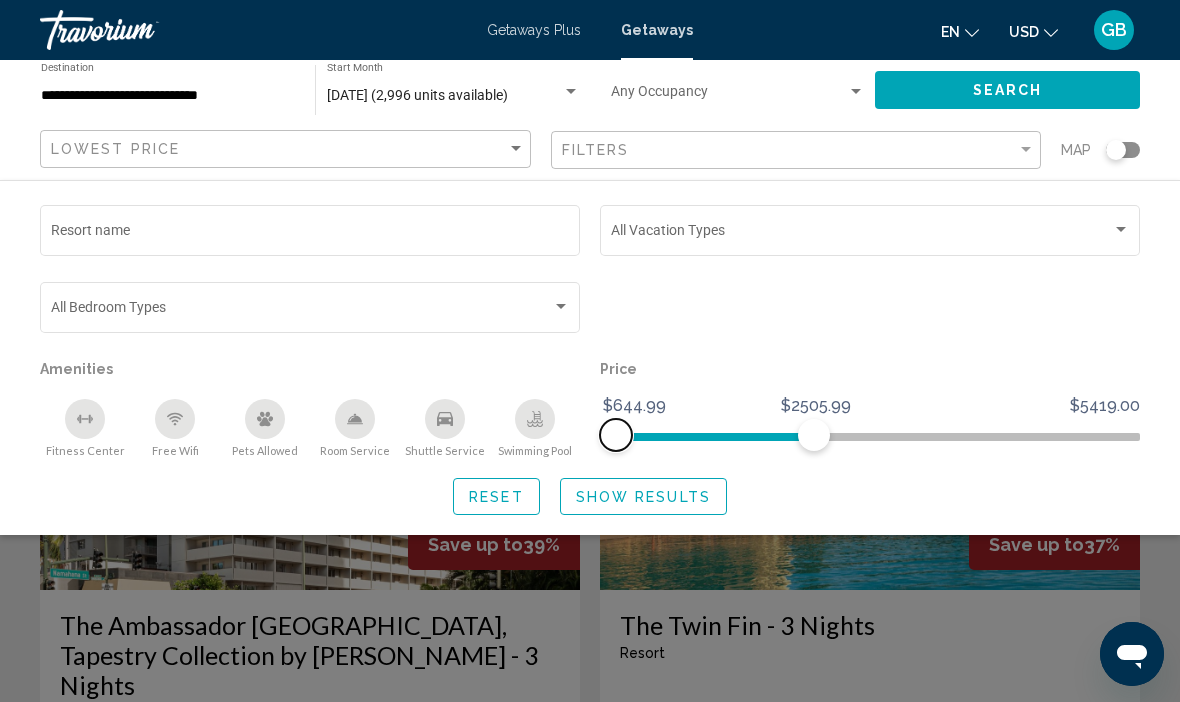 click 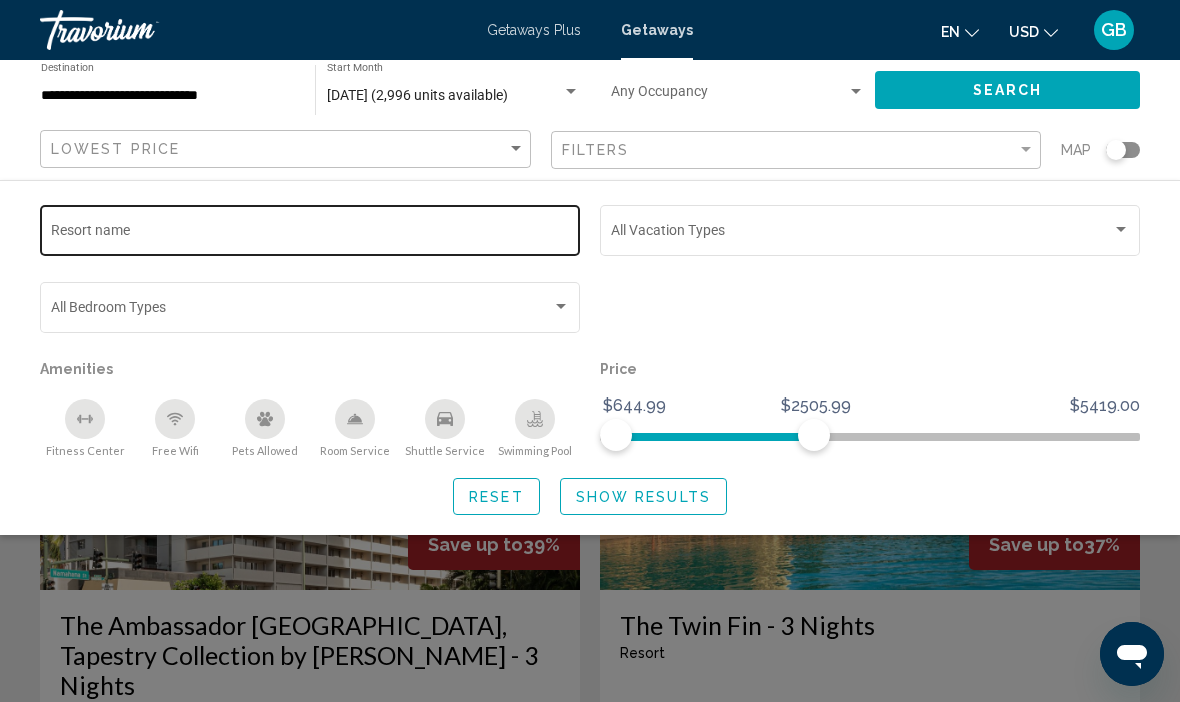 click on "Resort name" at bounding box center [310, 234] 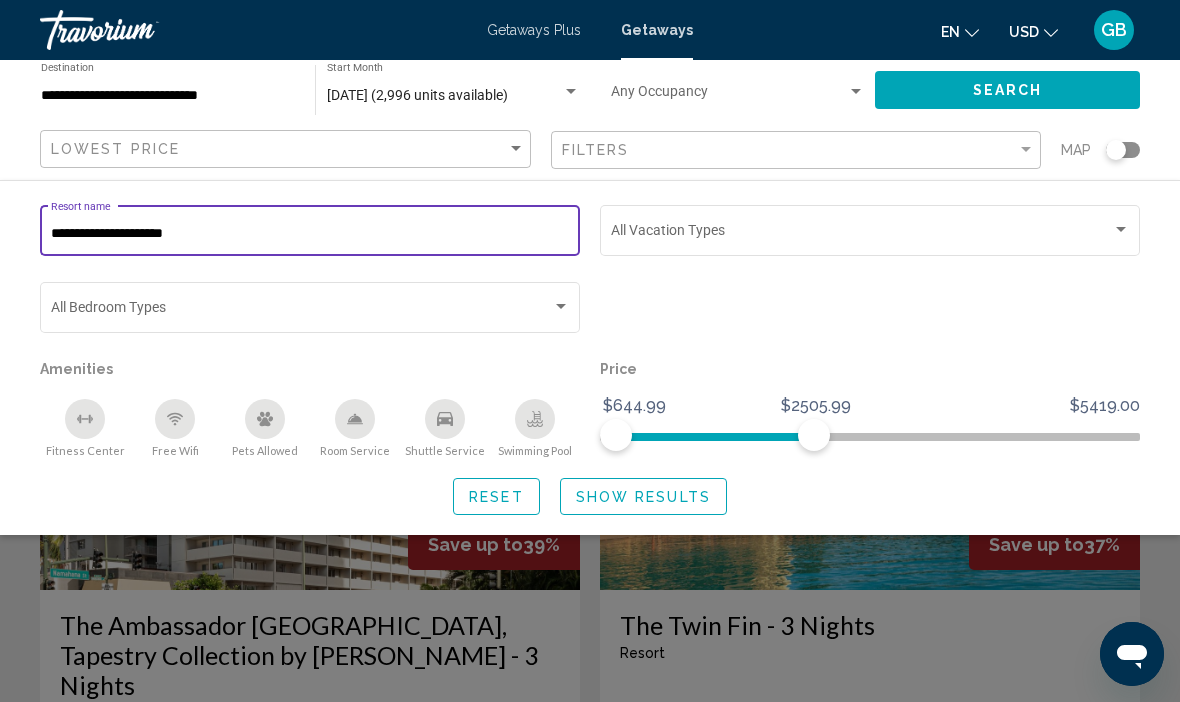 type on "**********" 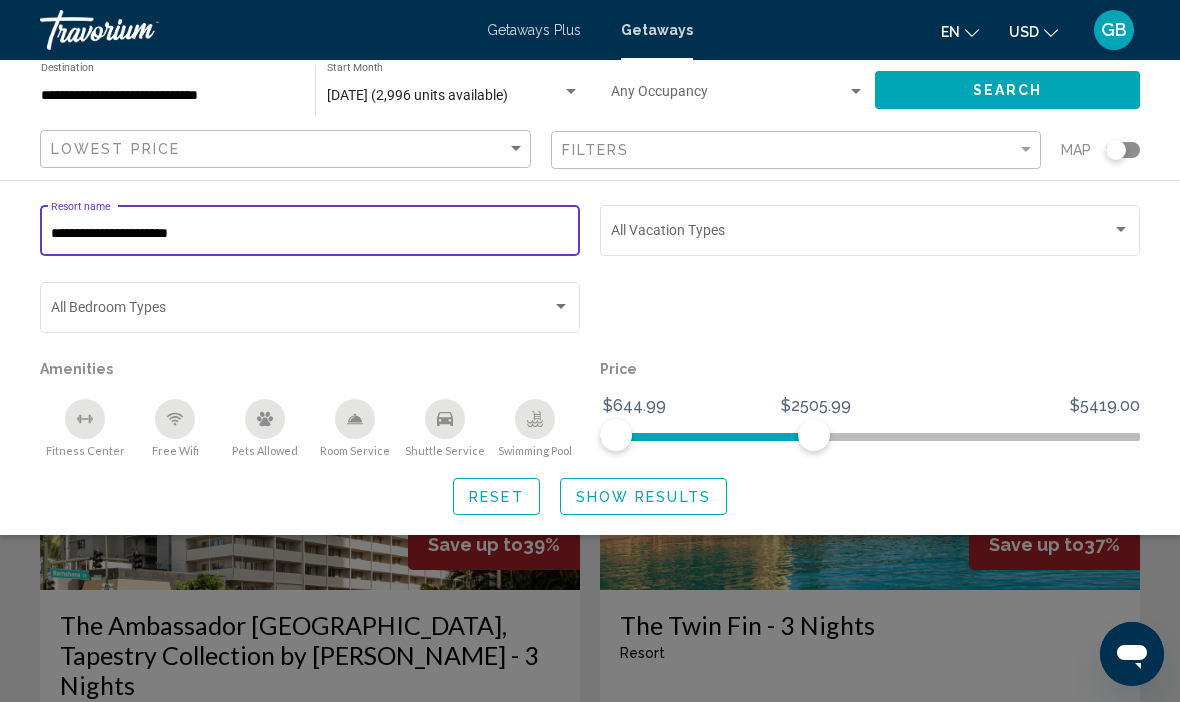click on "Show Results" 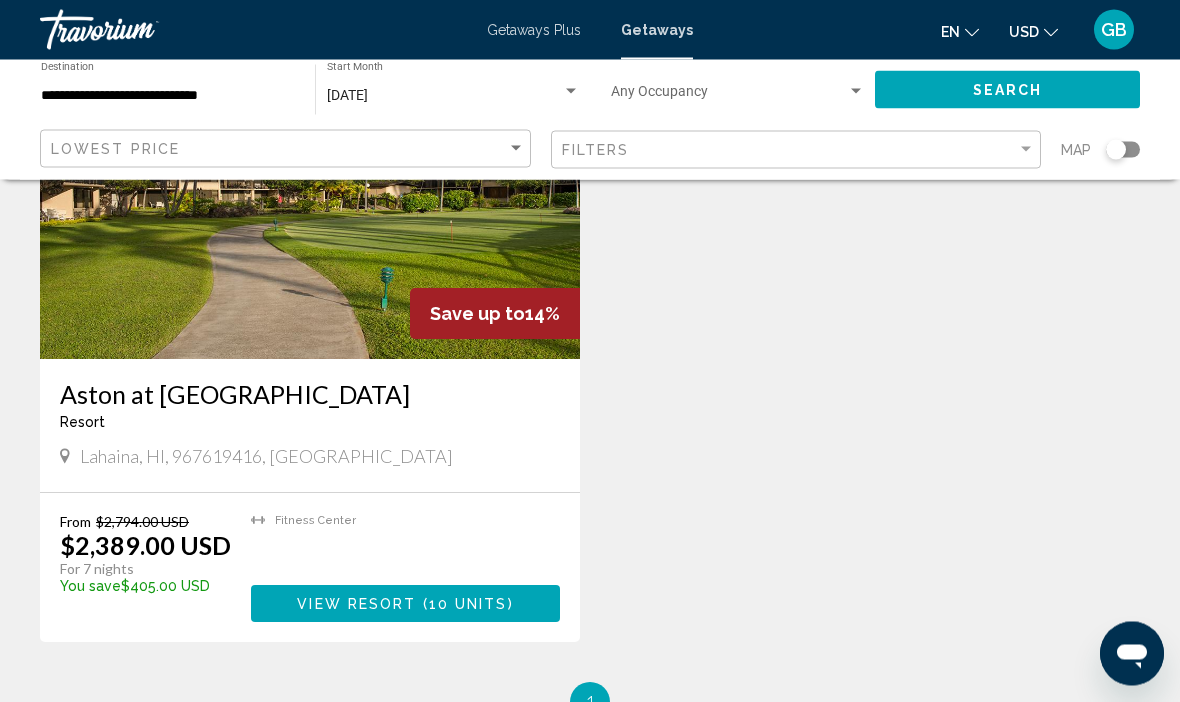 scroll, scrollTop: 233, scrollLeft: 0, axis: vertical 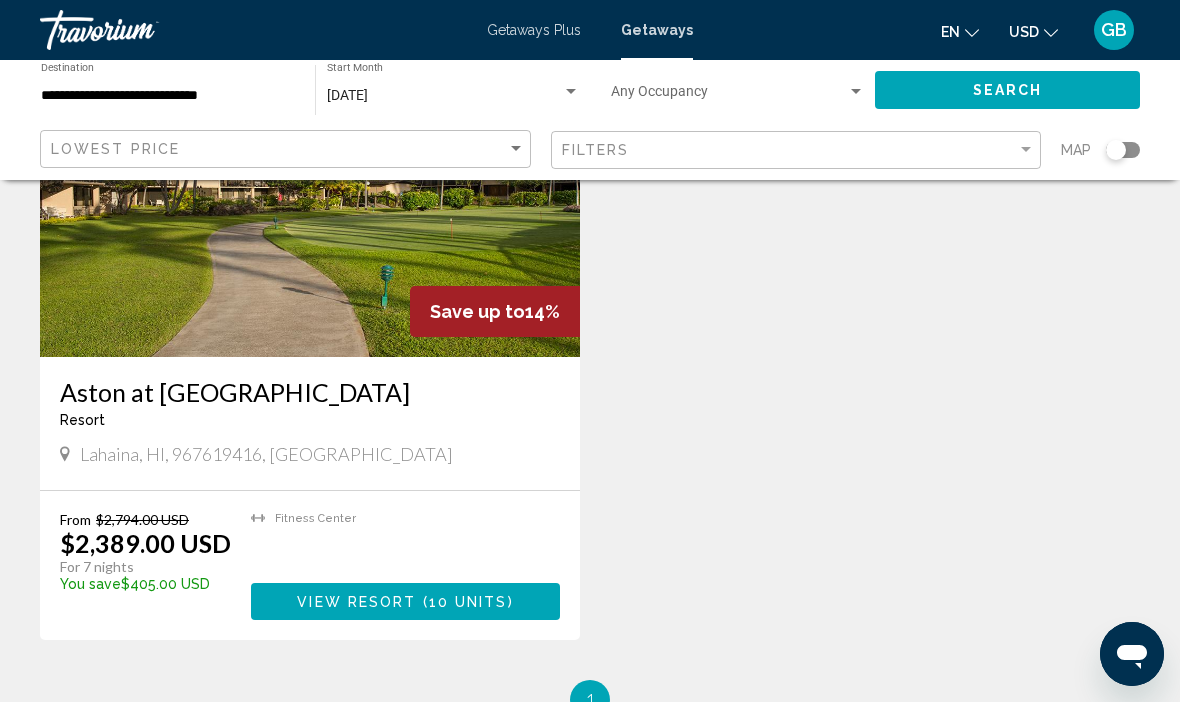 click on "View Resort" at bounding box center (356, 602) 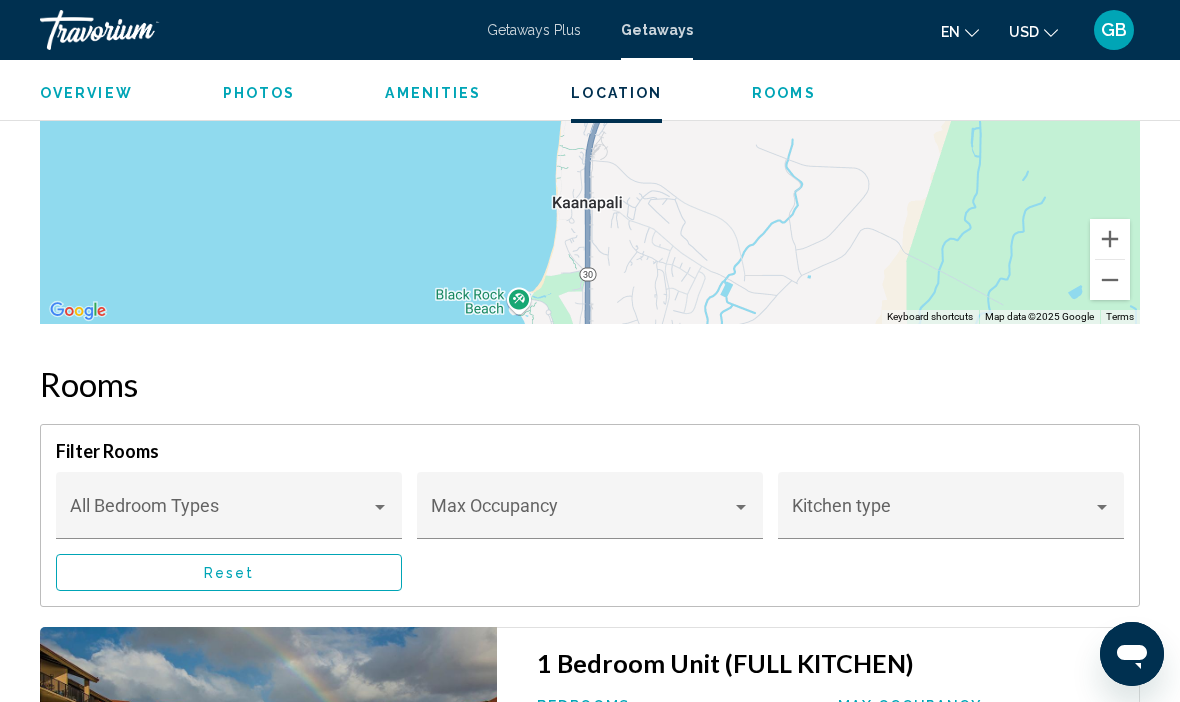 scroll, scrollTop: 3221, scrollLeft: 0, axis: vertical 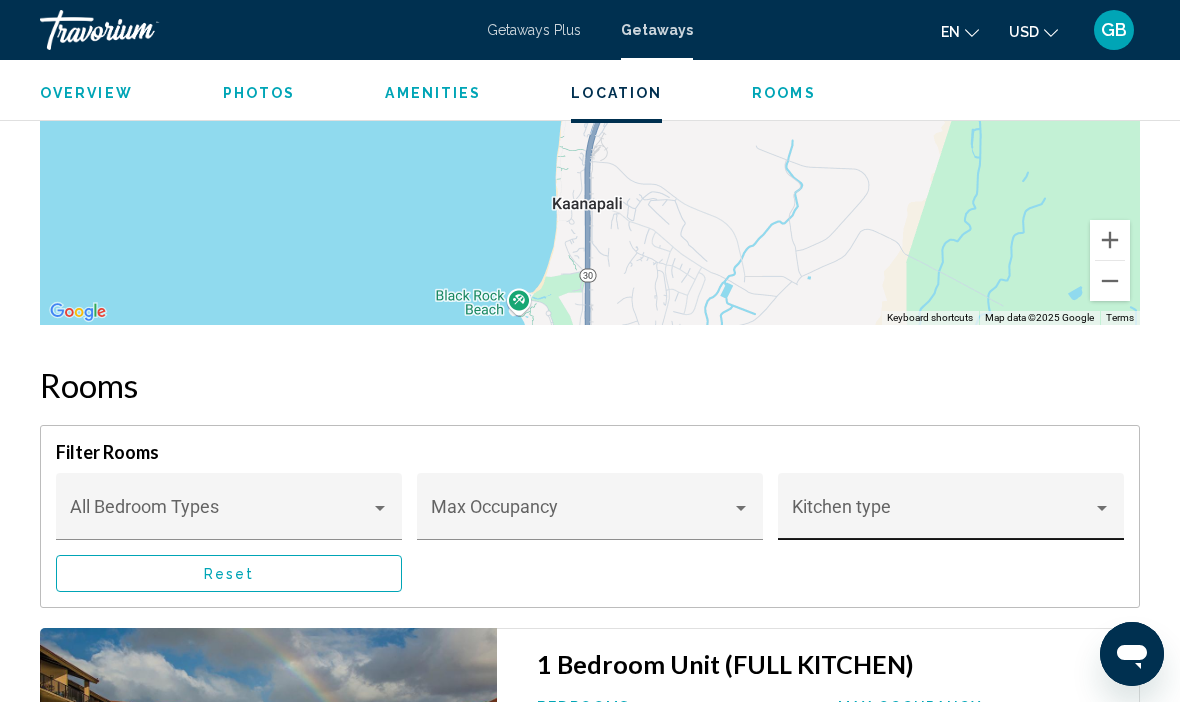 click at bounding box center [942, 516] 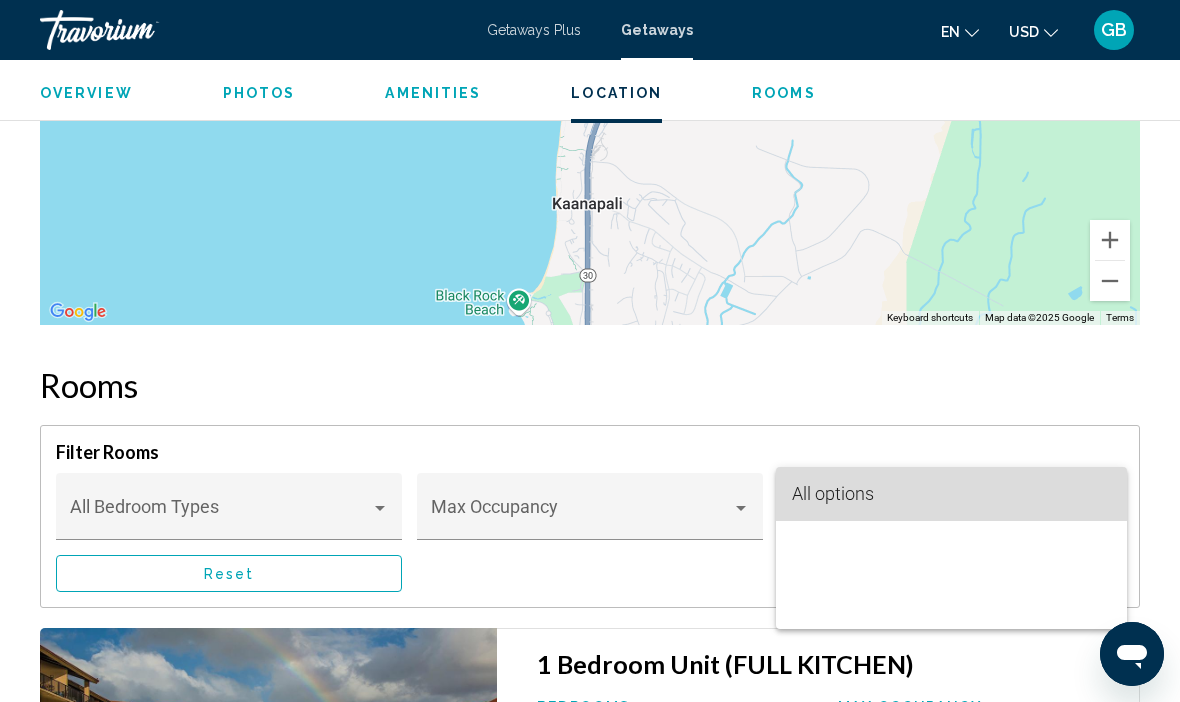 click on "All options" at bounding box center (951, 494) 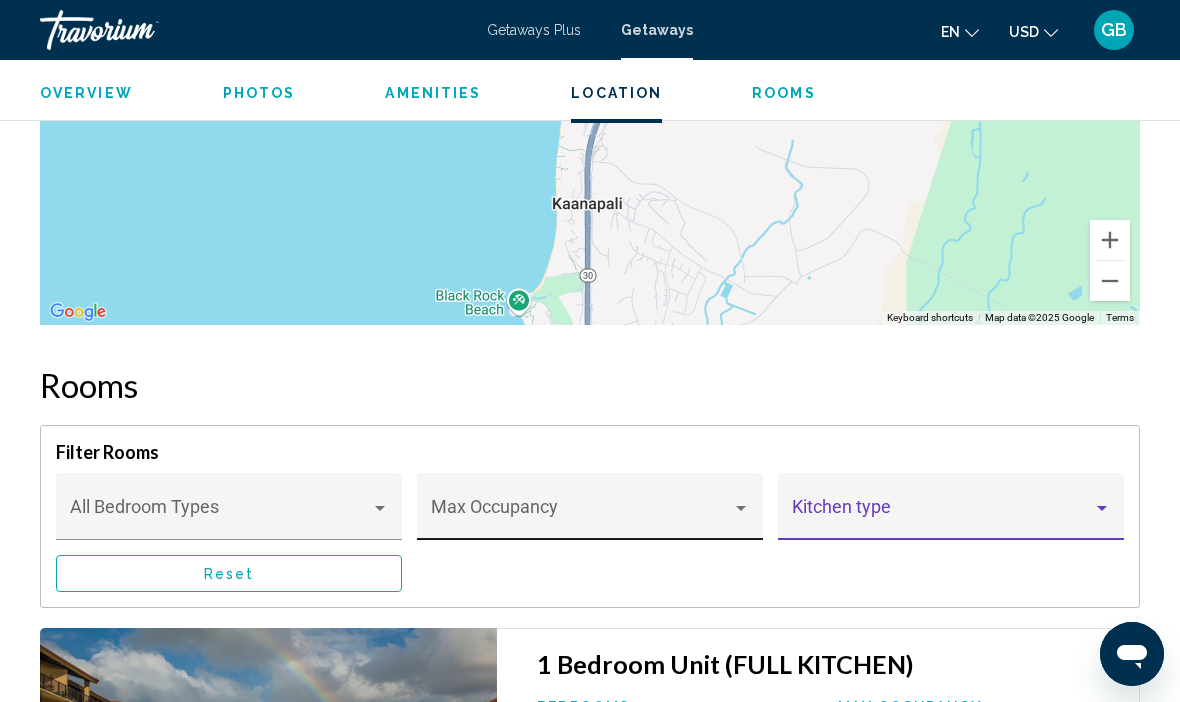 click at bounding box center (741, 508) 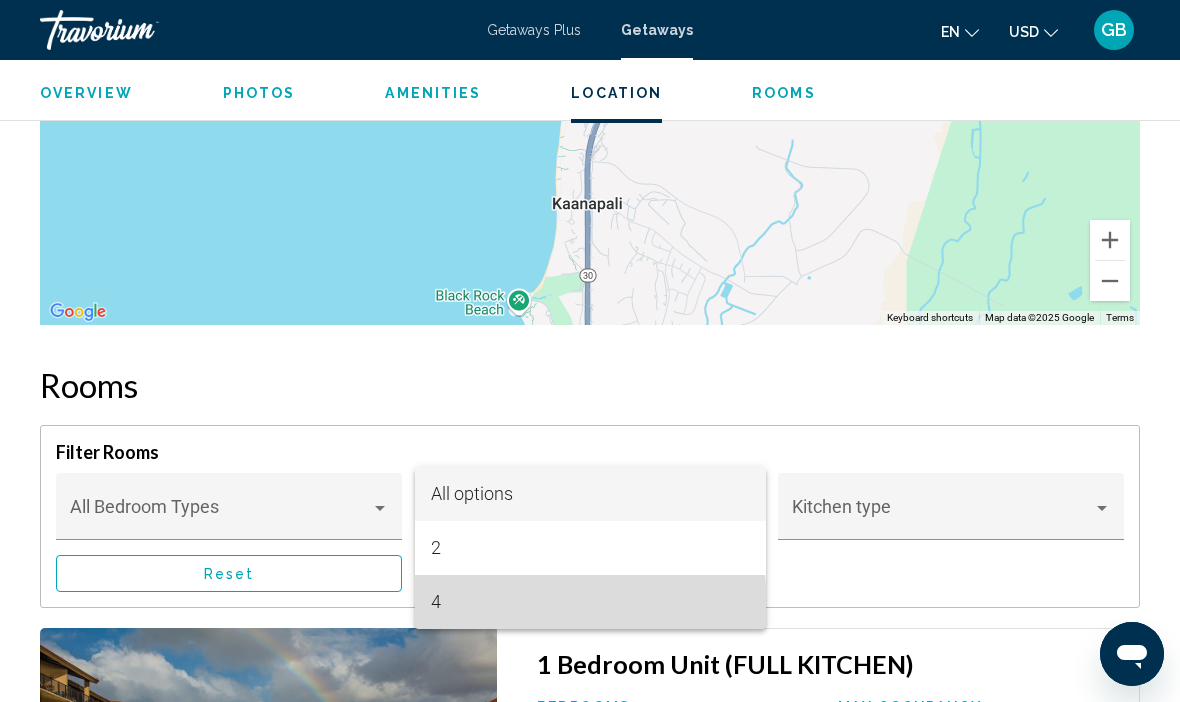 click on "4" at bounding box center (590, 602) 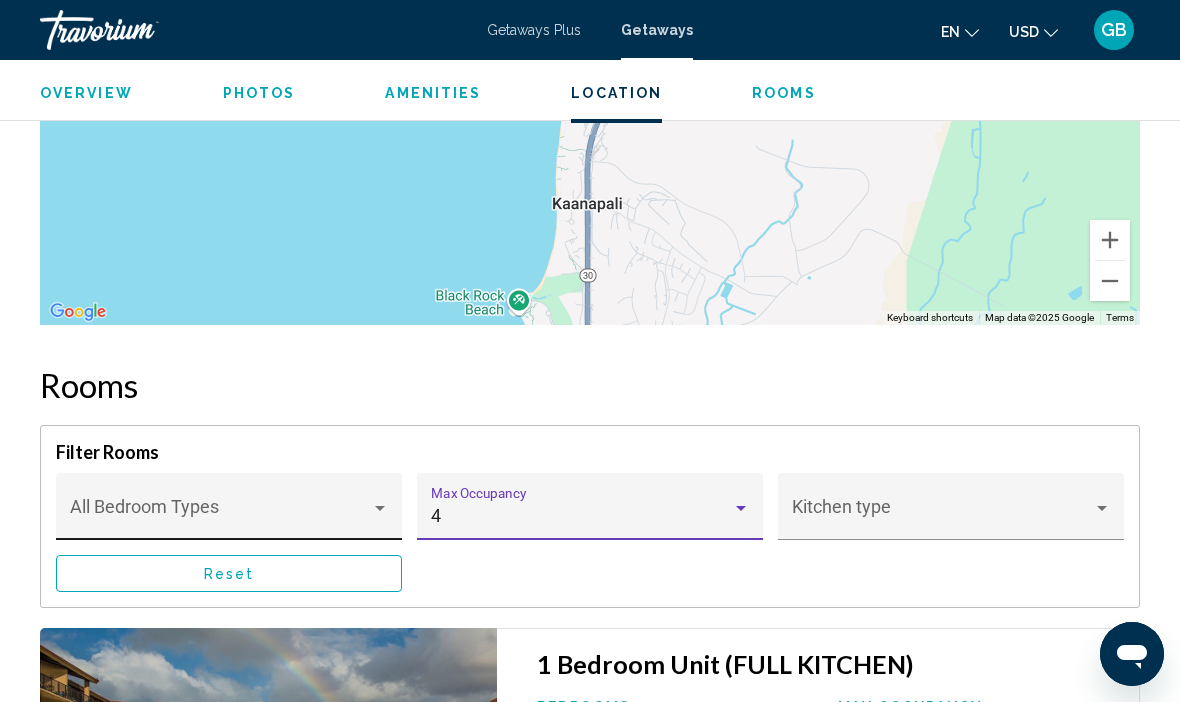 click at bounding box center [380, 508] 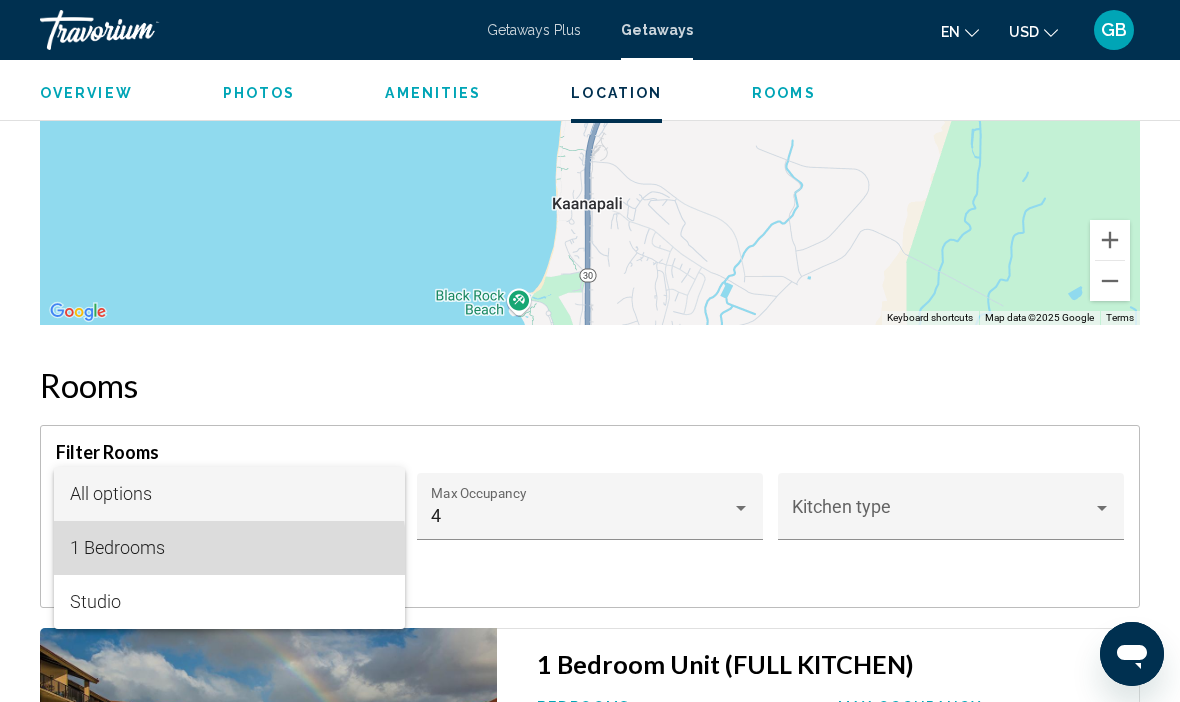 click on "1 Bedrooms" at bounding box center (229, 548) 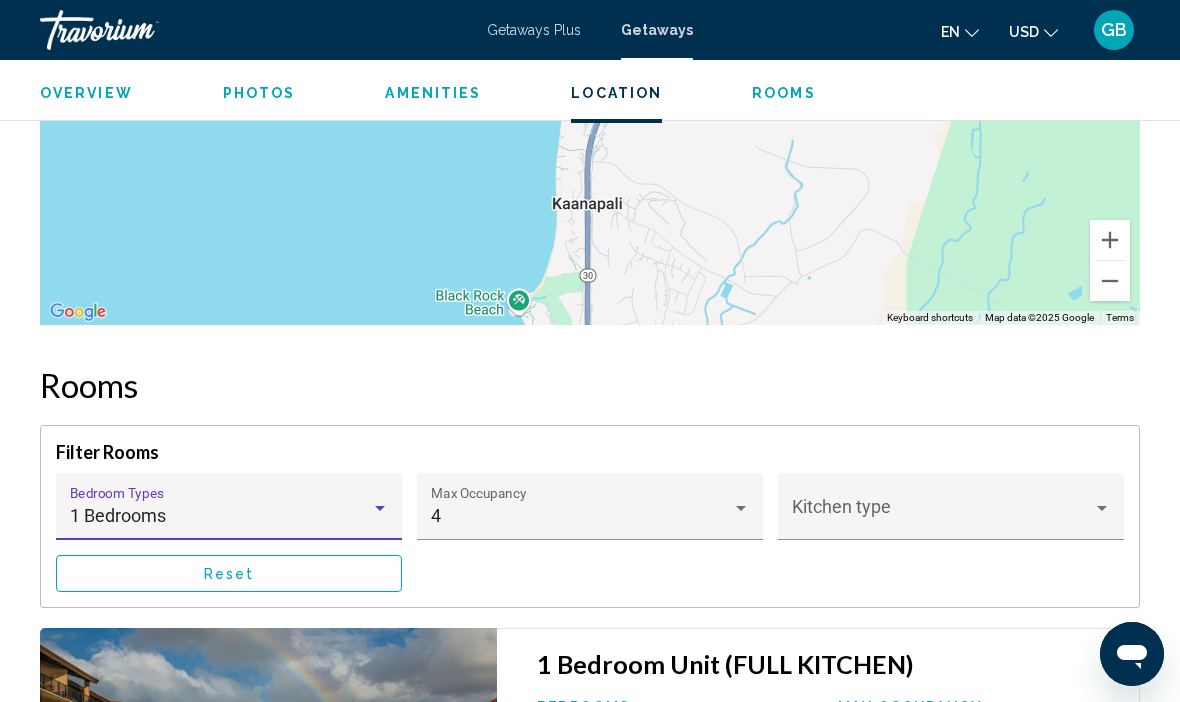 click at bounding box center [380, 508] 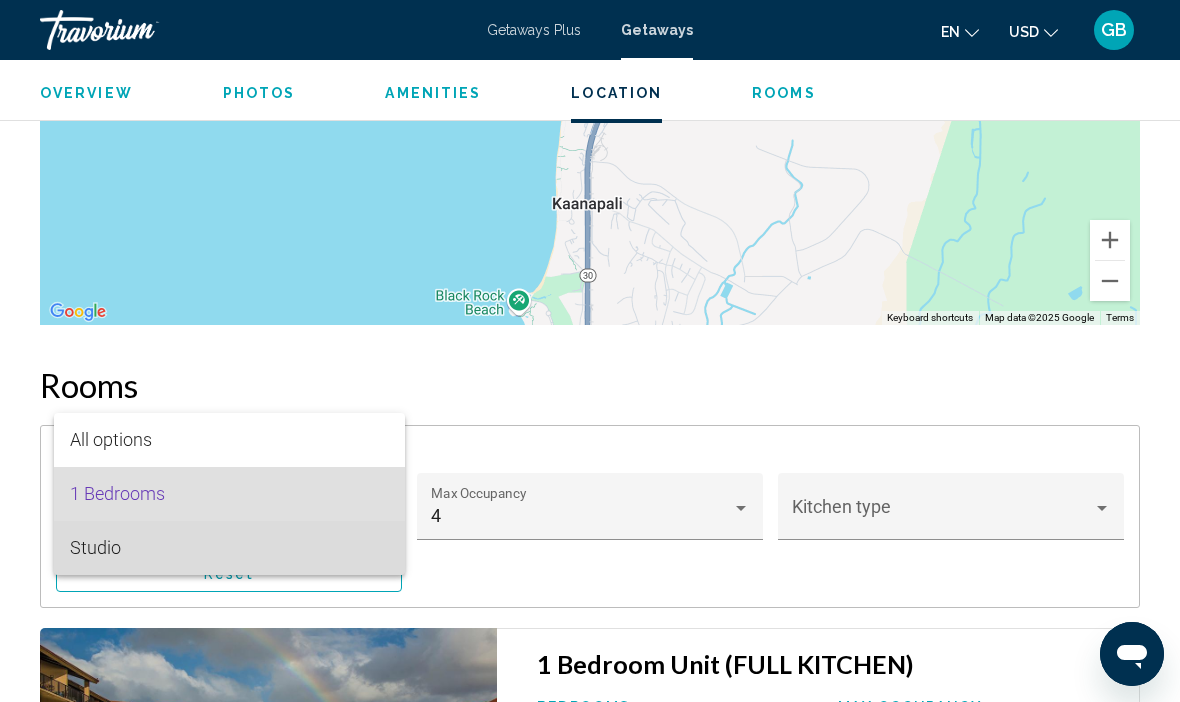 click on "Studio" at bounding box center [229, 548] 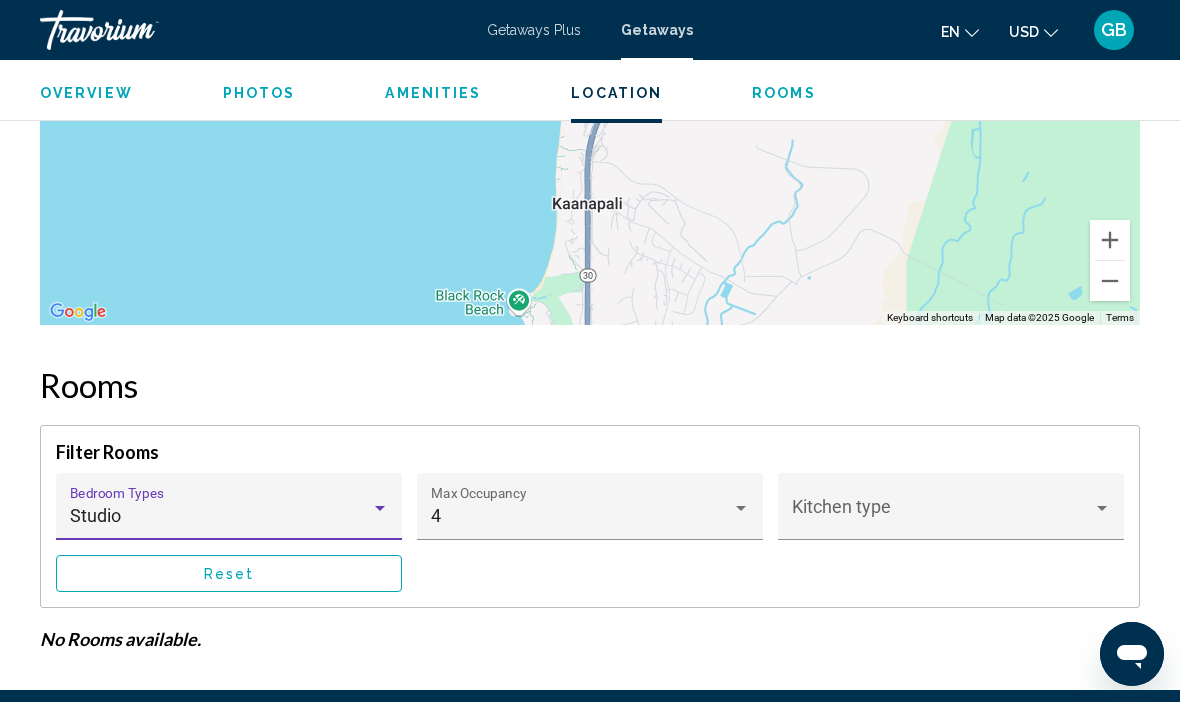 click on "Studio" at bounding box center [220, 516] 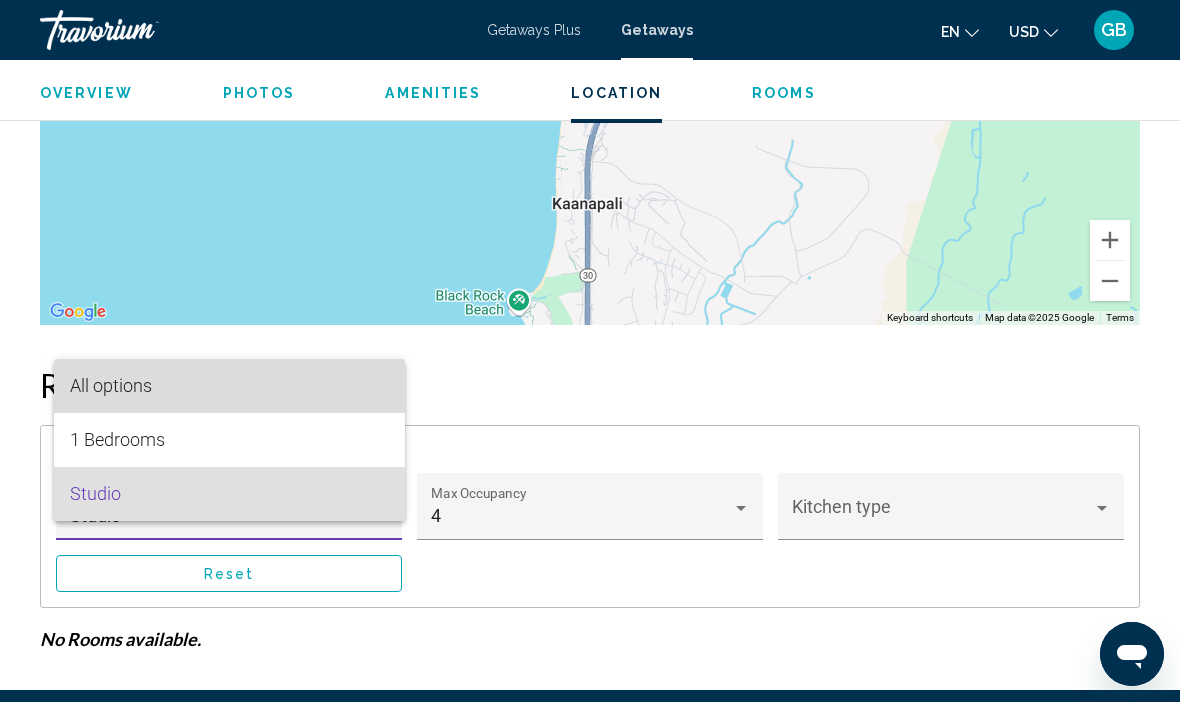 click on "All options" at bounding box center (111, 385) 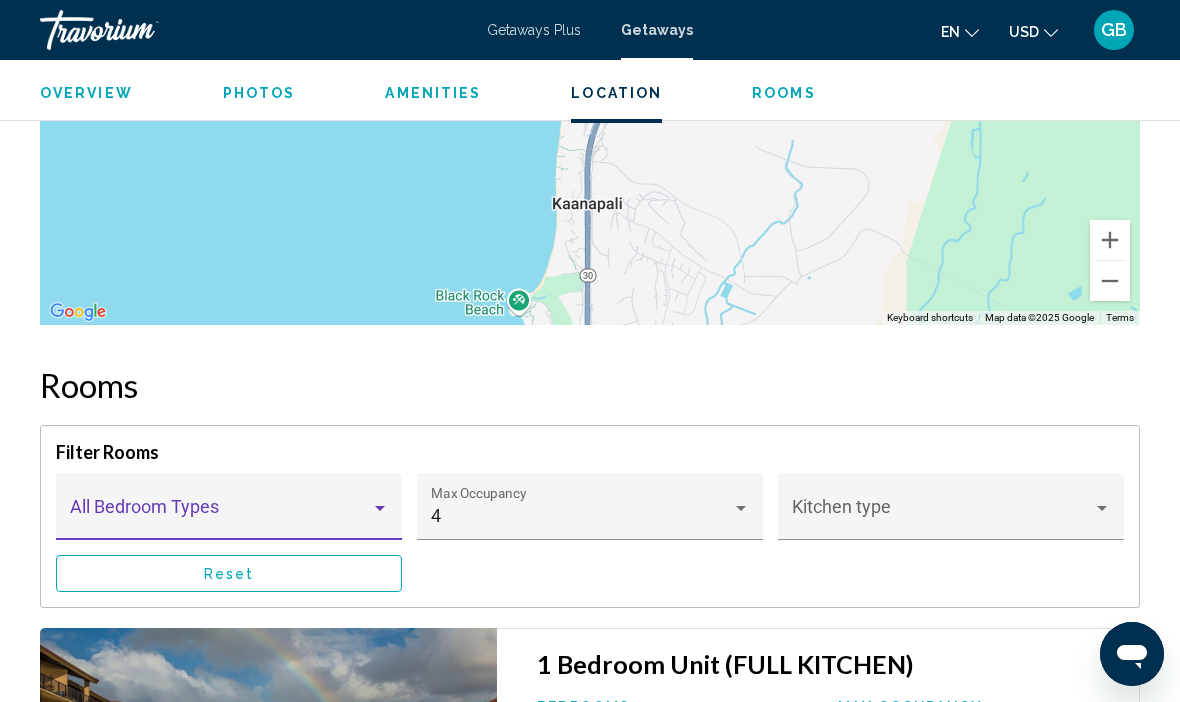 click on "Reset" at bounding box center [229, 573] 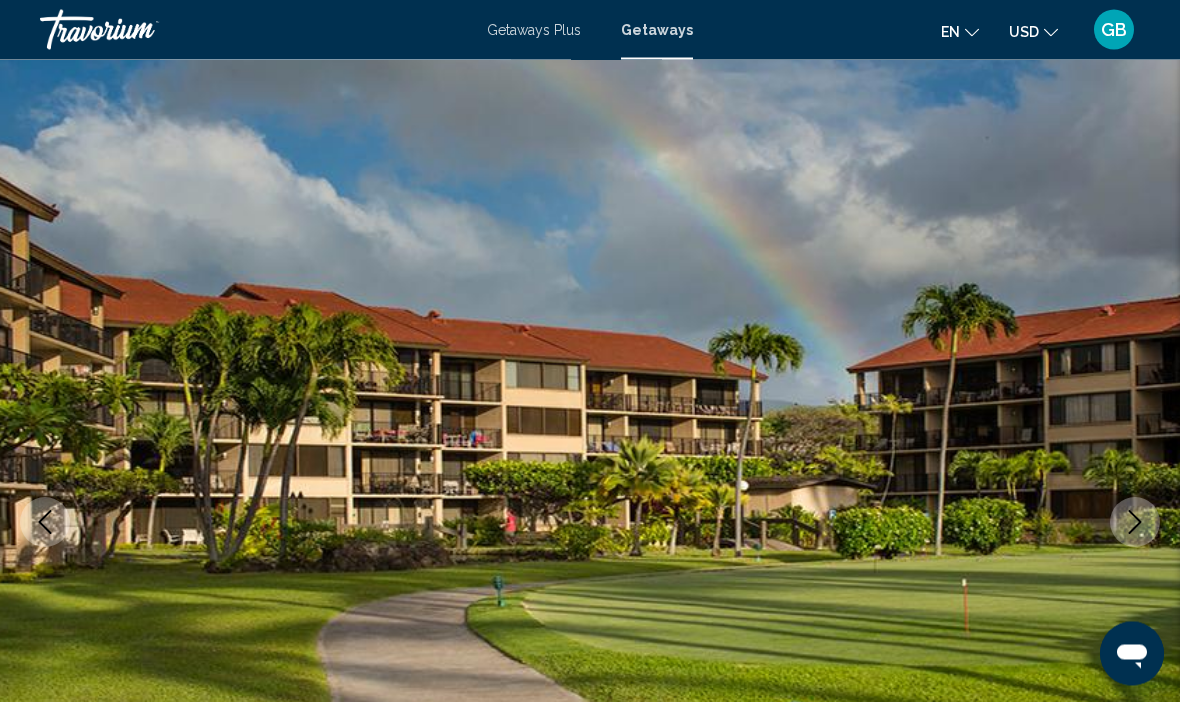 scroll, scrollTop: 0, scrollLeft: 0, axis: both 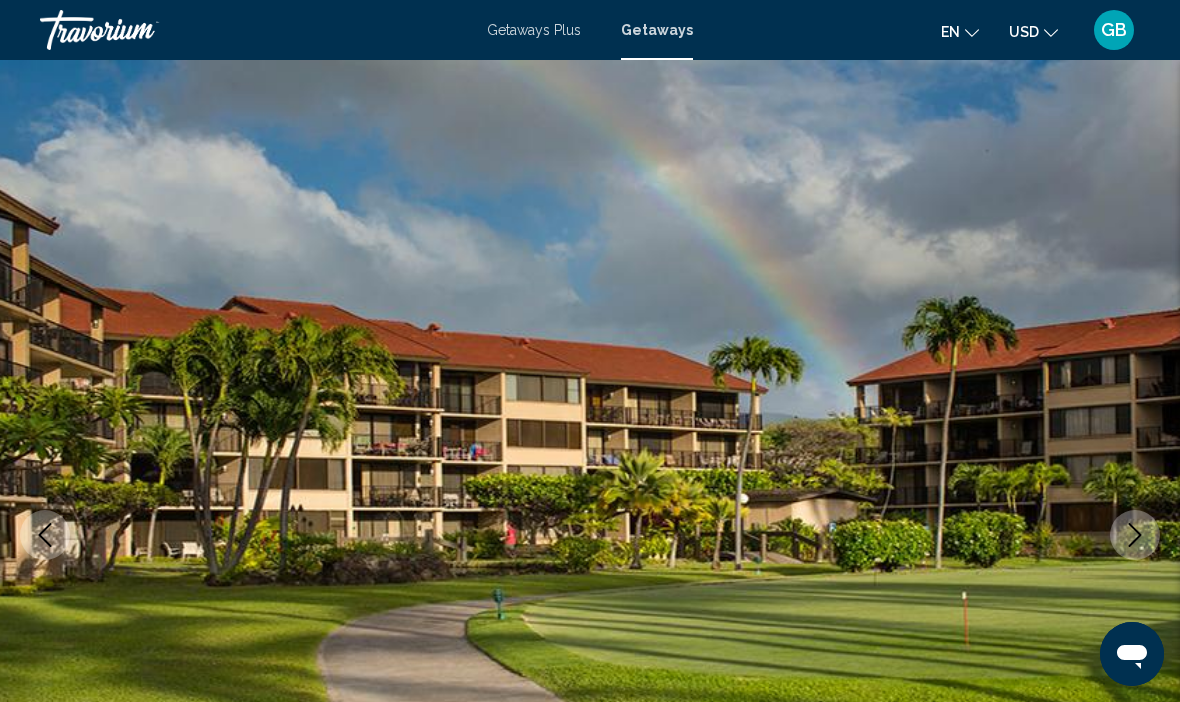 click on "Getaways" at bounding box center [657, 30] 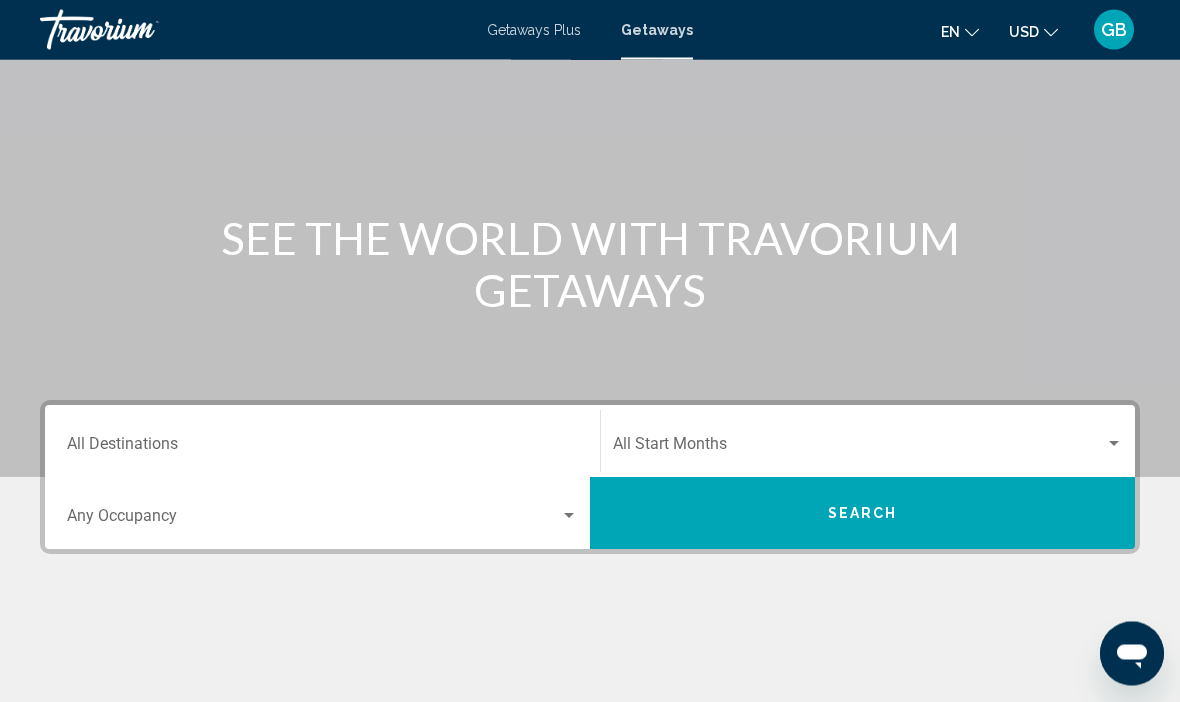 scroll, scrollTop: 100, scrollLeft: 0, axis: vertical 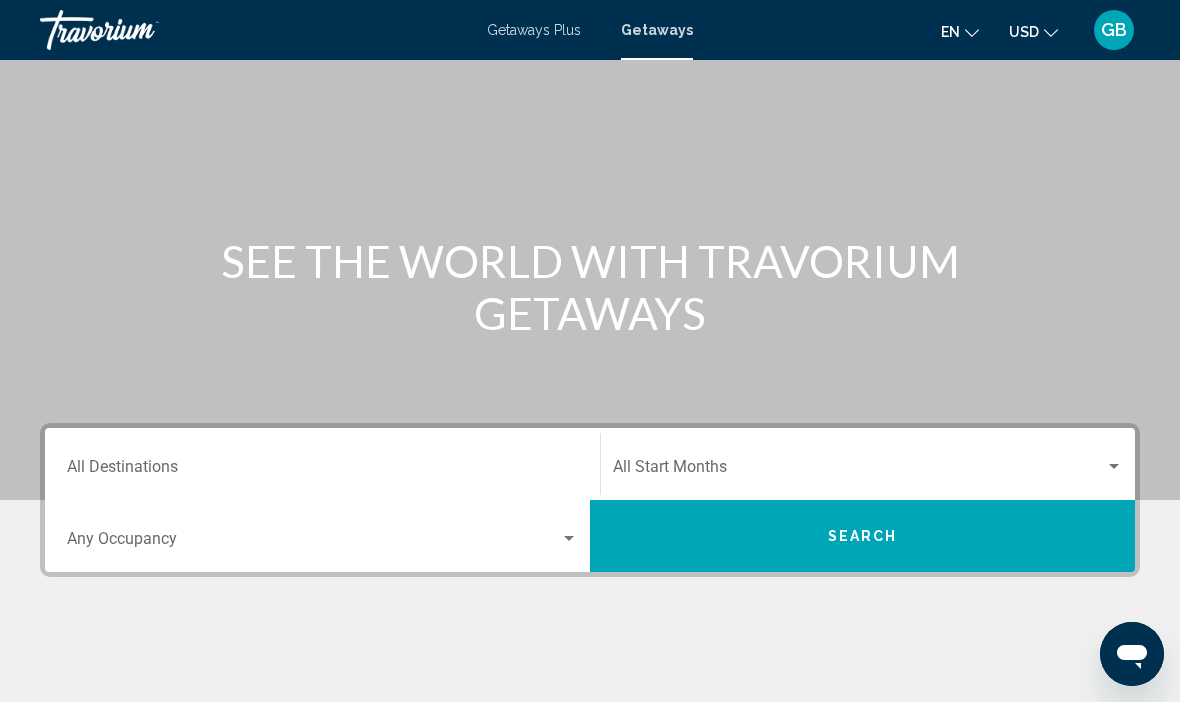 click on "Destination All Destinations" at bounding box center (322, 471) 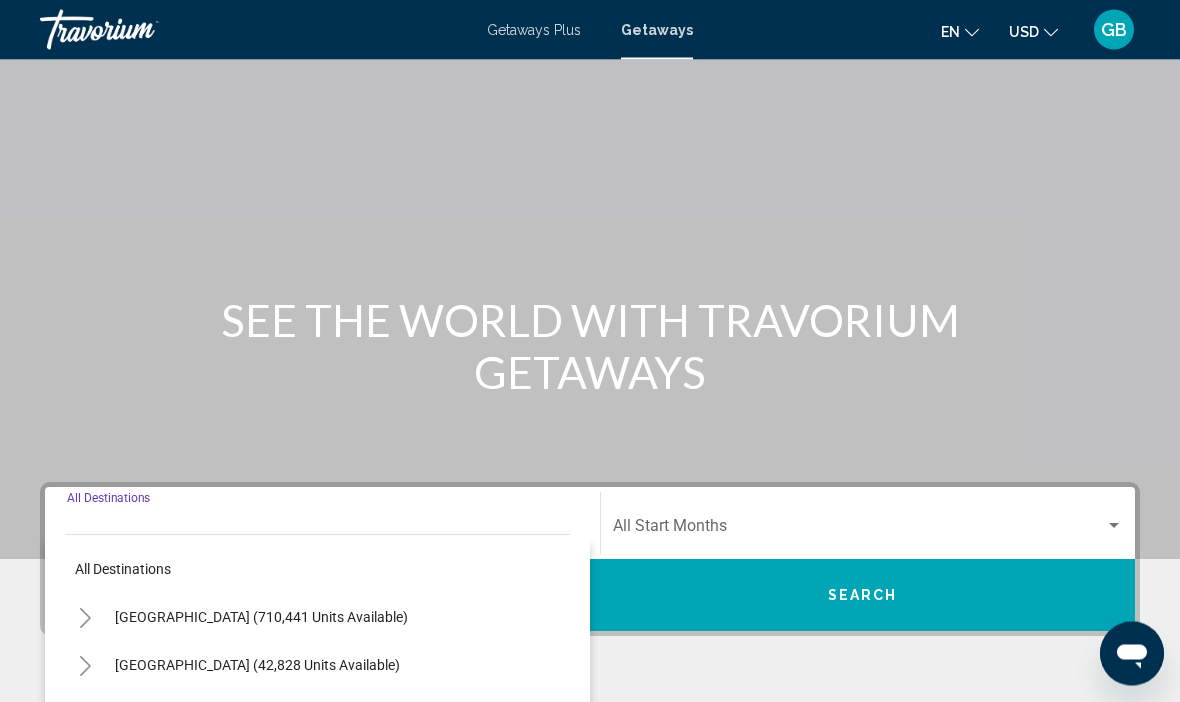 scroll, scrollTop: 0, scrollLeft: 0, axis: both 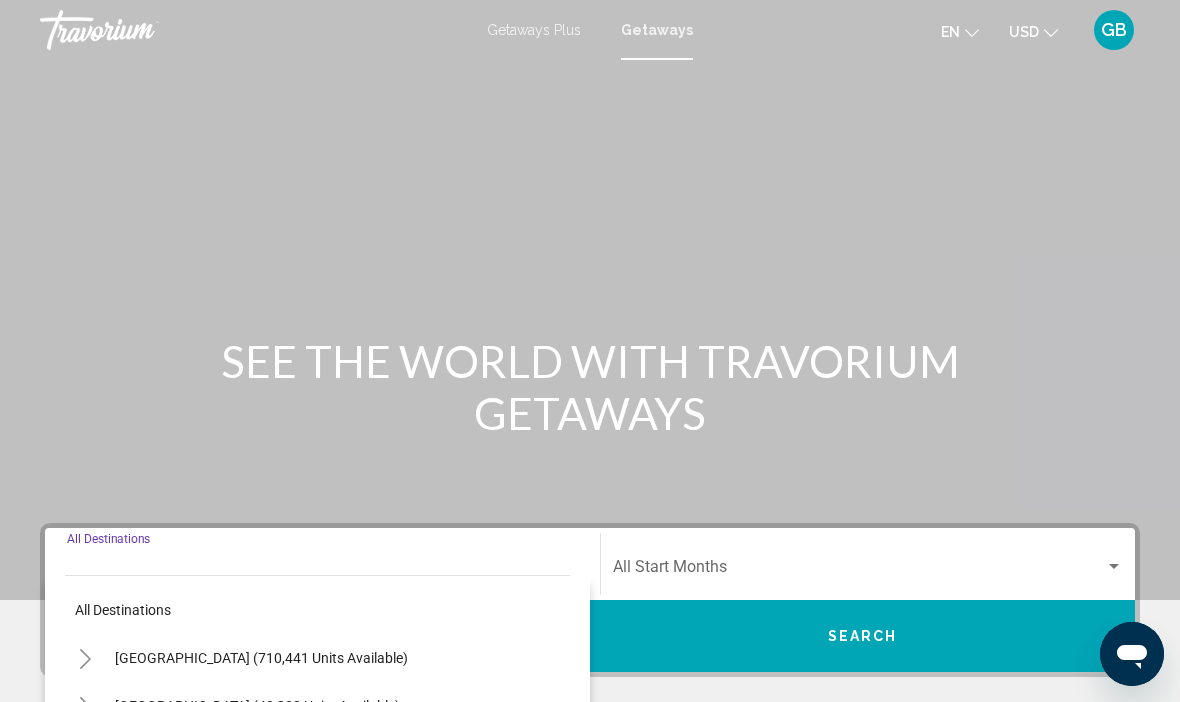 click on "Getaways" at bounding box center (657, 30) 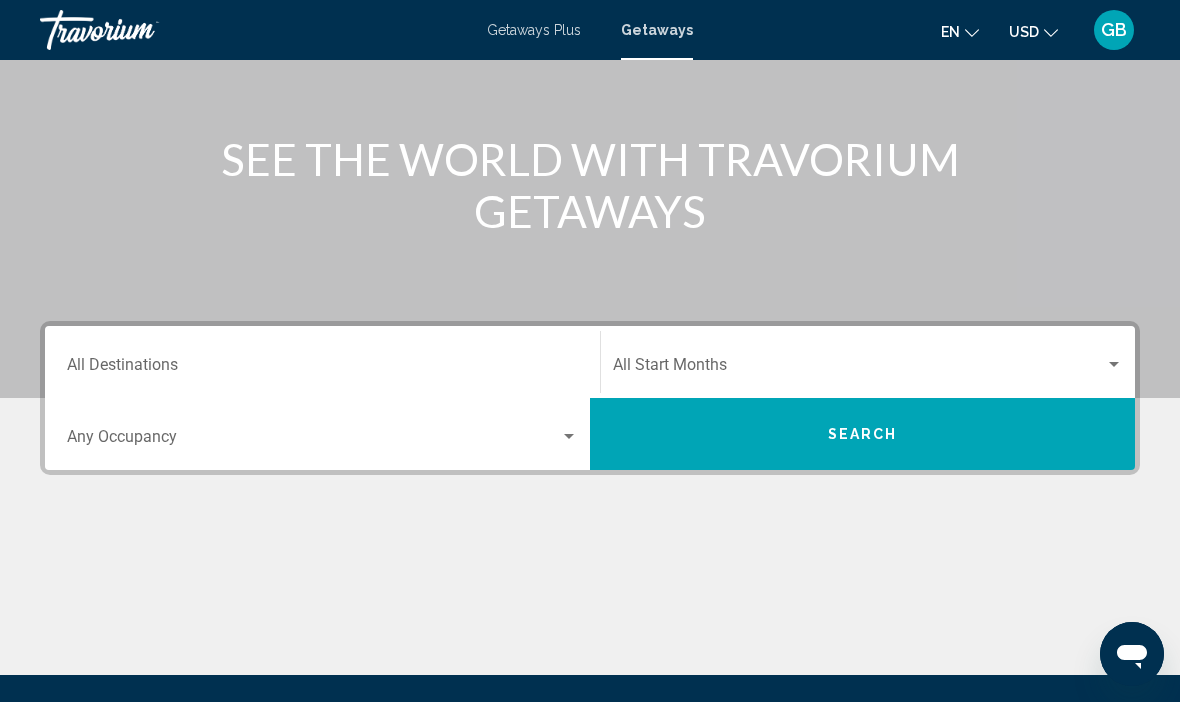 click on "Destination All Destinations" at bounding box center [322, 369] 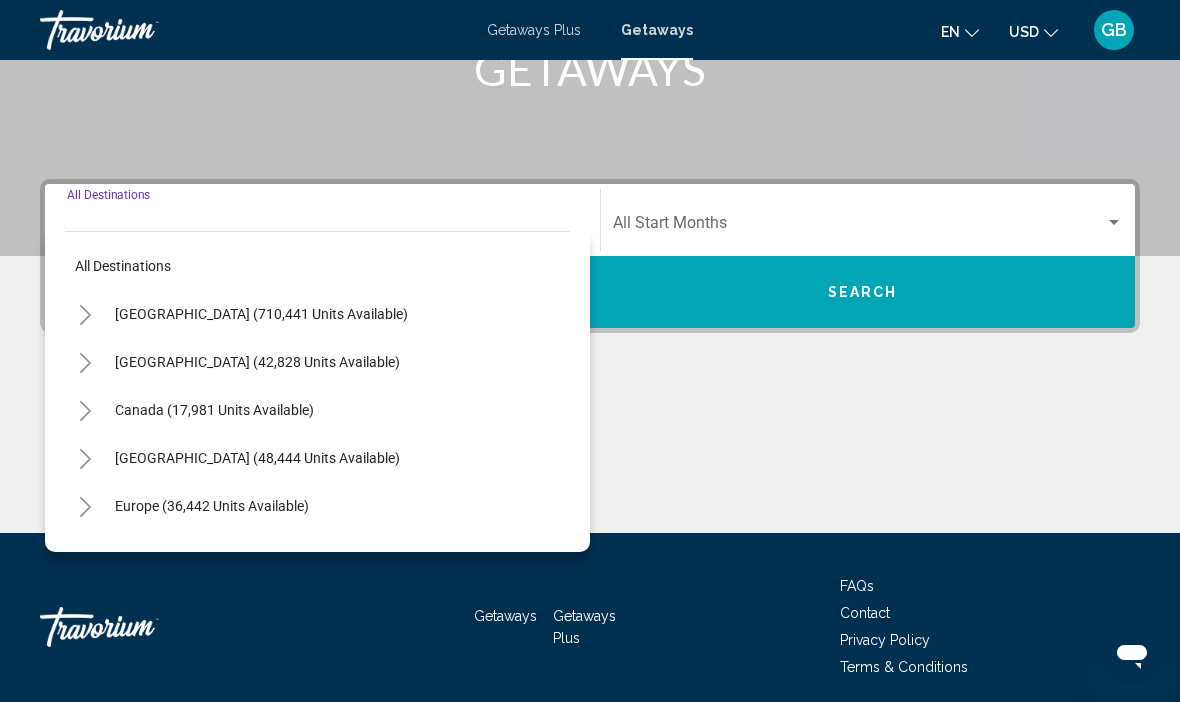 scroll, scrollTop: 351, scrollLeft: 0, axis: vertical 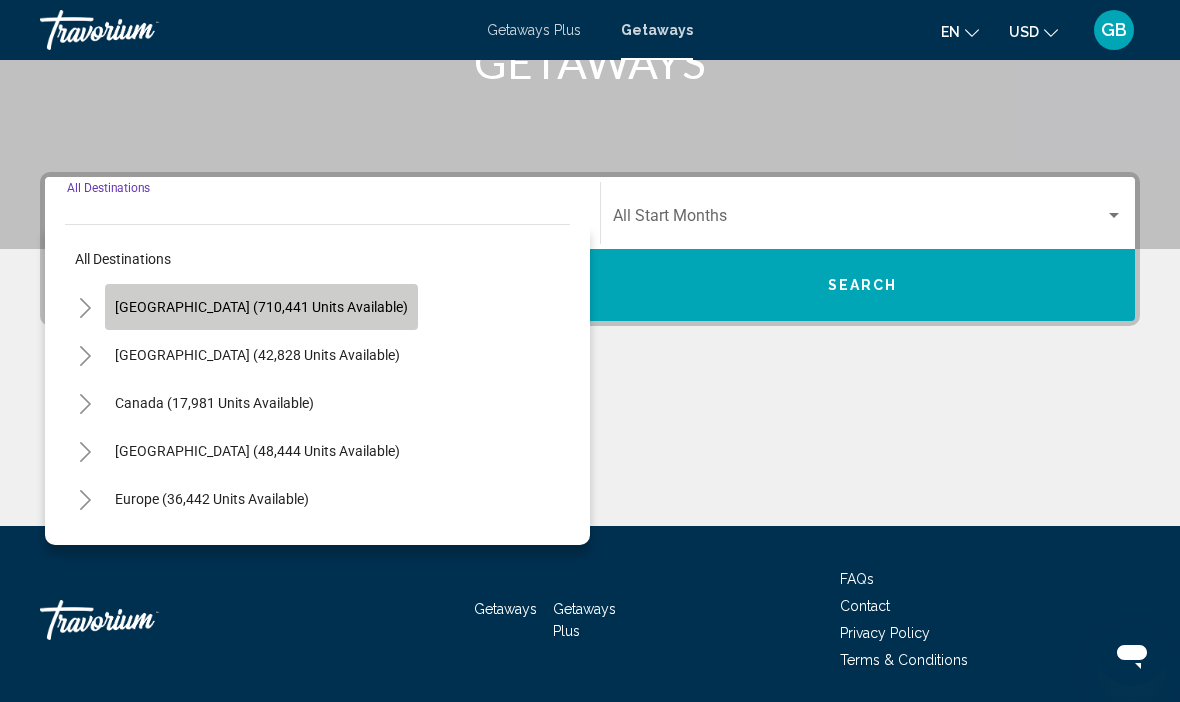 click on "United States (710,441 units available)" at bounding box center (257, 355) 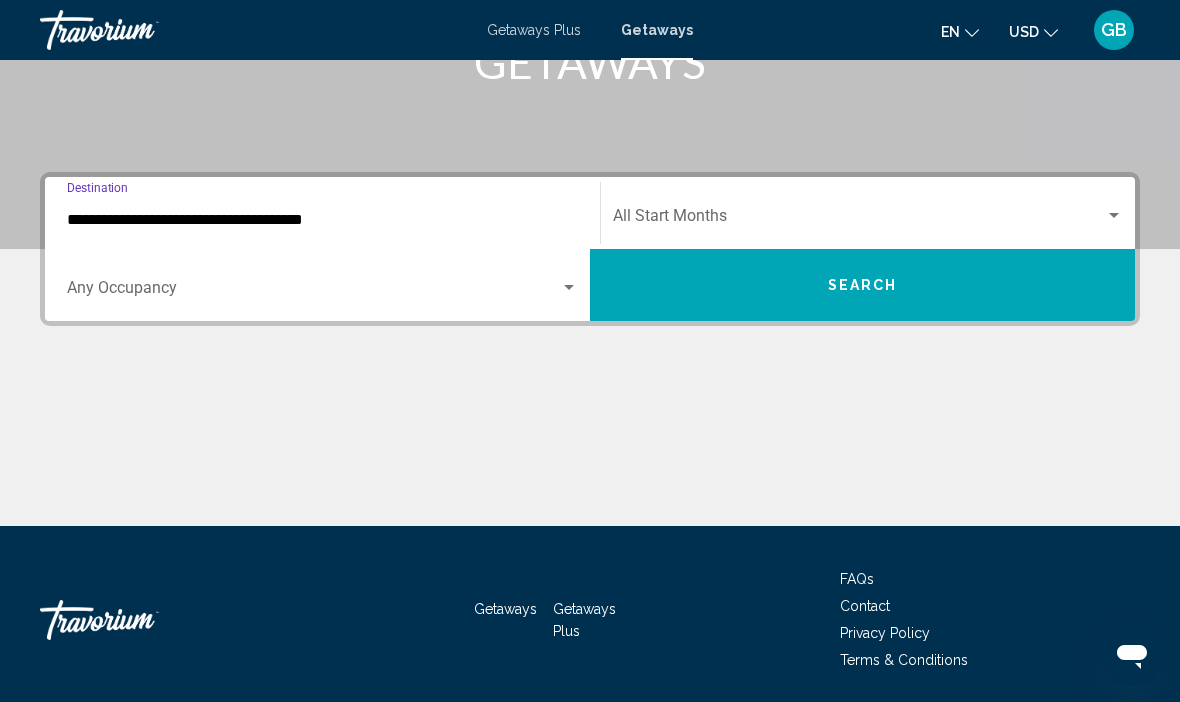click on "**********" at bounding box center [322, 220] 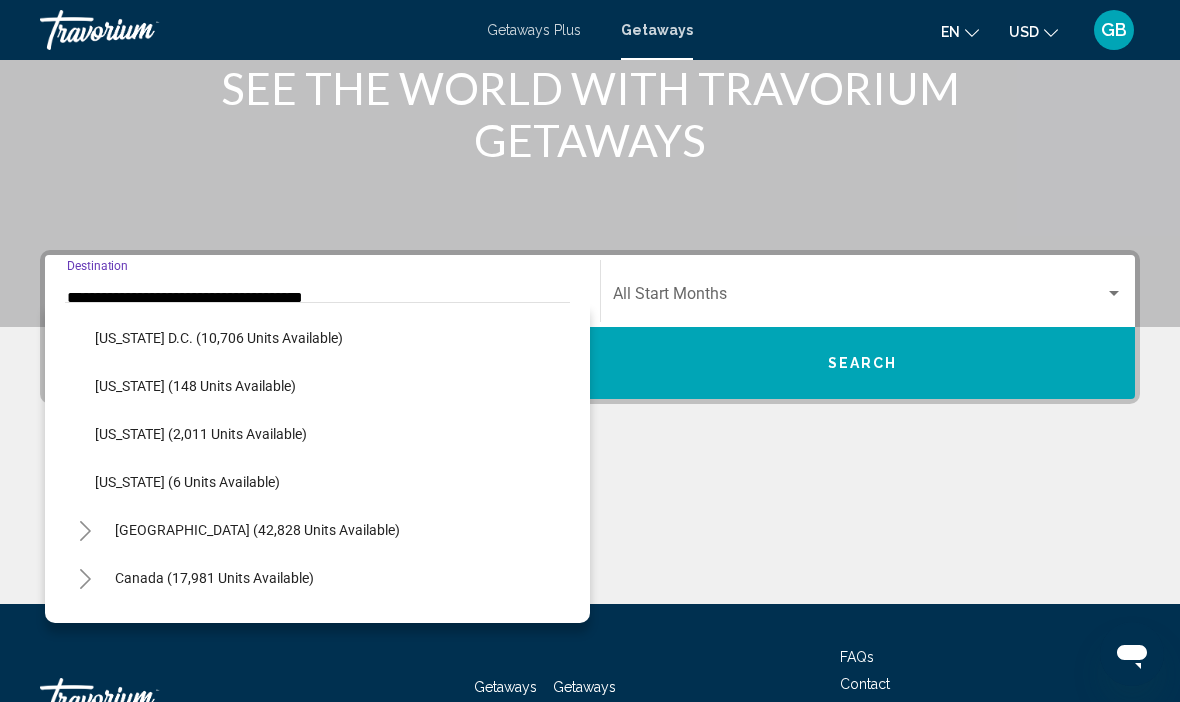 scroll, scrollTop: 1851, scrollLeft: 0, axis: vertical 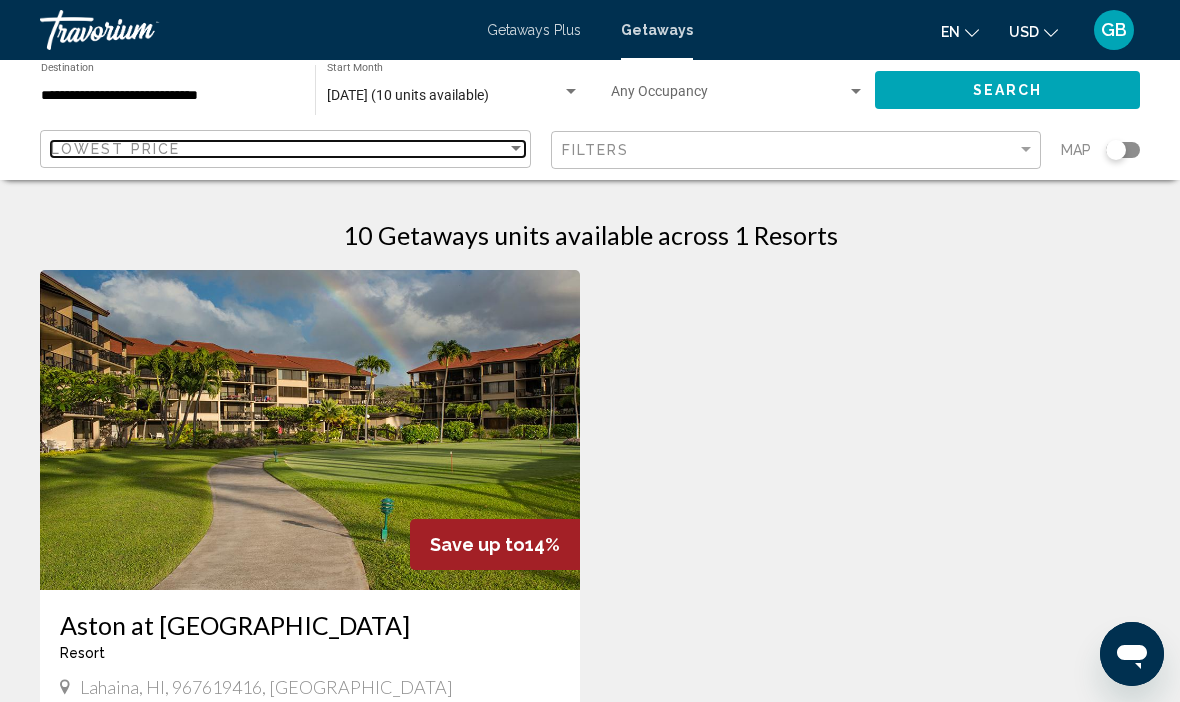 click at bounding box center [516, 149] 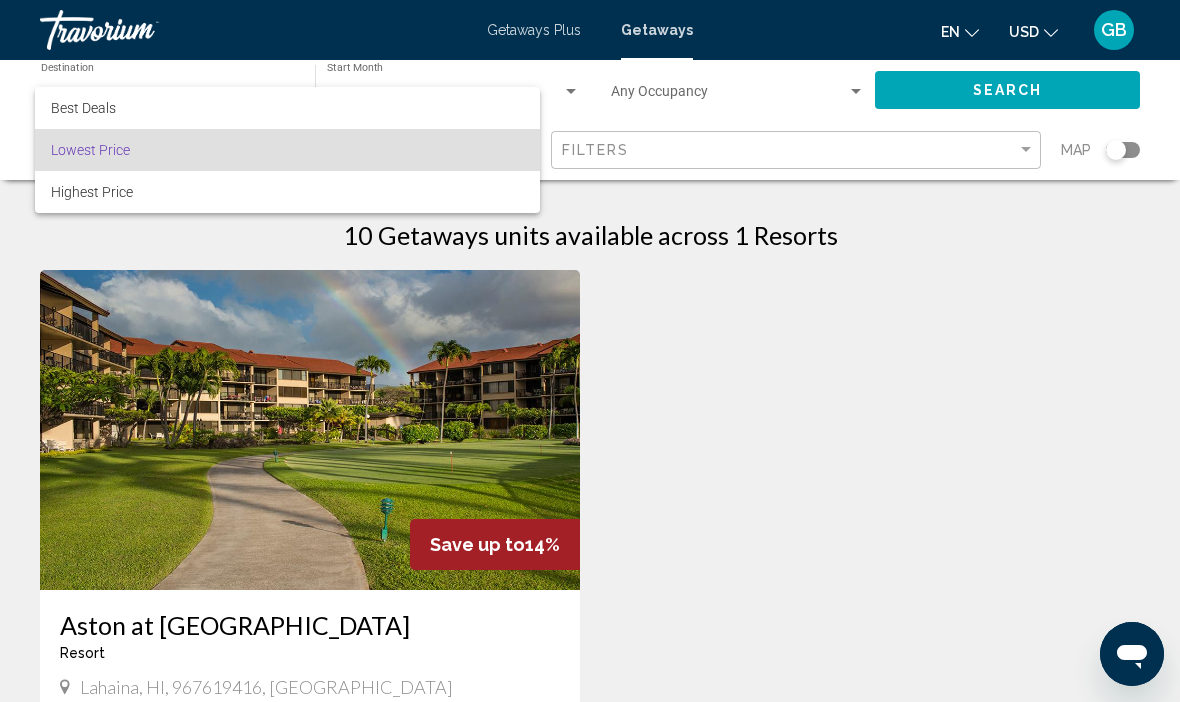 click at bounding box center (590, 351) 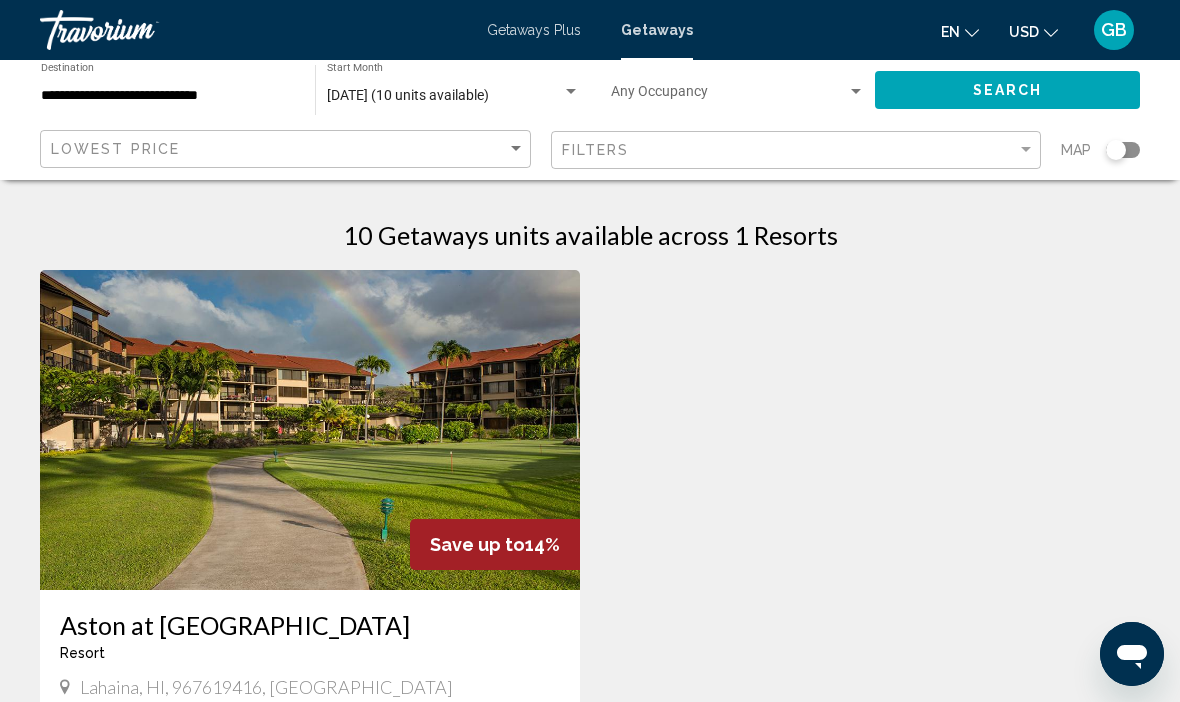 click on "**********" at bounding box center (168, 96) 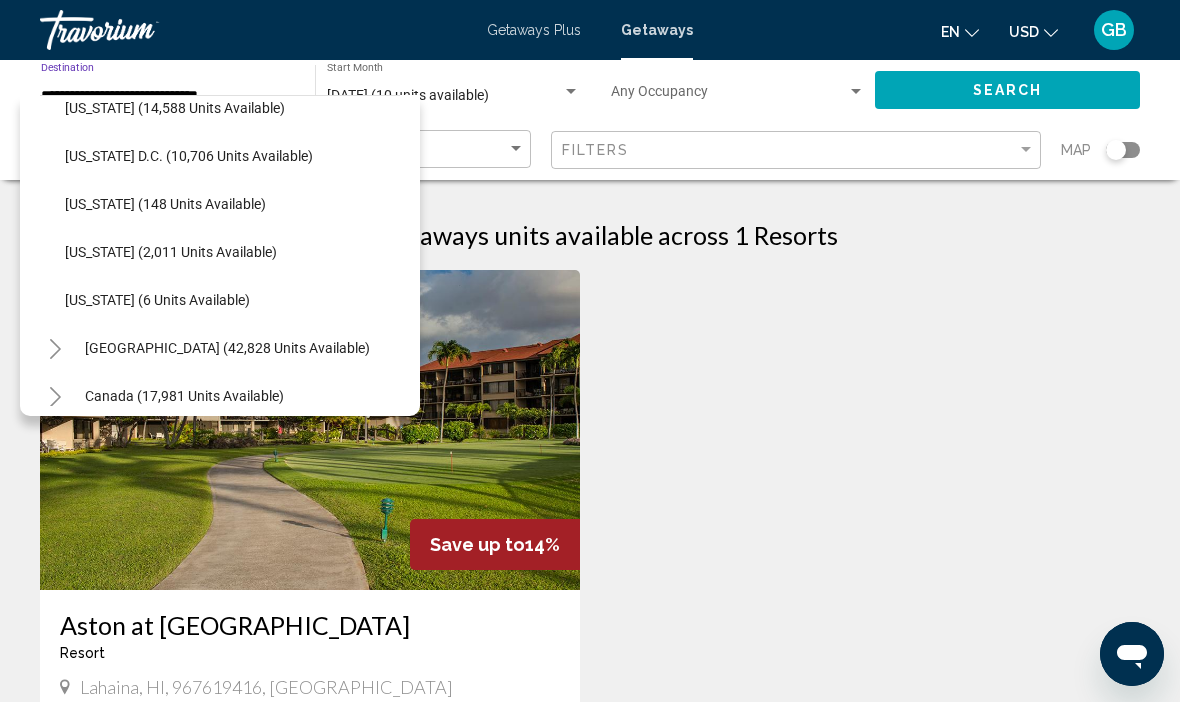 scroll, scrollTop: 2227, scrollLeft: 6, axis: both 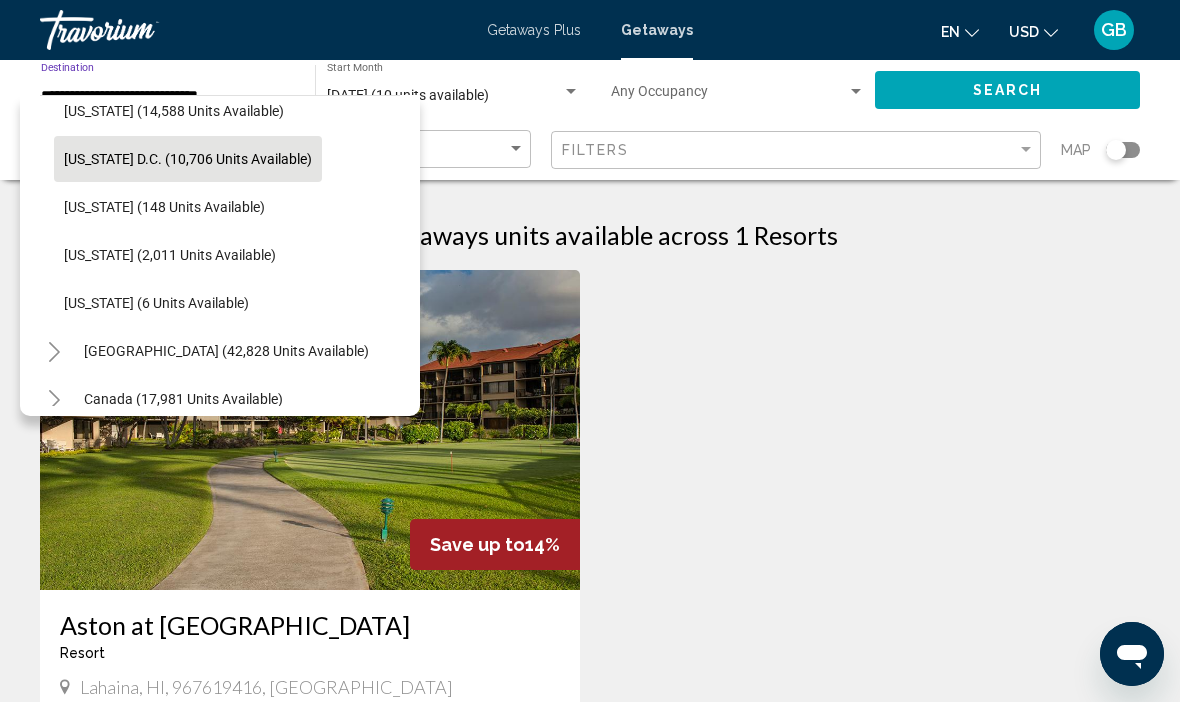 click on "Washington D.C. (10,706 units available)" 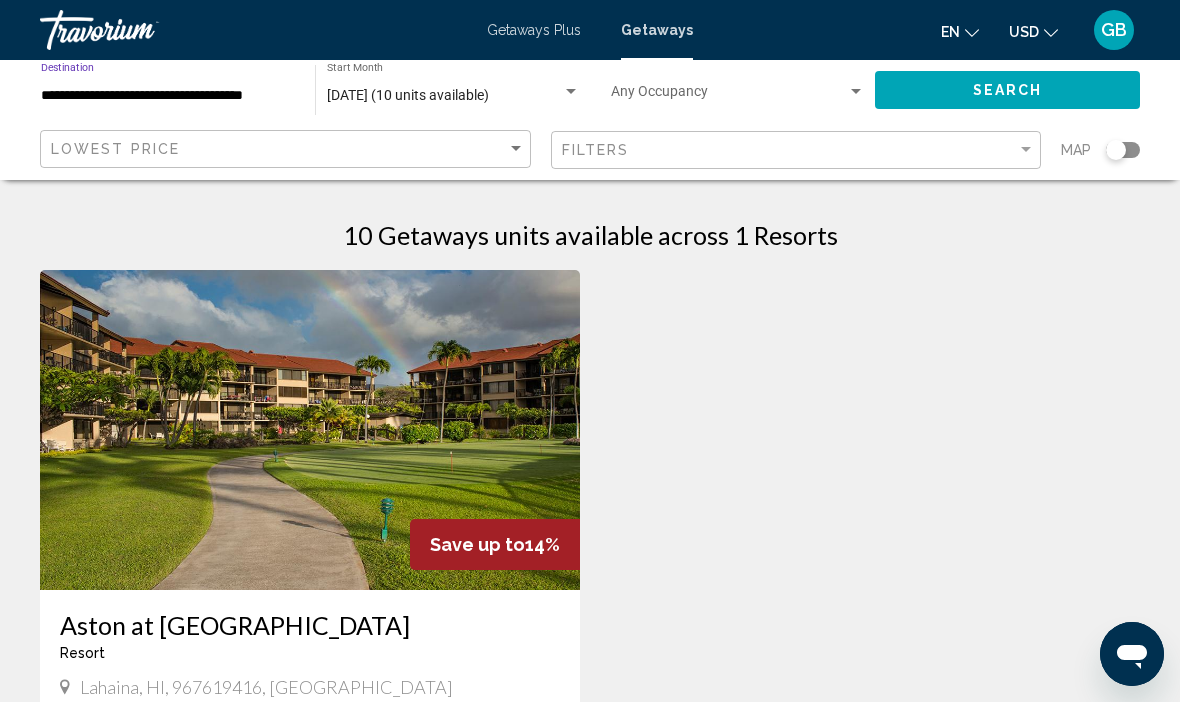 click on "January 2026 (10 units available)" at bounding box center [444, 96] 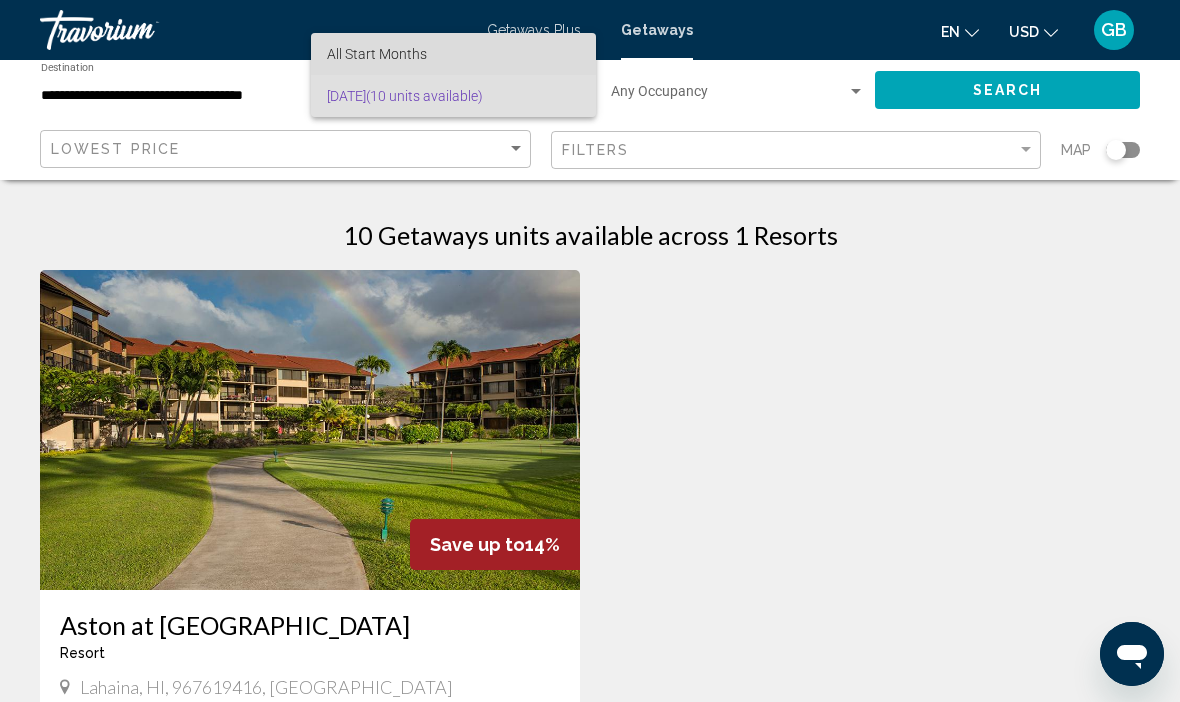 click on "All Start Months" at bounding box center [453, 54] 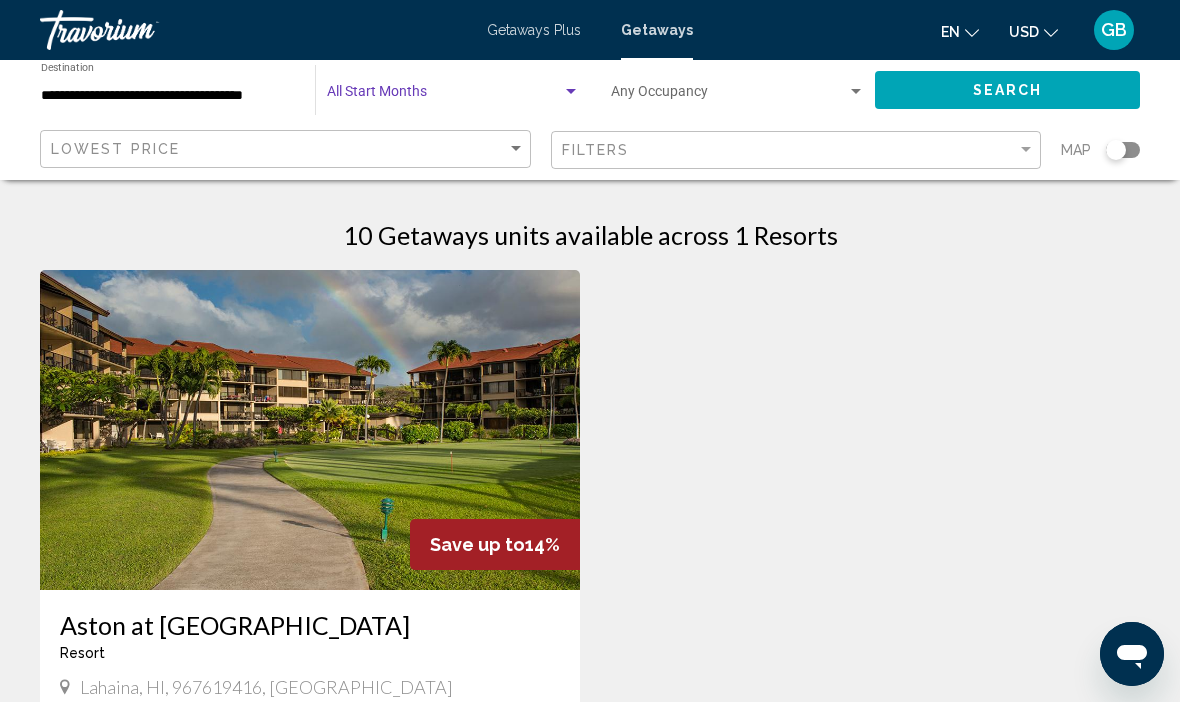 click on "**********" at bounding box center (168, 96) 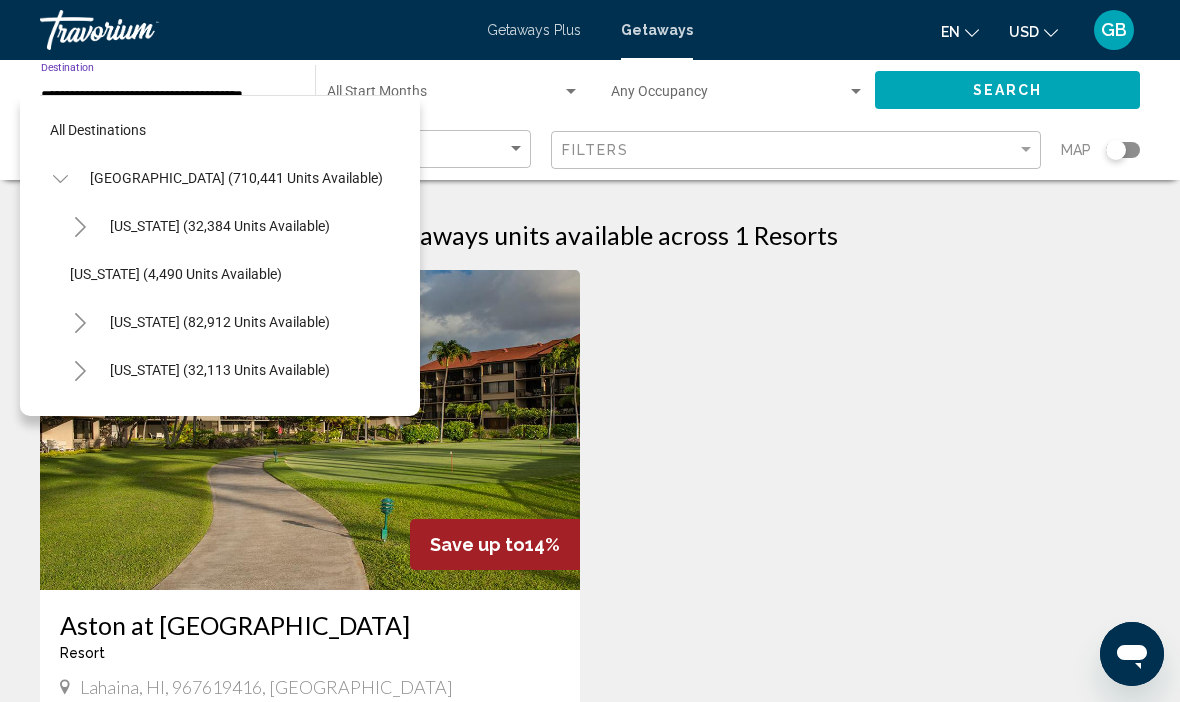 scroll, scrollTop: 2135, scrollLeft: 0, axis: vertical 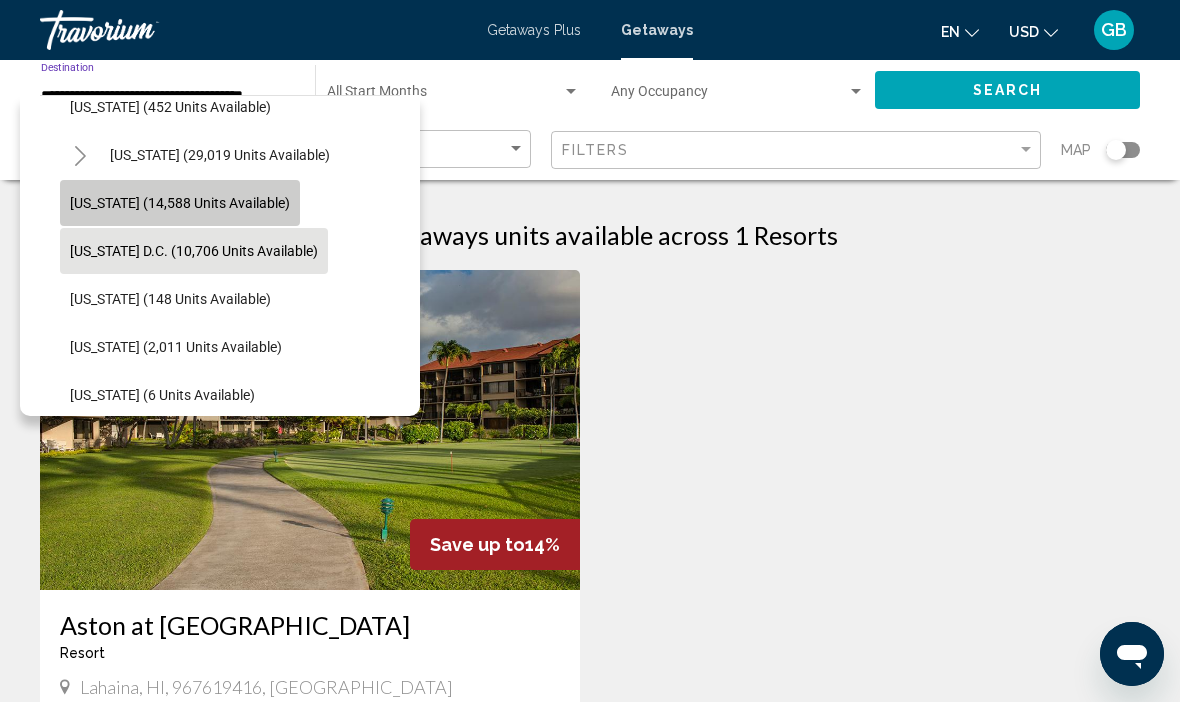 click on "Washington (14,588 units available)" 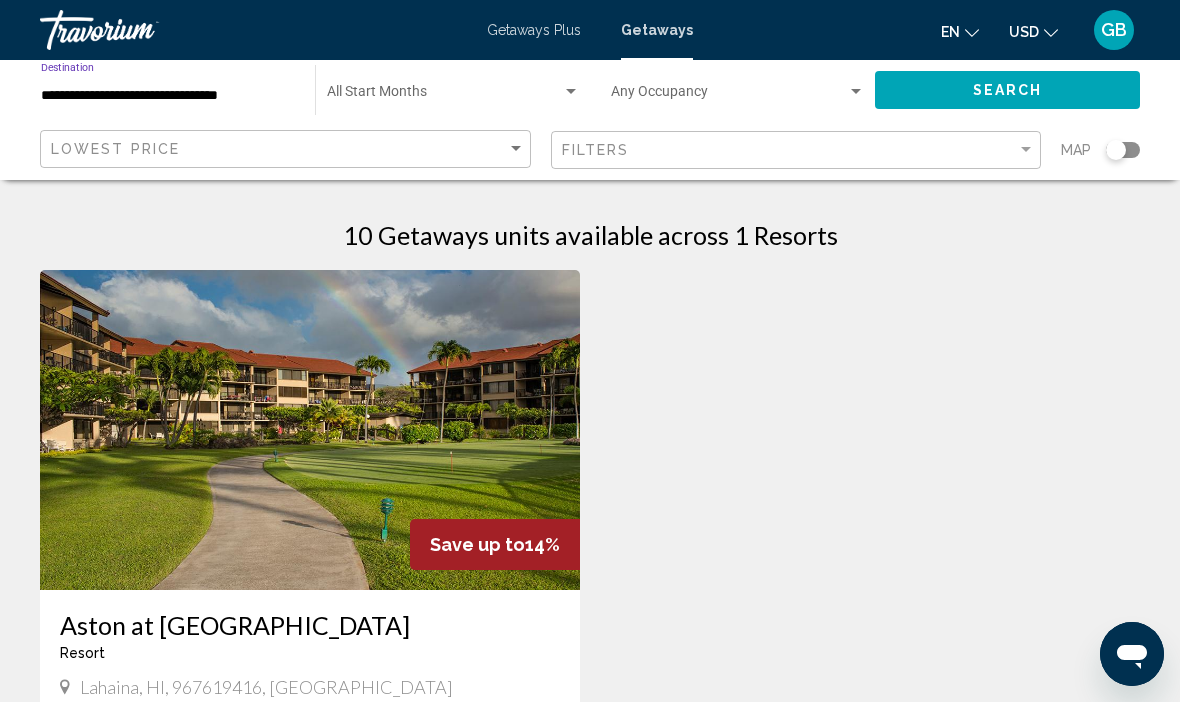 click at bounding box center (856, 92) 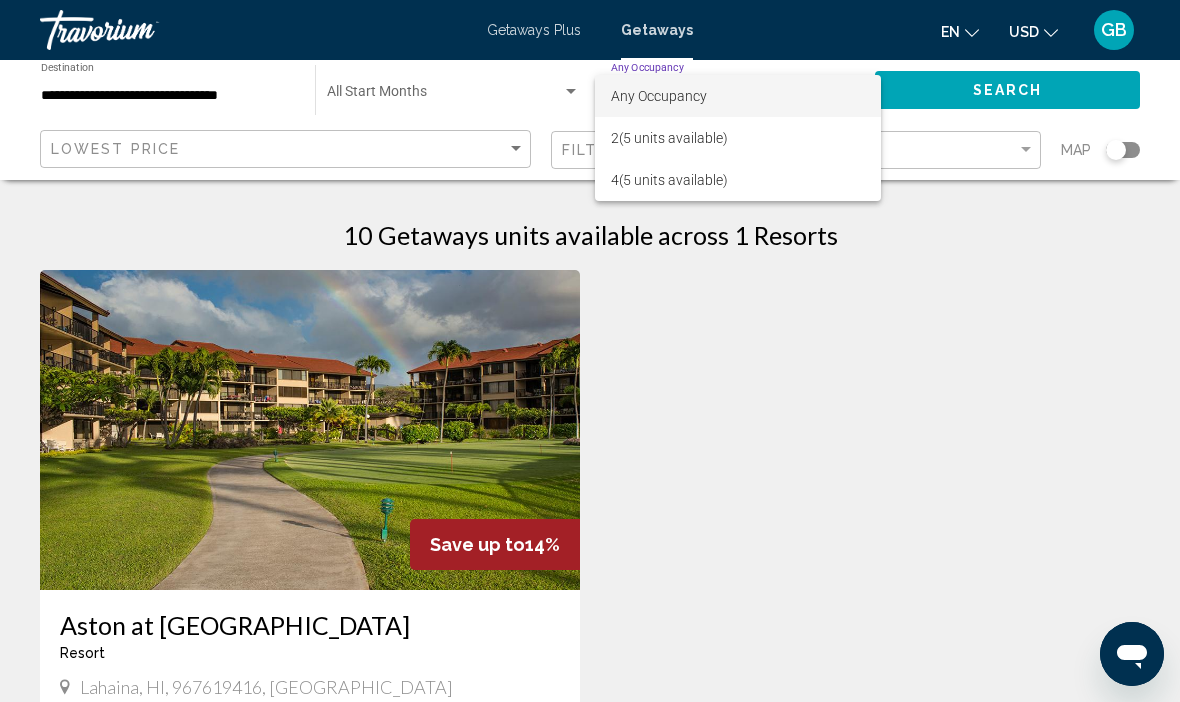 click at bounding box center [590, 351] 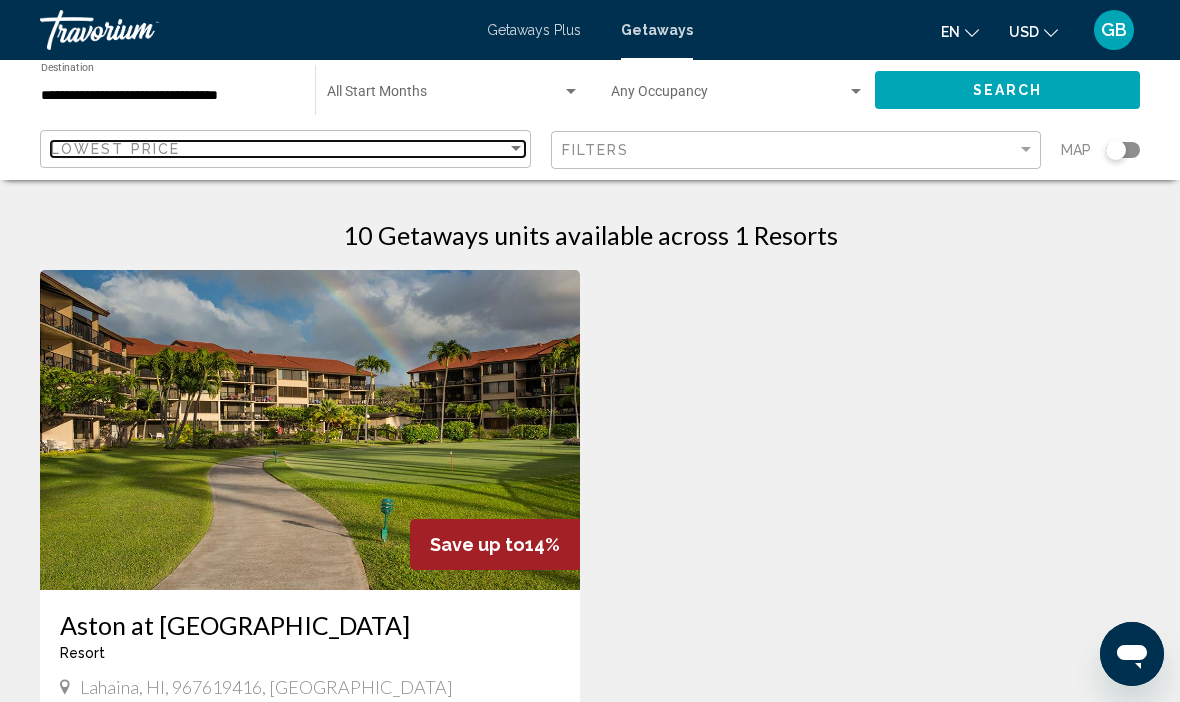 click at bounding box center [516, 149] 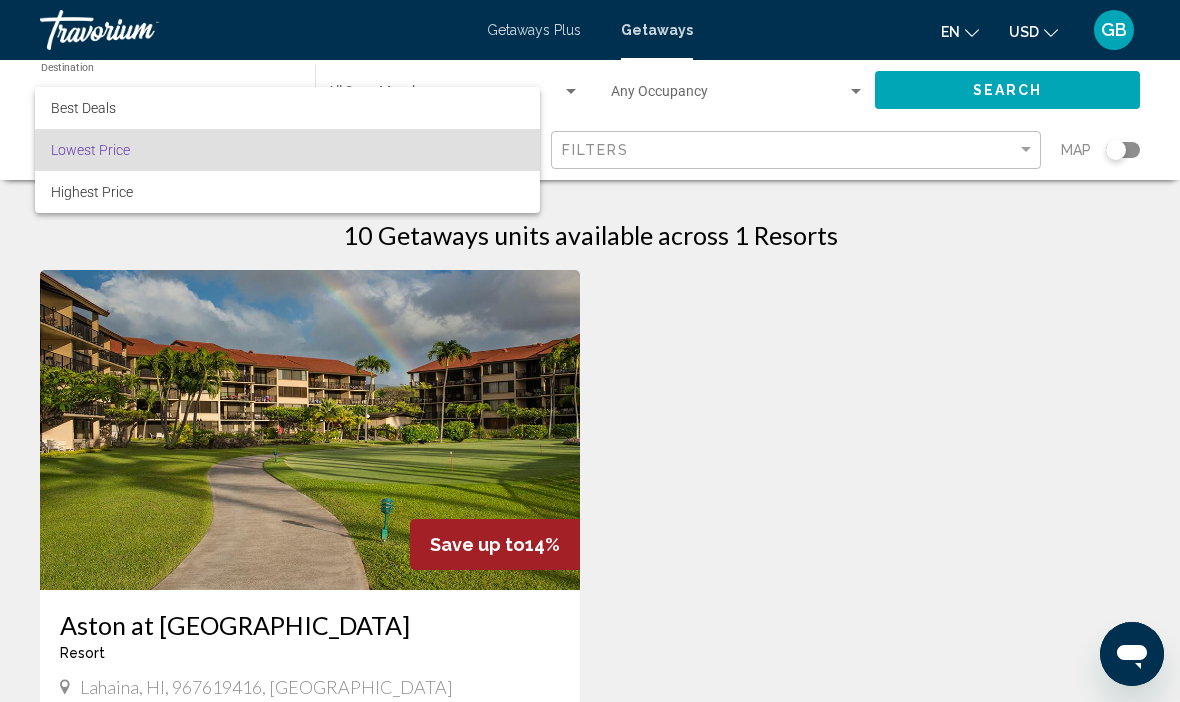 click at bounding box center (590, 351) 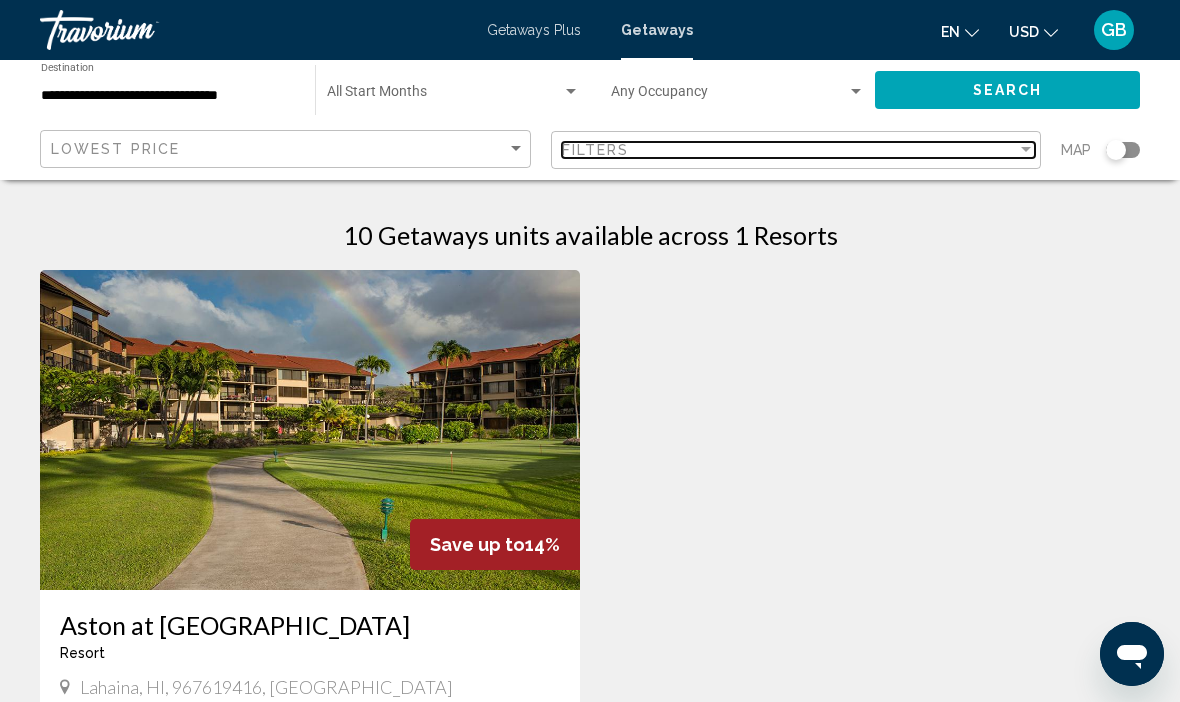 click at bounding box center (1026, 150) 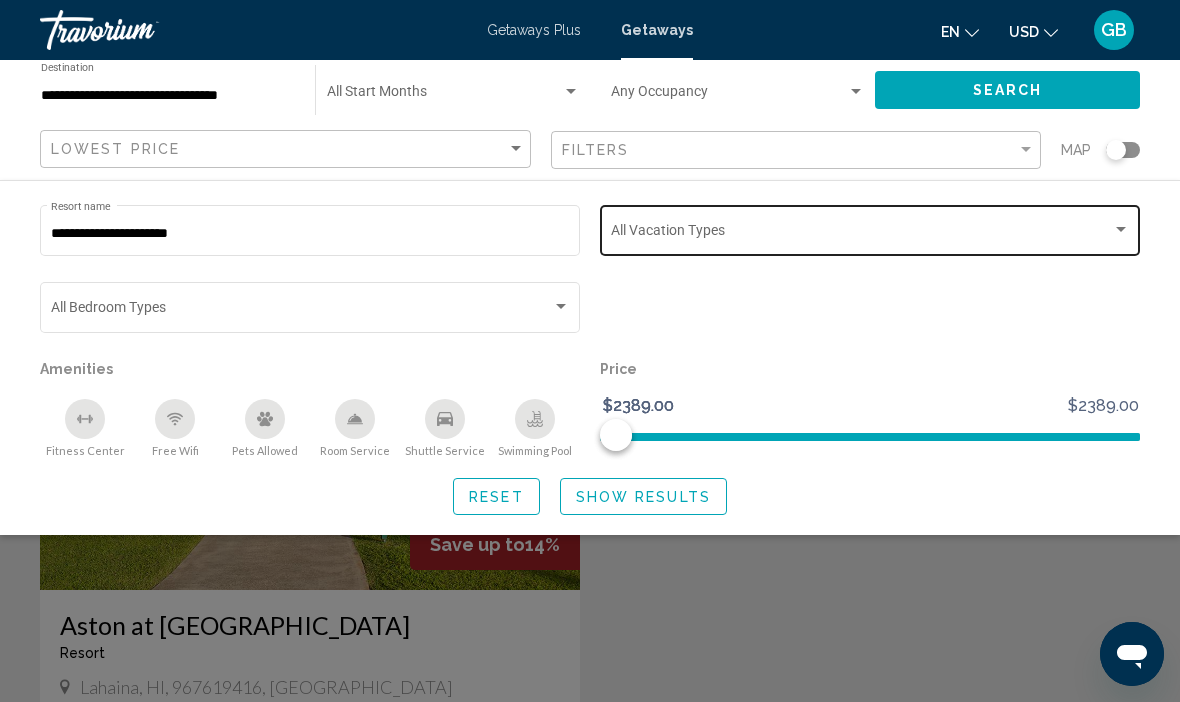 click at bounding box center [1121, 230] 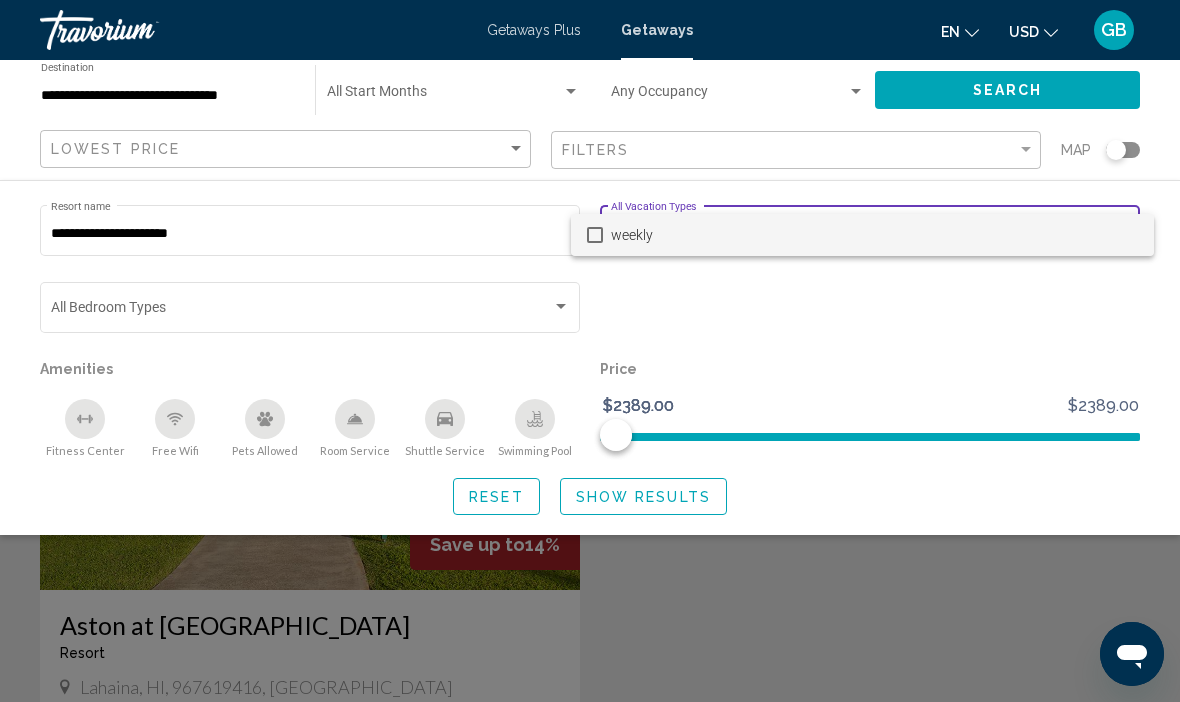 click at bounding box center [590, 351] 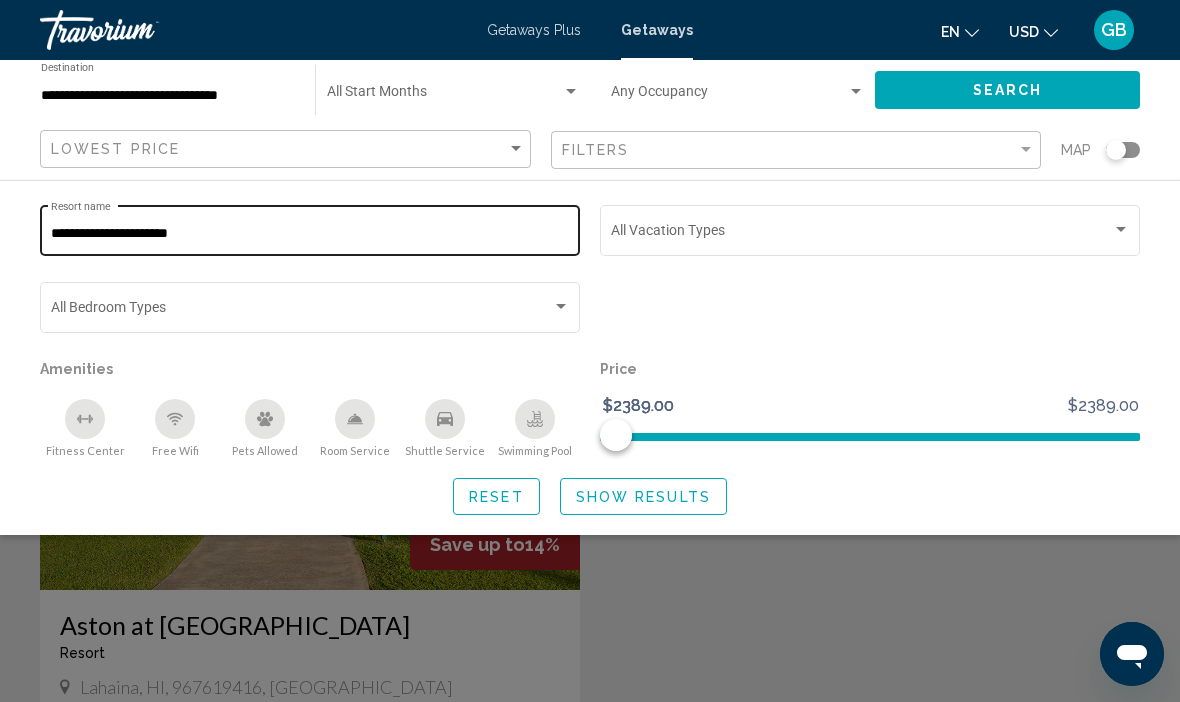 click on "**********" at bounding box center [310, 234] 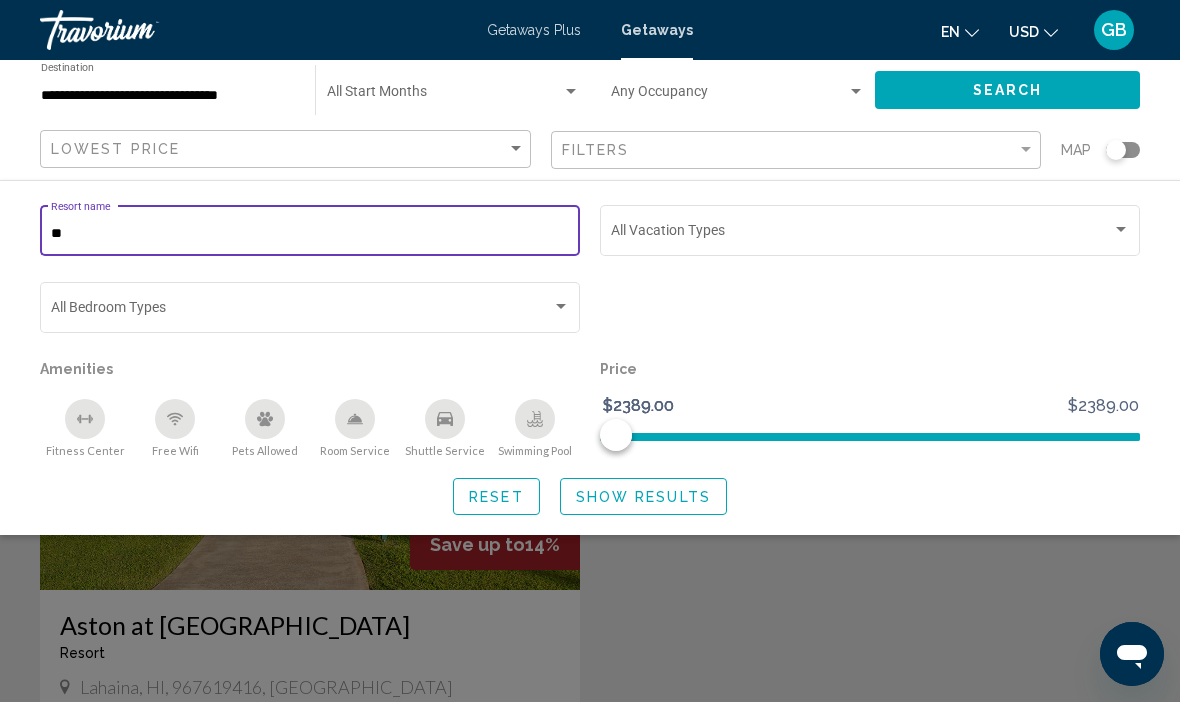 type on "*" 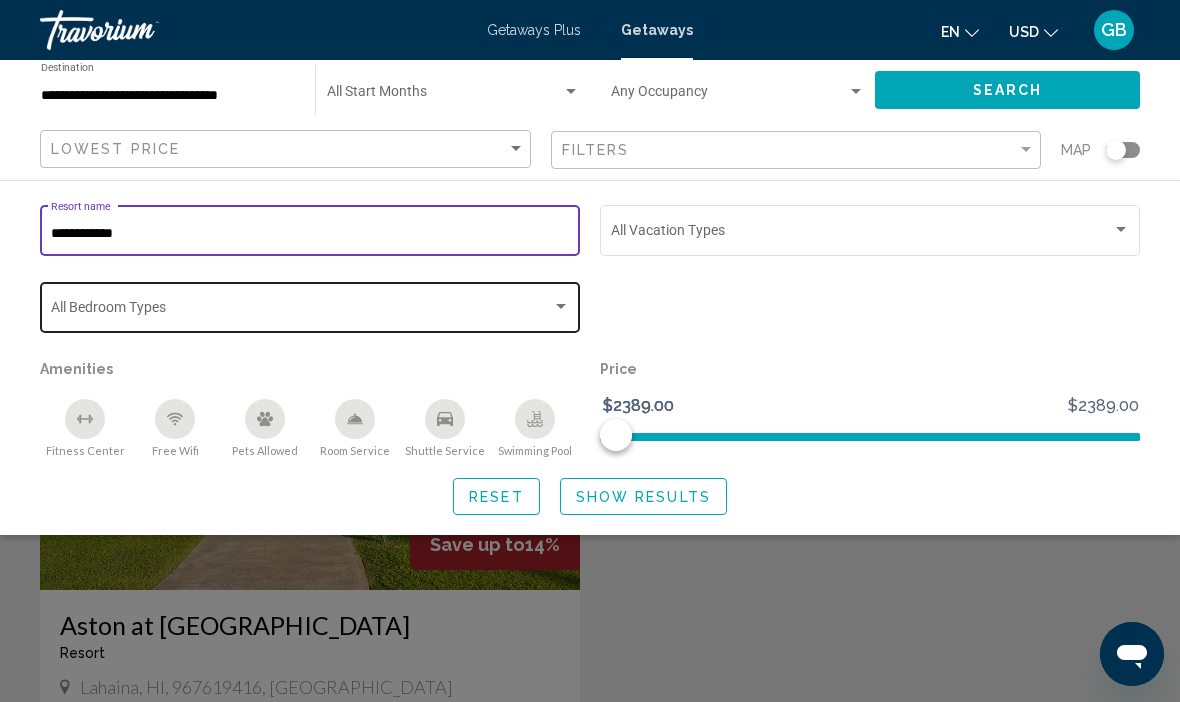 type on "**********" 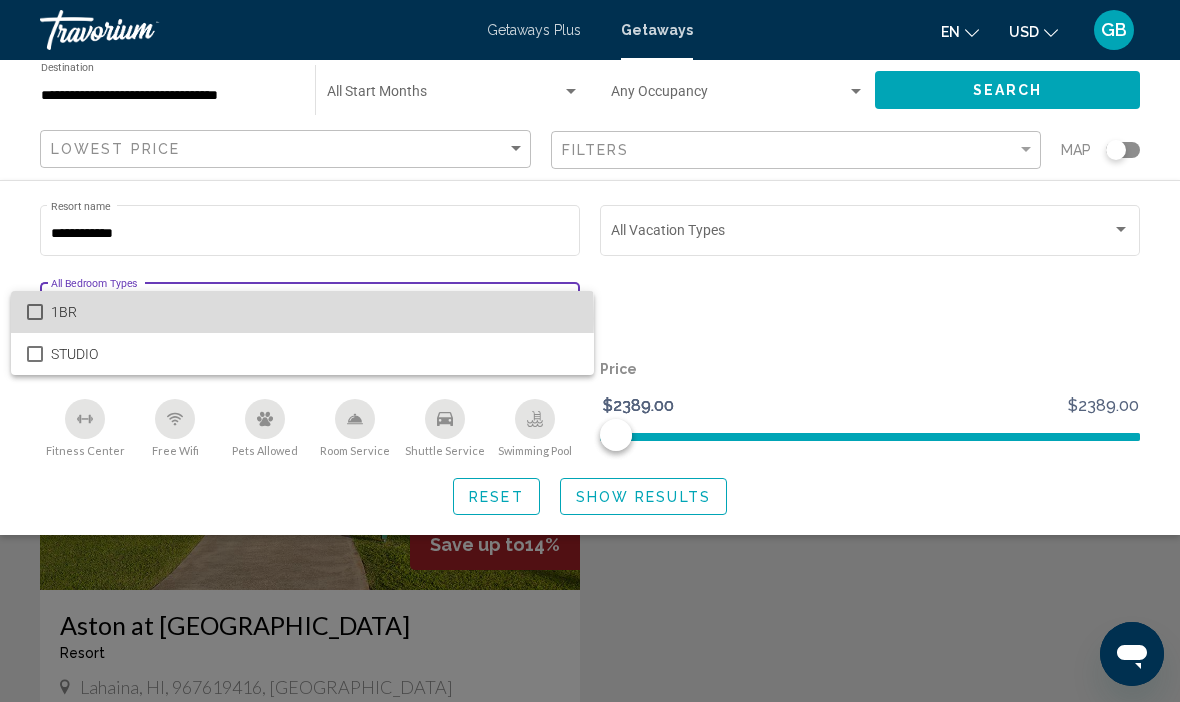 click on "1BR" at bounding box center (314, 312) 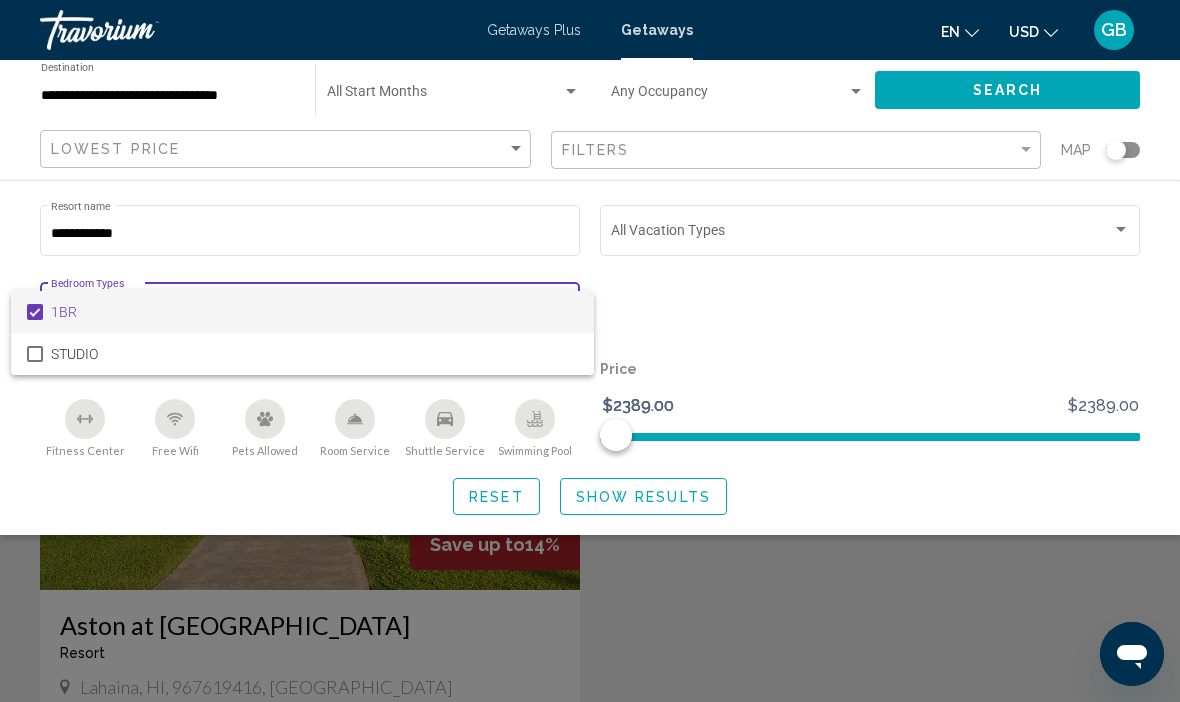 click at bounding box center (590, 351) 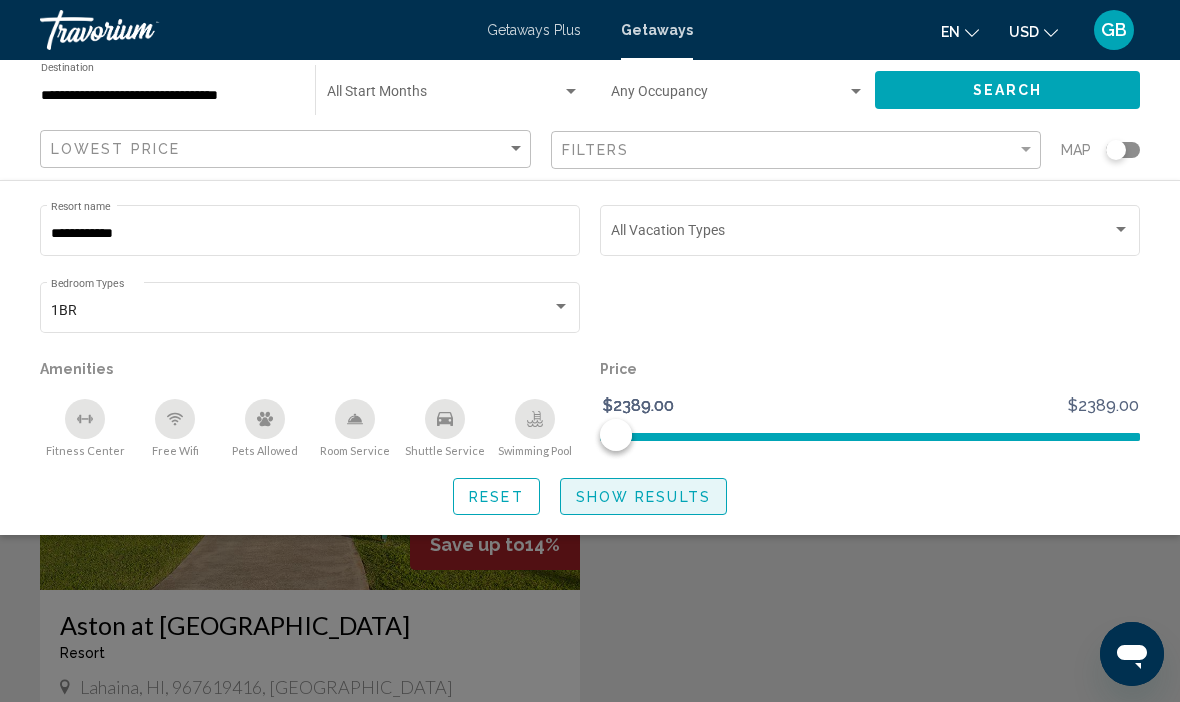 click on "Show Results" 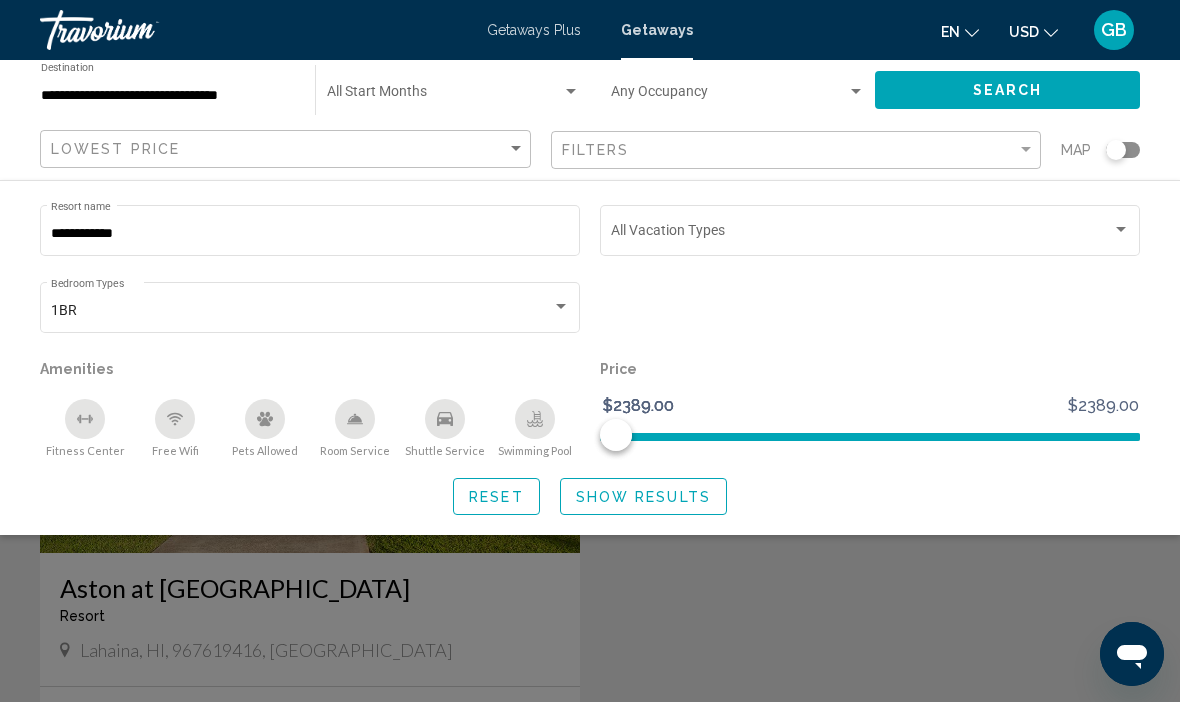 scroll, scrollTop: 39, scrollLeft: 0, axis: vertical 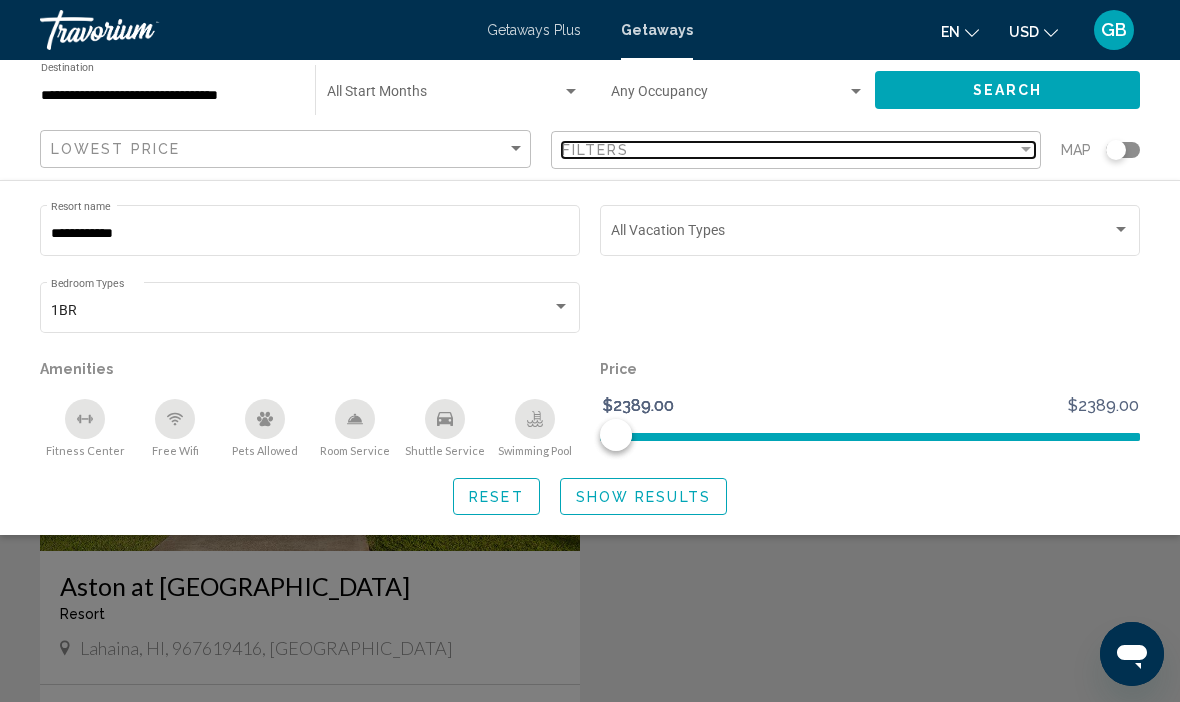 click at bounding box center (1026, 150) 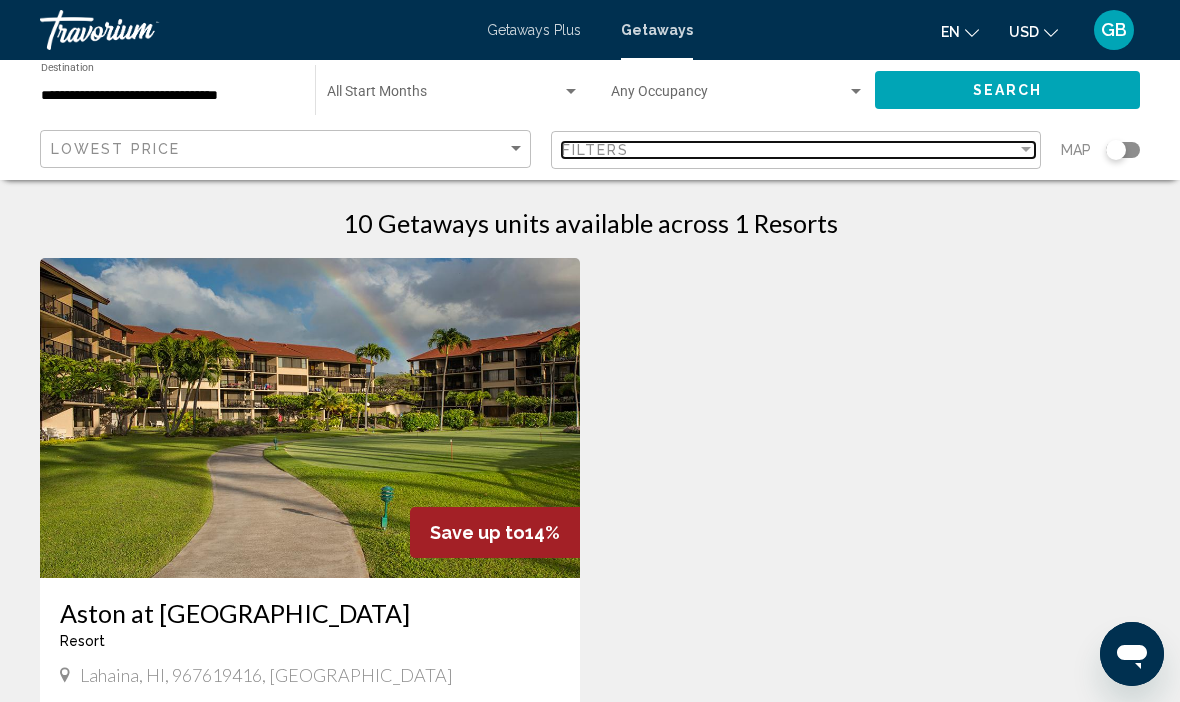 scroll, scrollTop: 0, scrollLeft: 0, axis: both 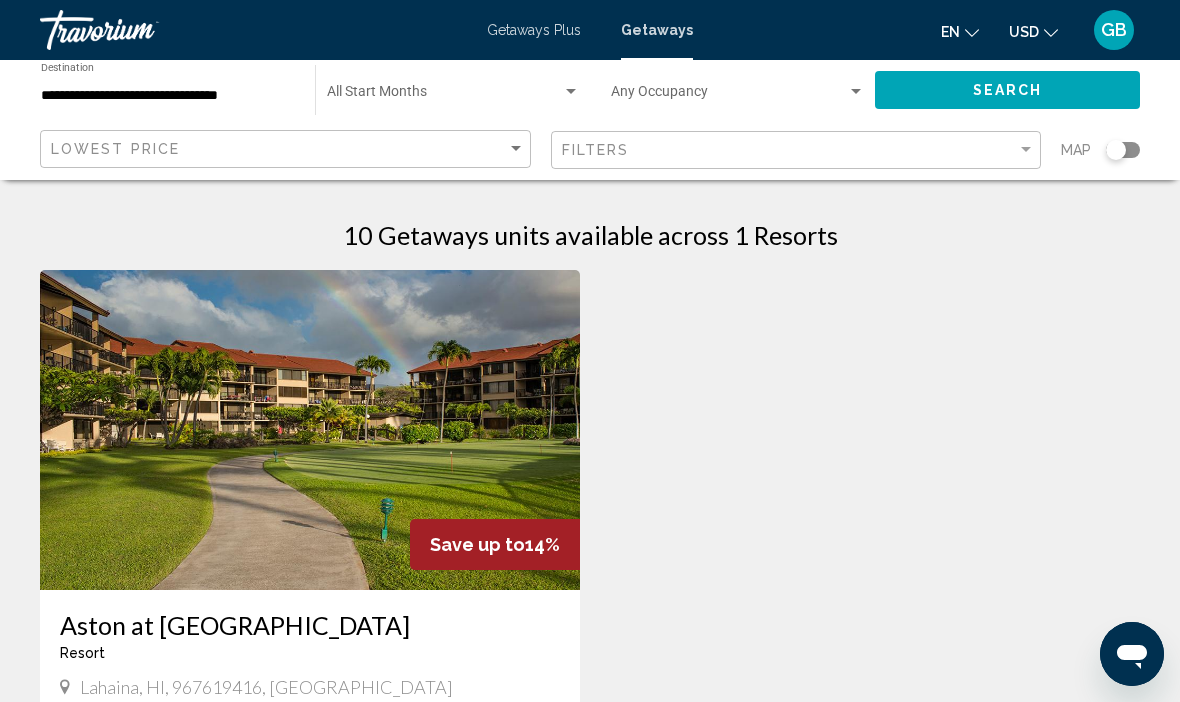 click on "Search" 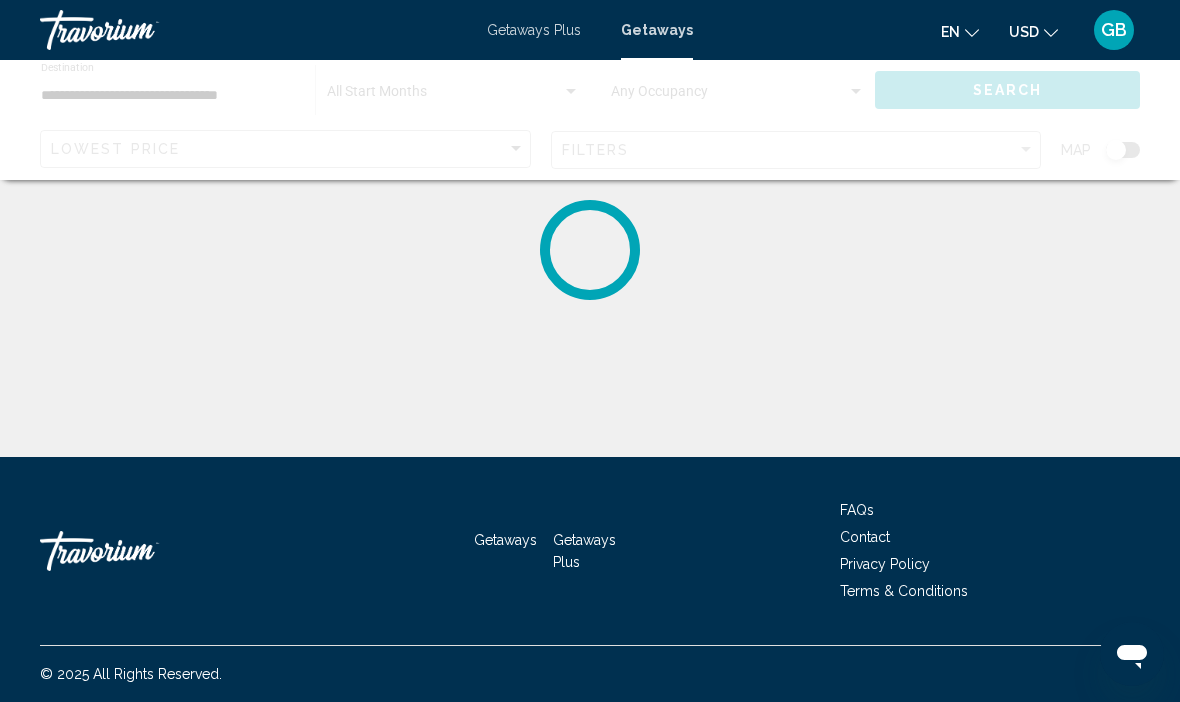click 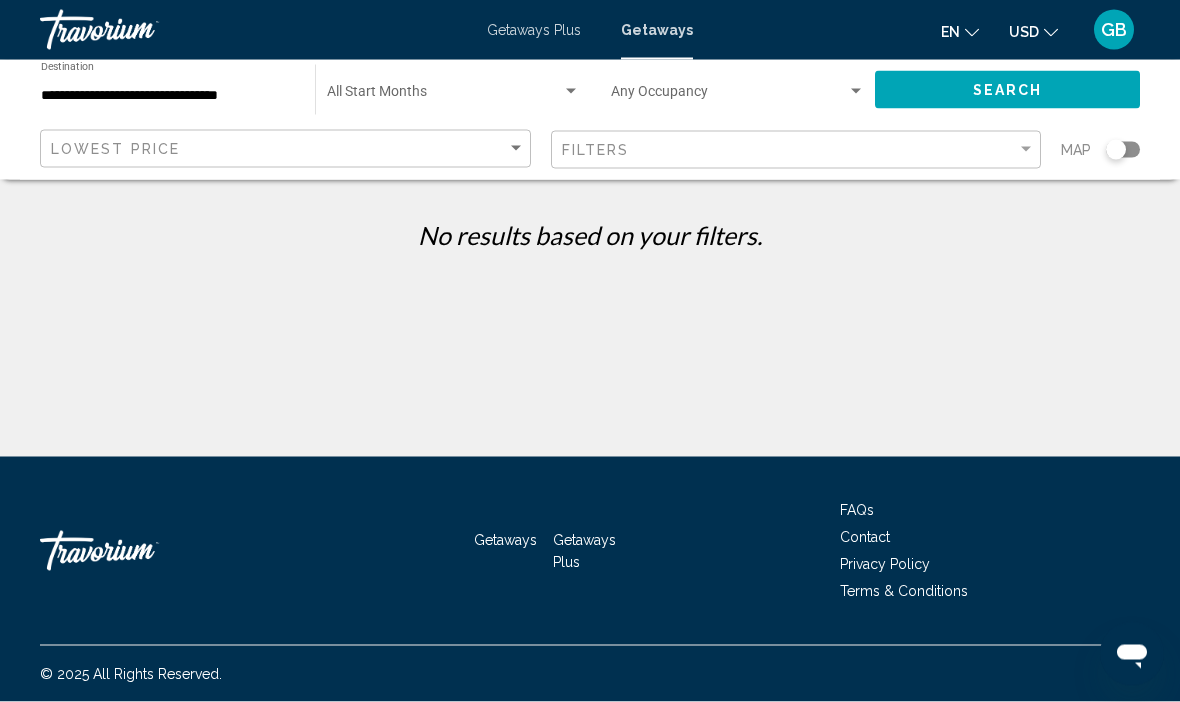 scroll, scrollTop: 0, scrollLeft: 0, axis: both 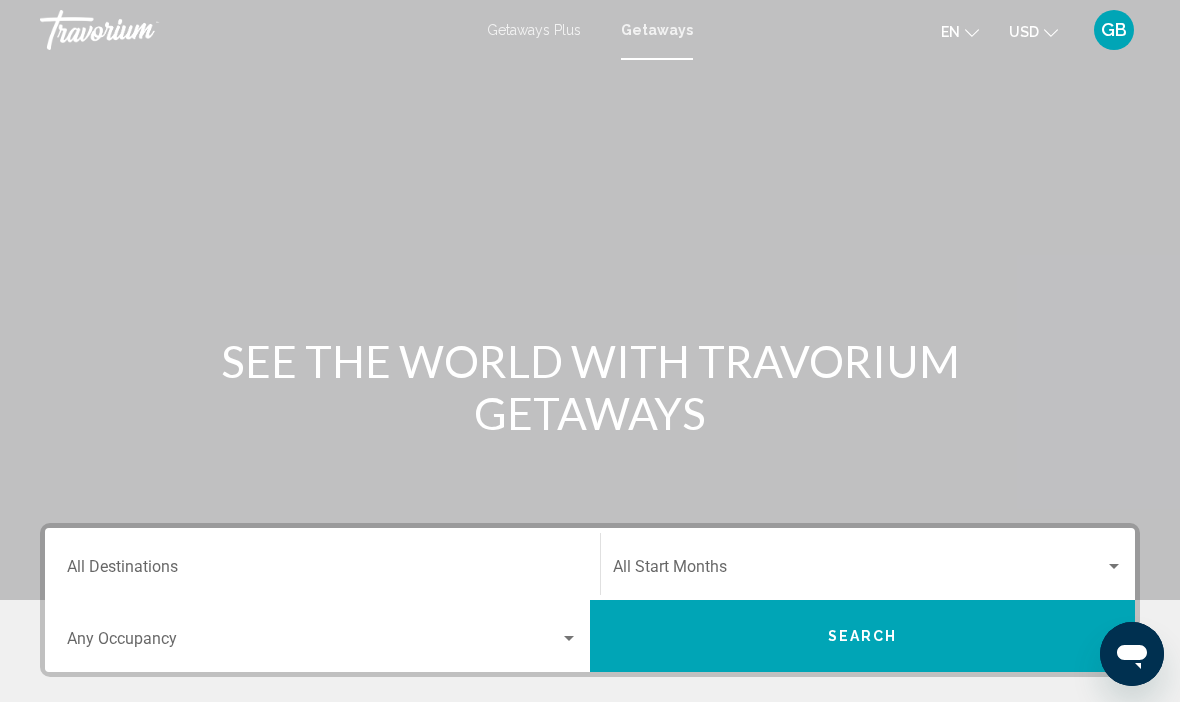 click on "Getaways Plus" at bounding box center [534, 30] 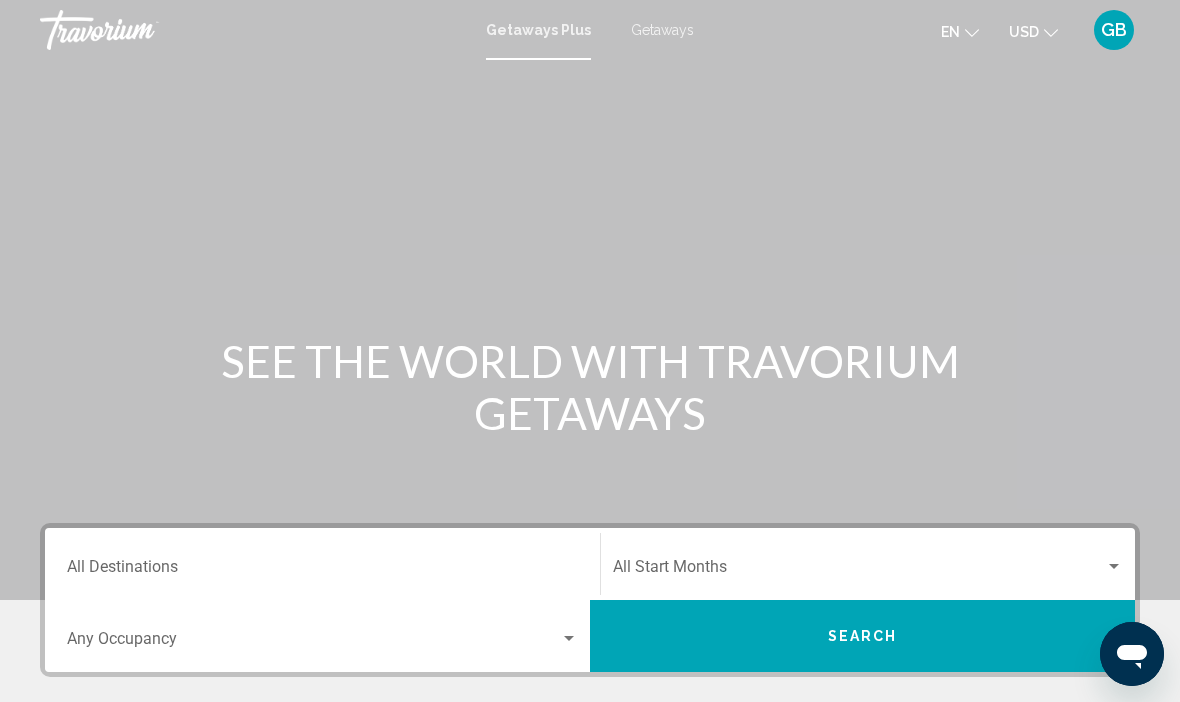 click on "Destination All Destinations" at bounding box center (322, 571) 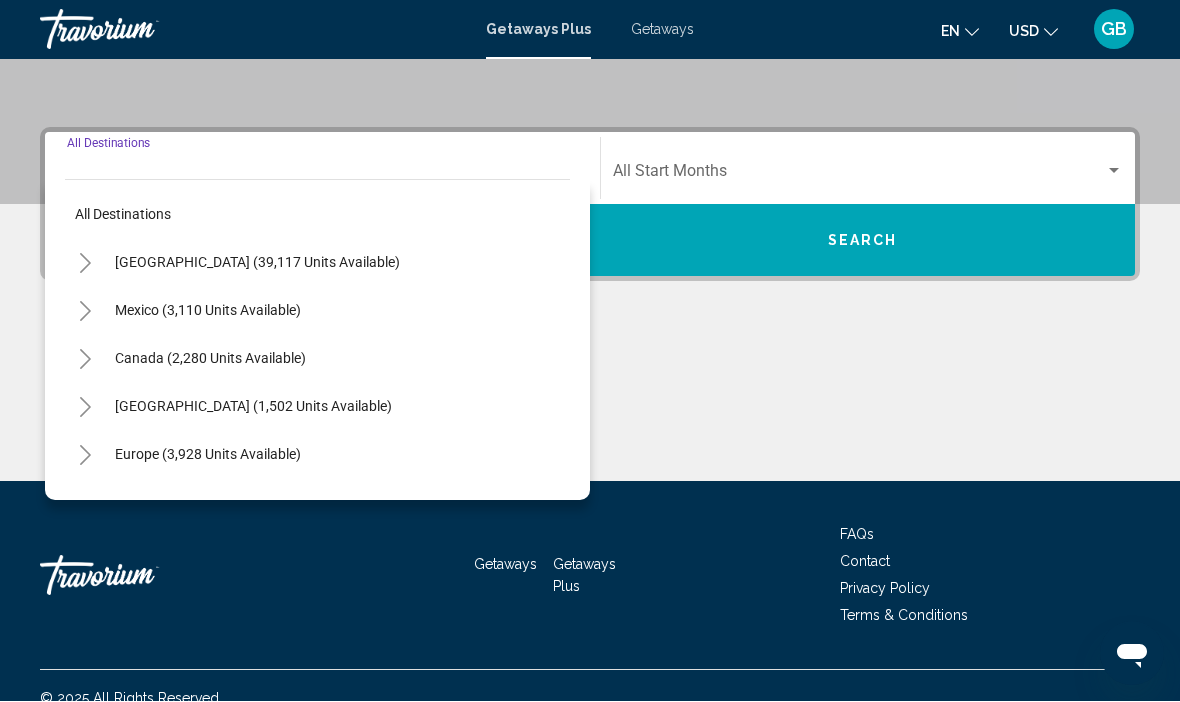 scroll, scrollTop: 420, scrollLeft: 0, axis: vertical 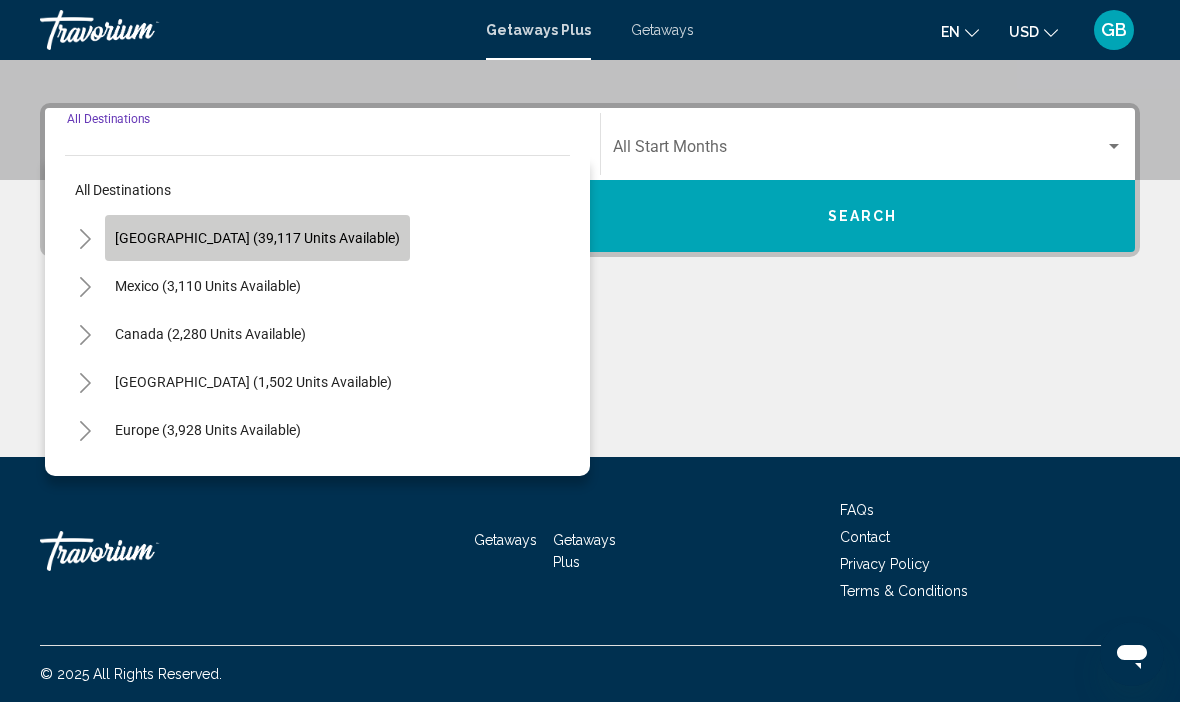 click on "United States (39,117 units available)" at bounding box center (208, 286) 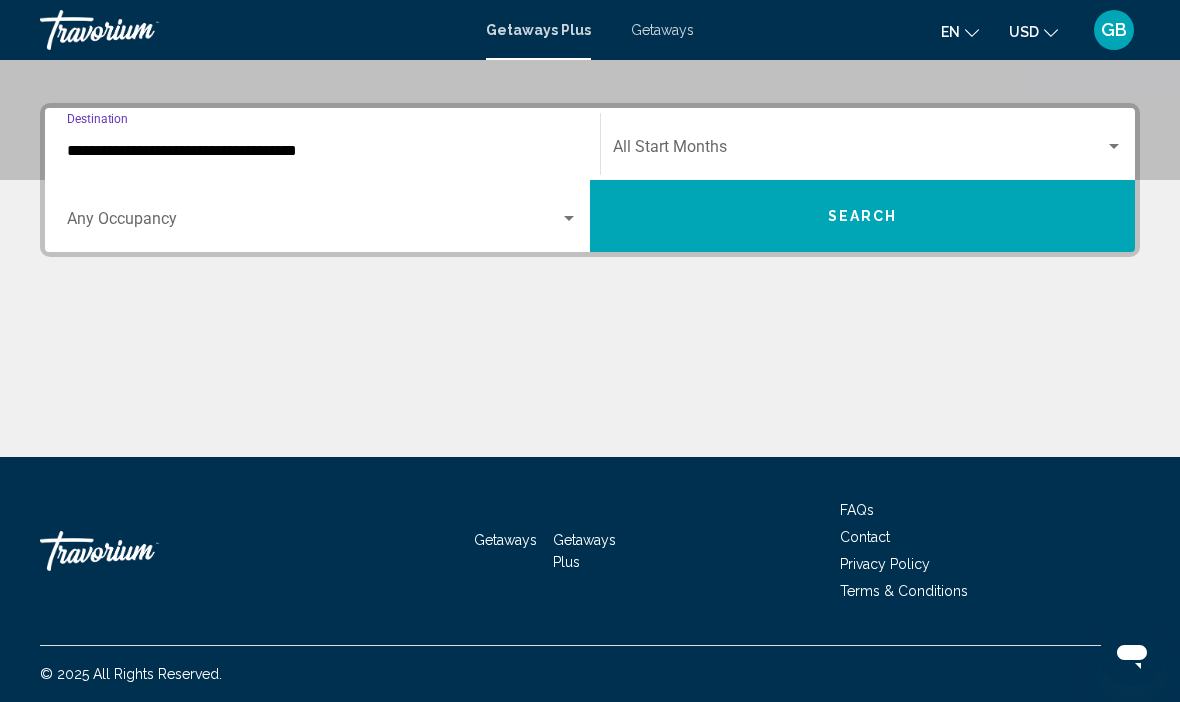 click on "**********" at bounding box center (322, 151) 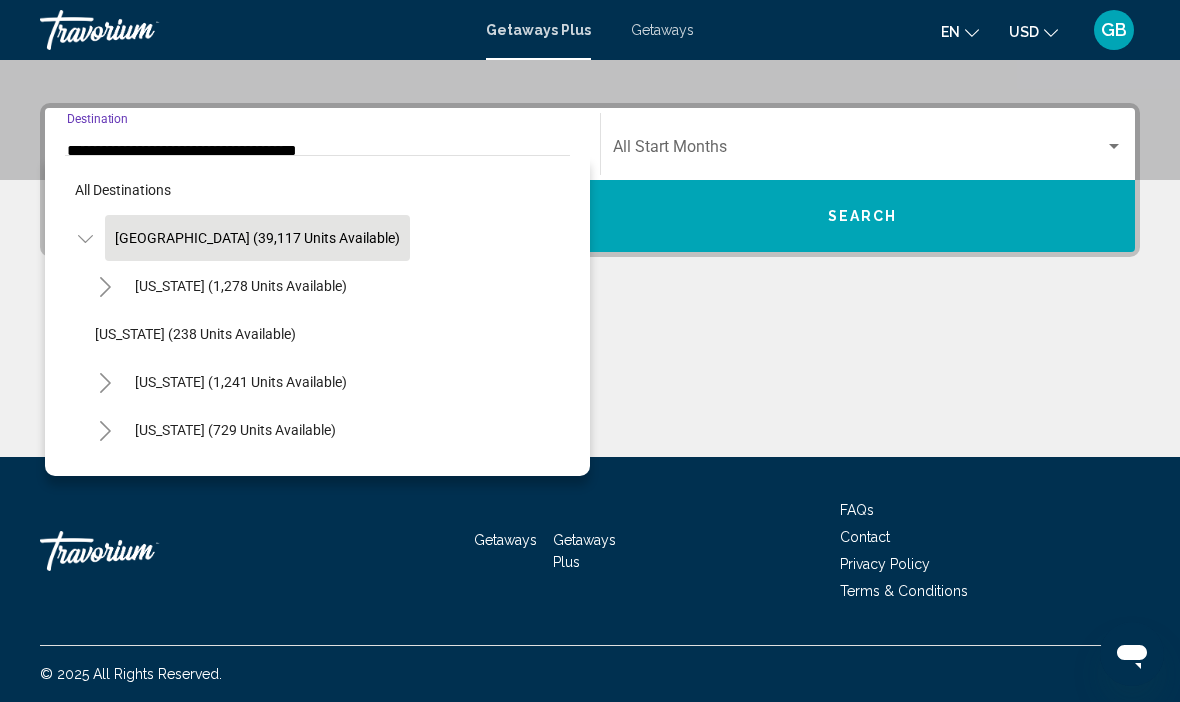 scroll, scrollTop: 307, scrollLeft: 0, axis: vertical 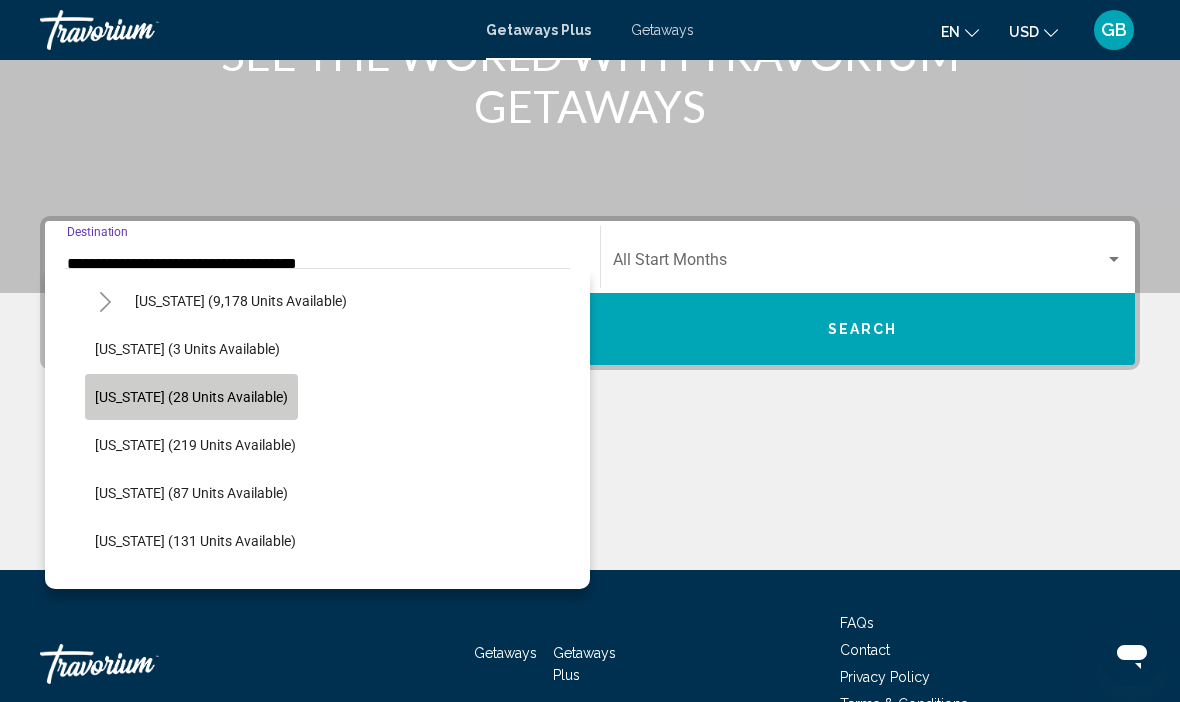 click on "Hawaii (28 units available)" 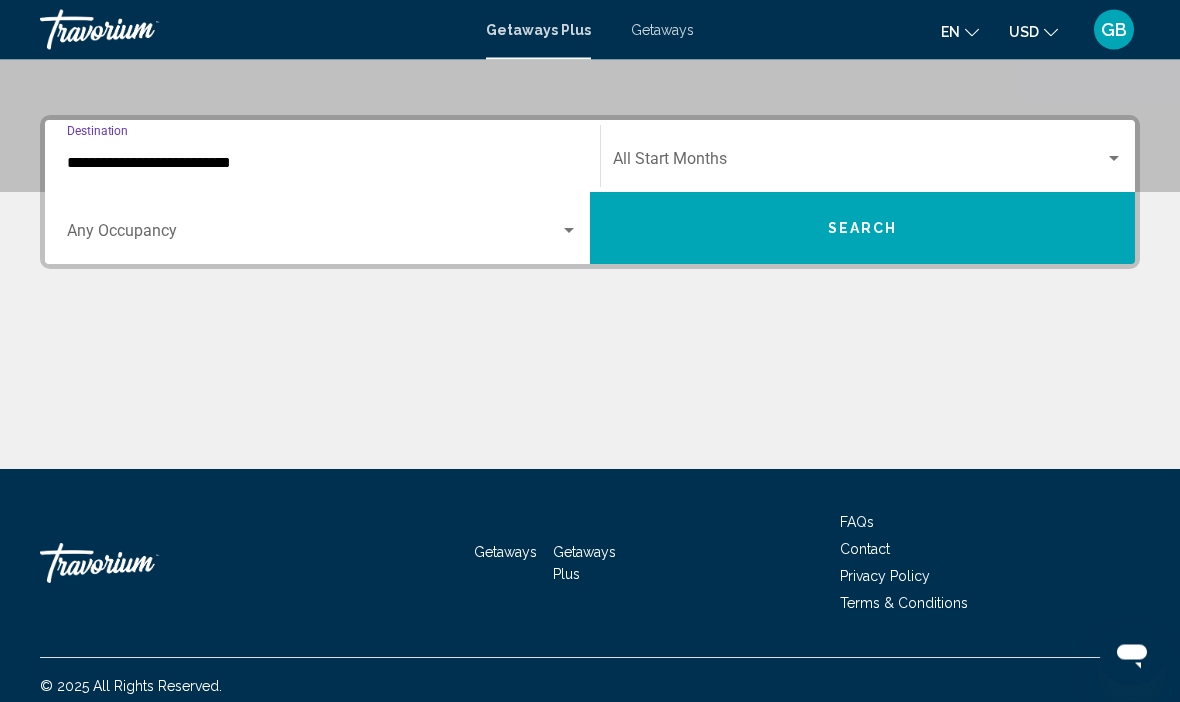 scroll, scrollTop: 420, scrollLeft: 0, axis: vertical 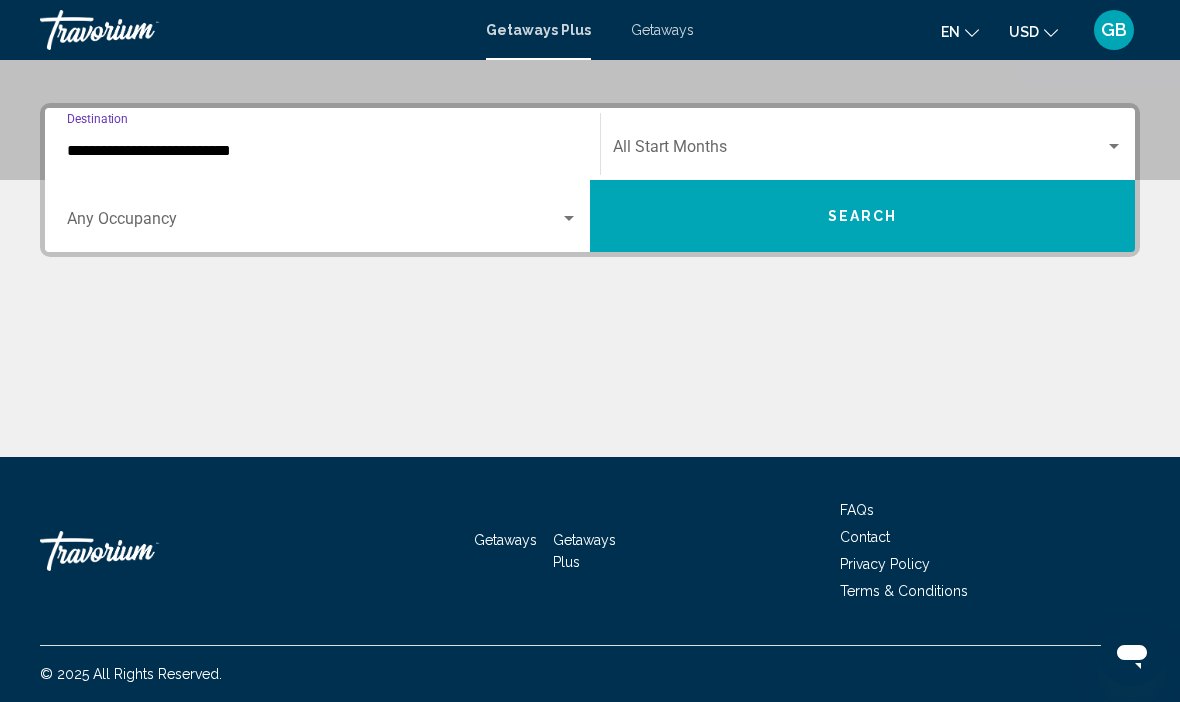 click at bounding box center (569, 219) 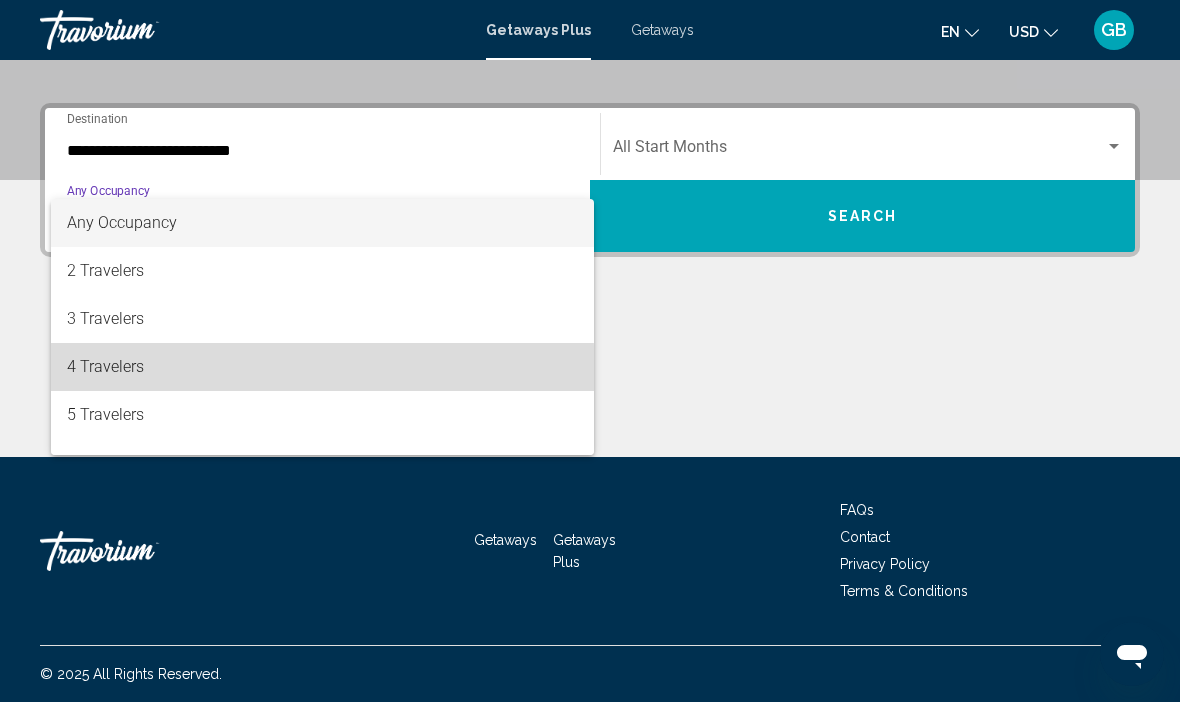 click on "4 Travelers" at bounding box center [322, 367] 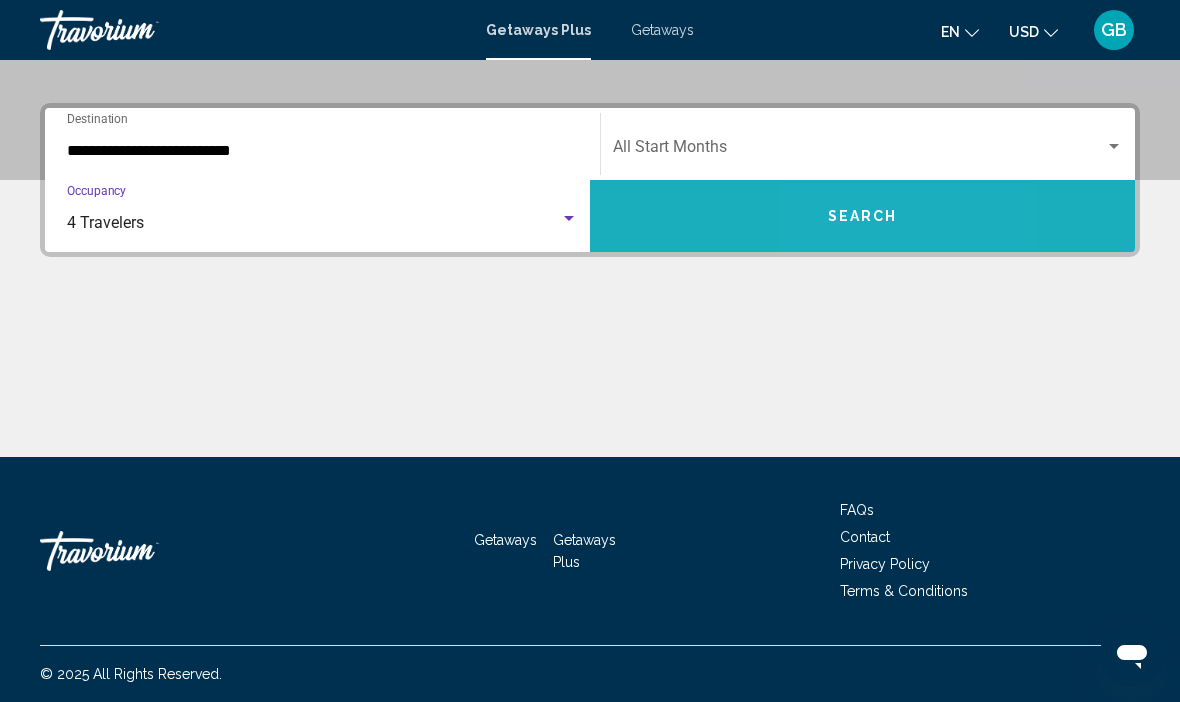 click on "Search" at bounding box center (862, 216) 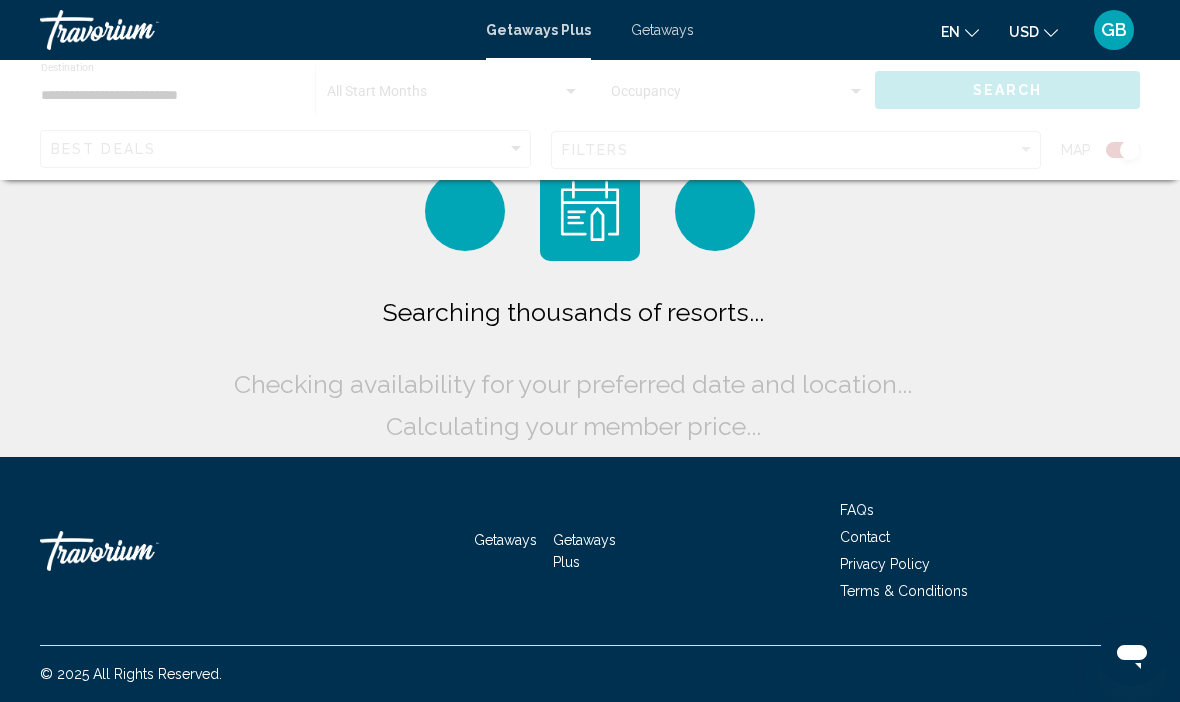 scroll, scrollTop: 0, scrollLeft: 0, axis: both 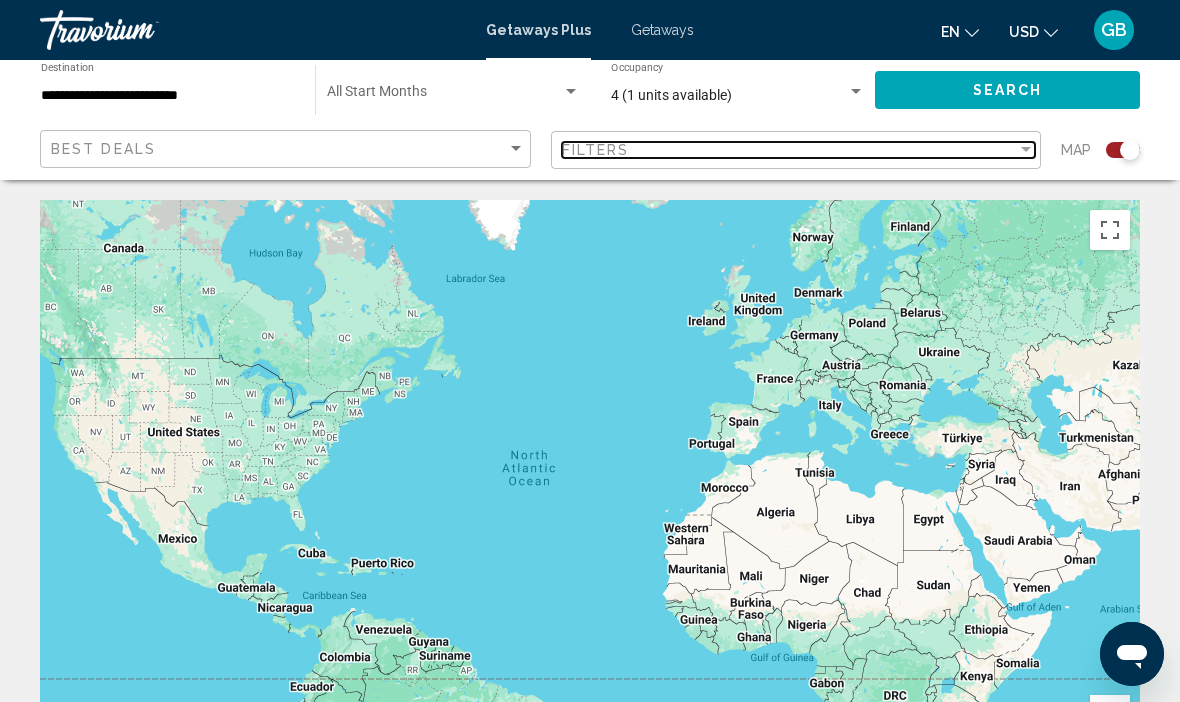 click at bounding box center [1026, 150] 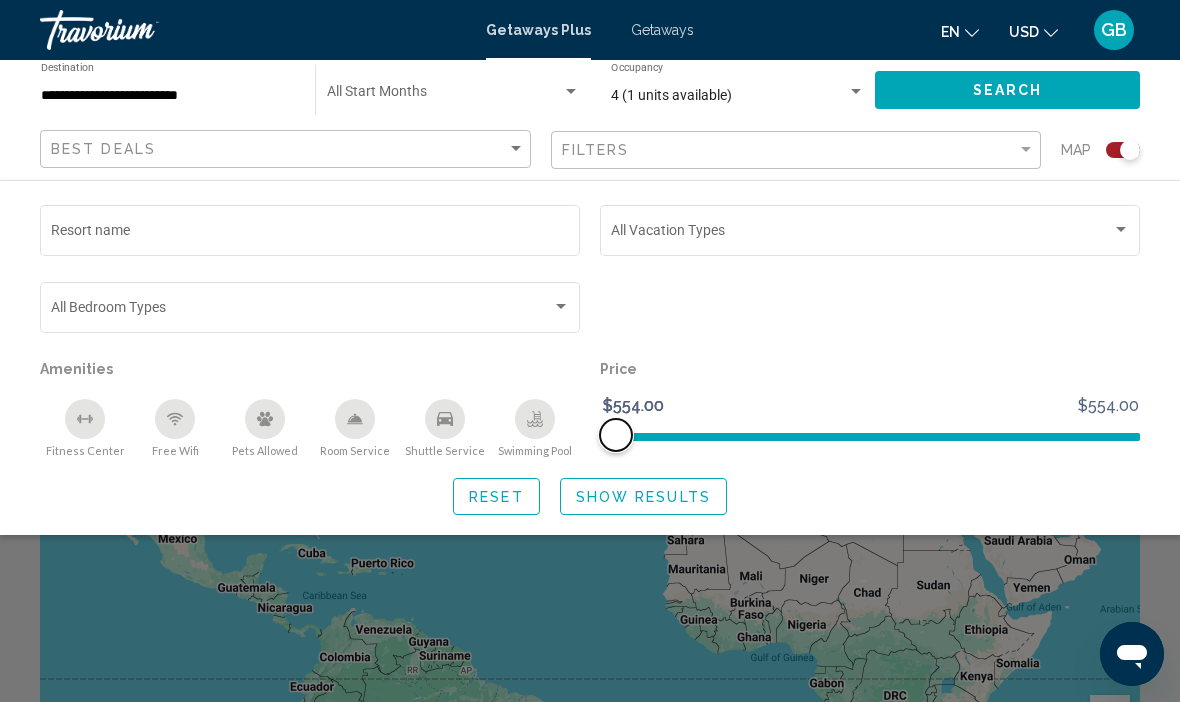click 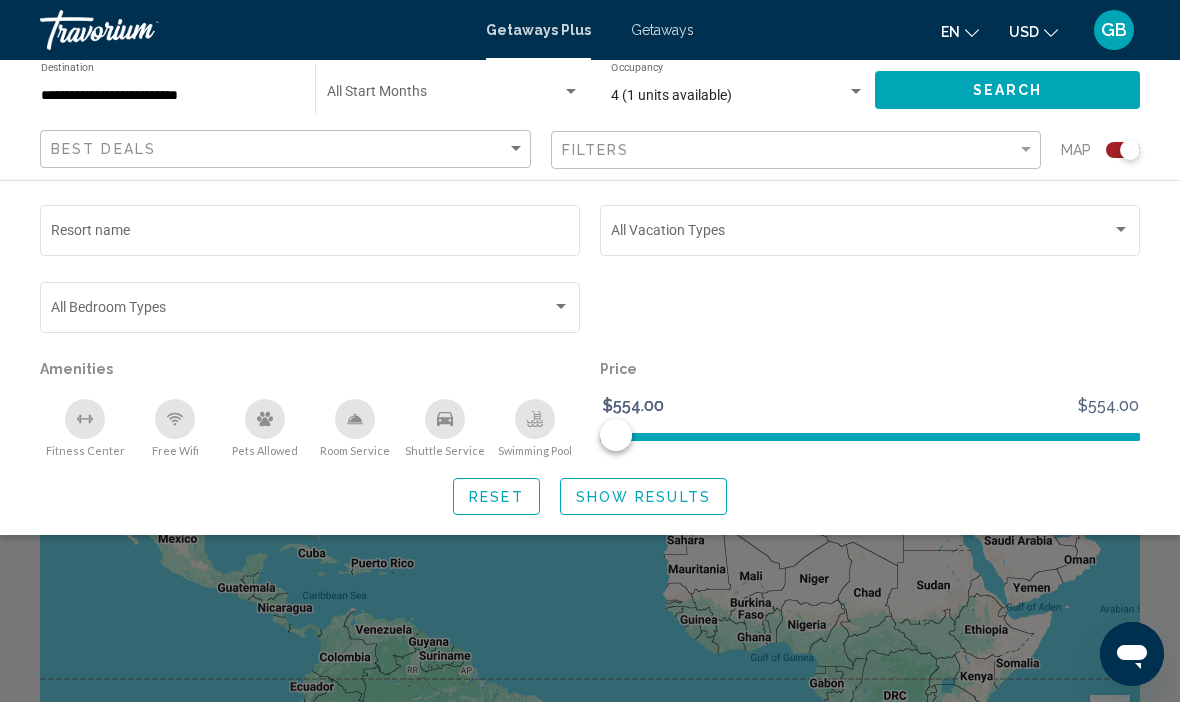click on "Reset" 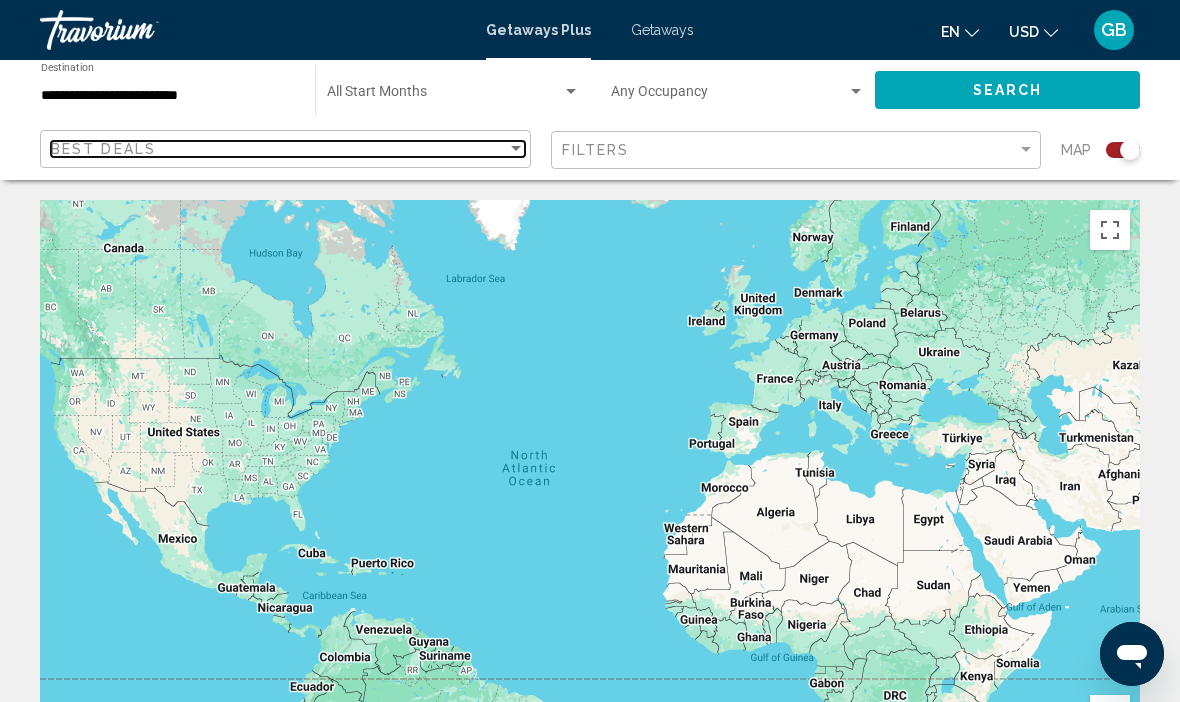click on "Best Deals" at bounding box center [279, 149] 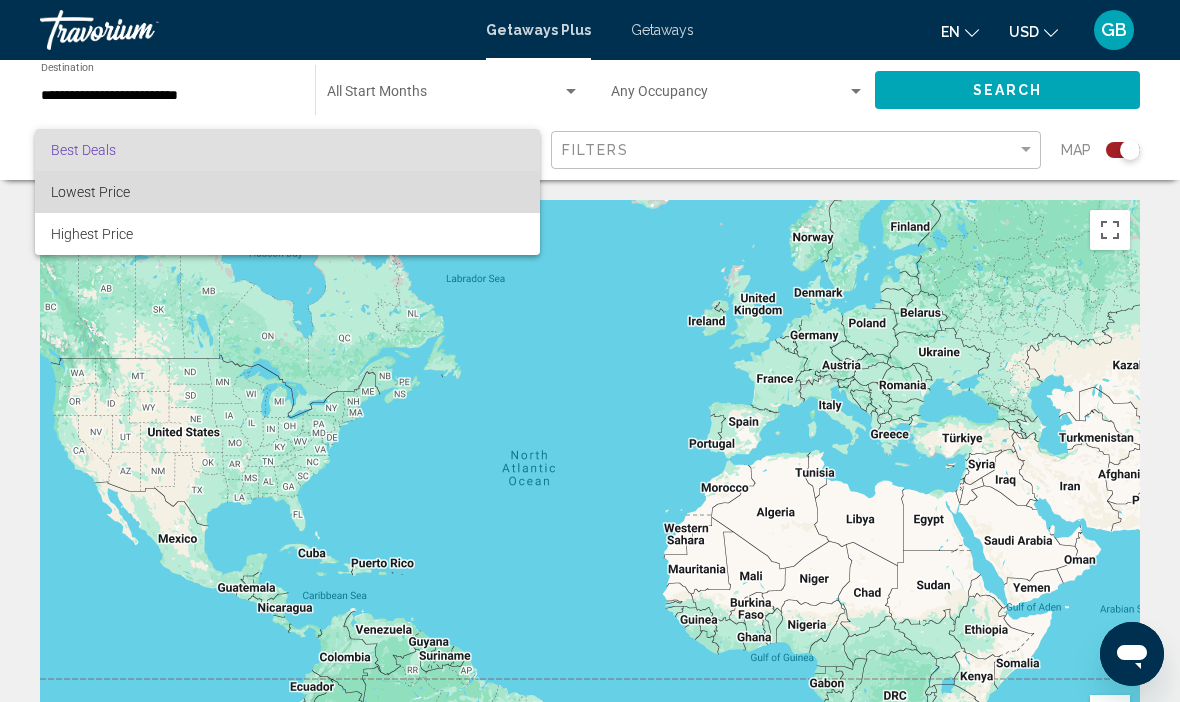 click on "Lowest Price" at bounding box center [287, 192] 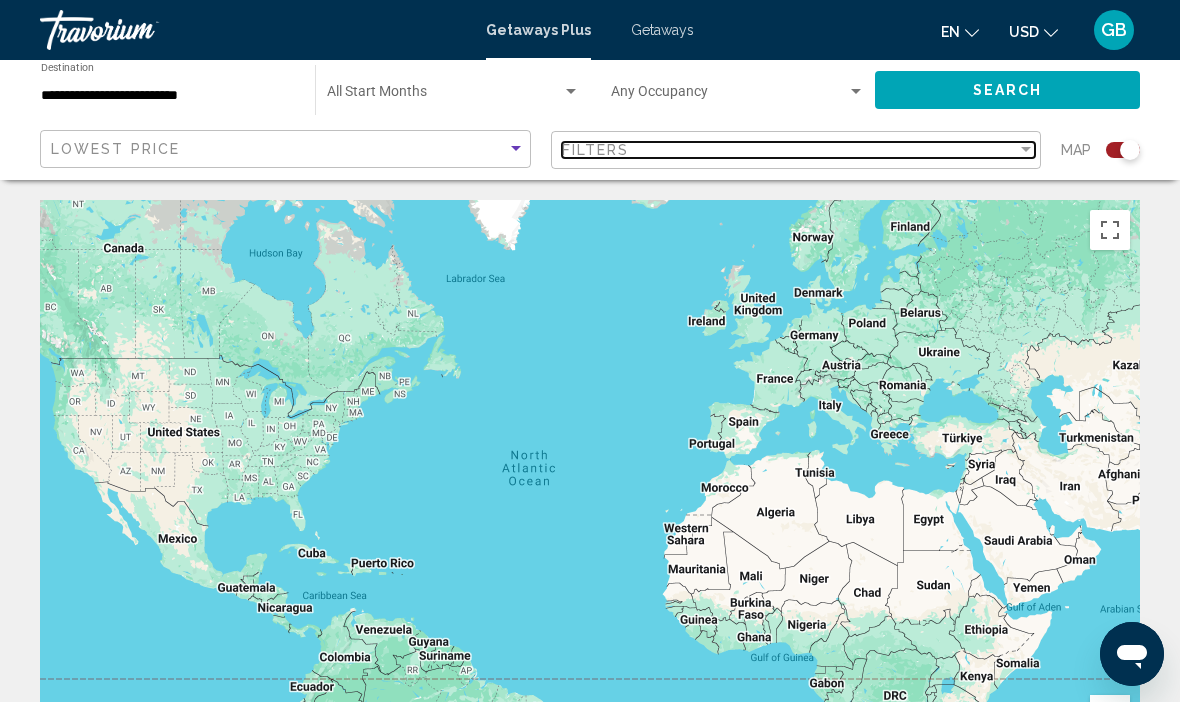 click at bounding box center [1026, 150] 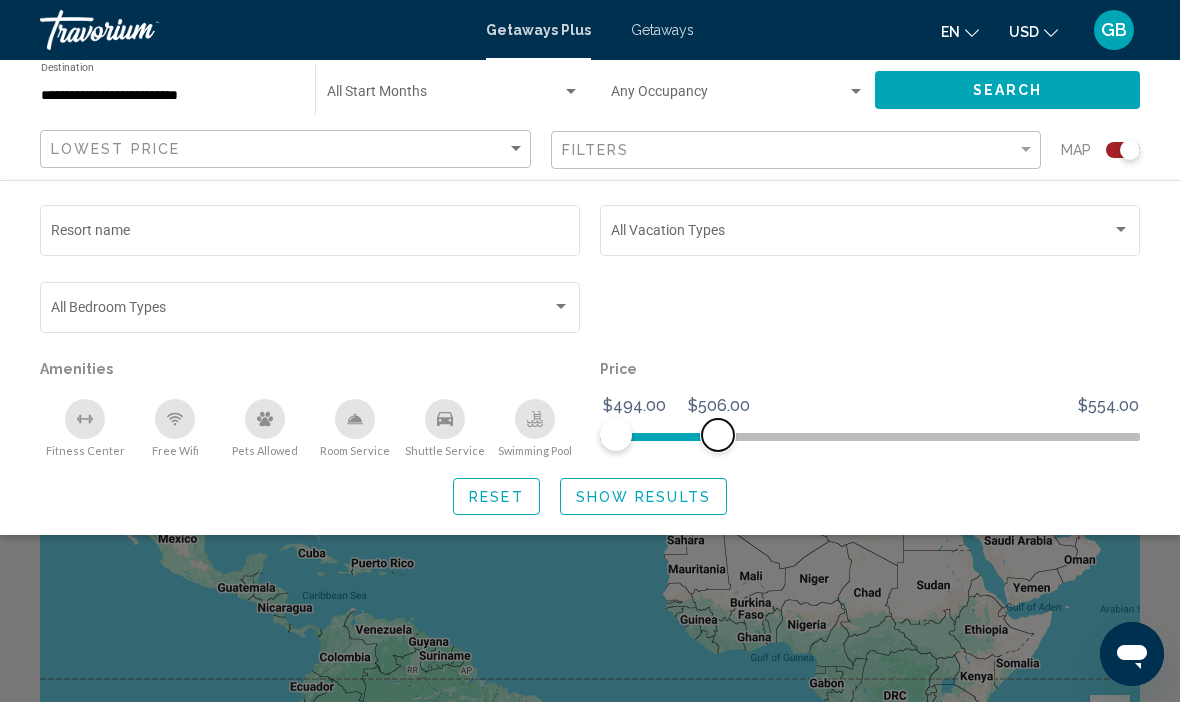scroll, scrollTop: 1, scrollLeft: 0, axis: vertical 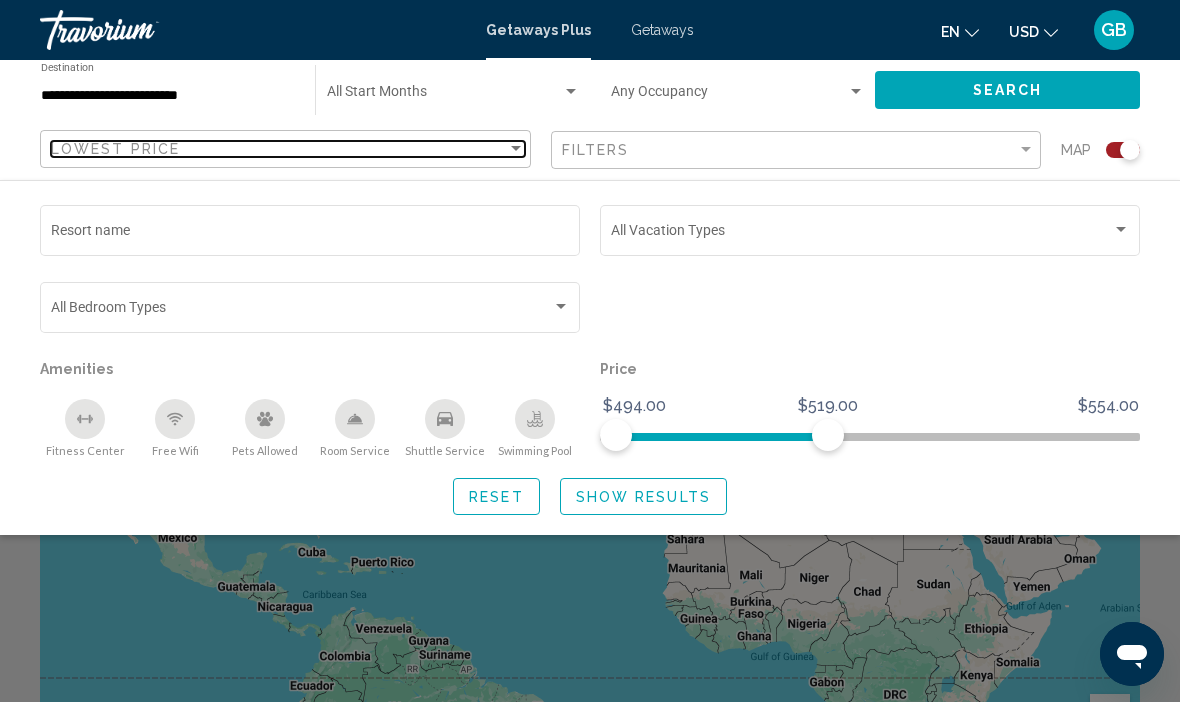 click on "Lowest Price" at bounding box center (279, 149) 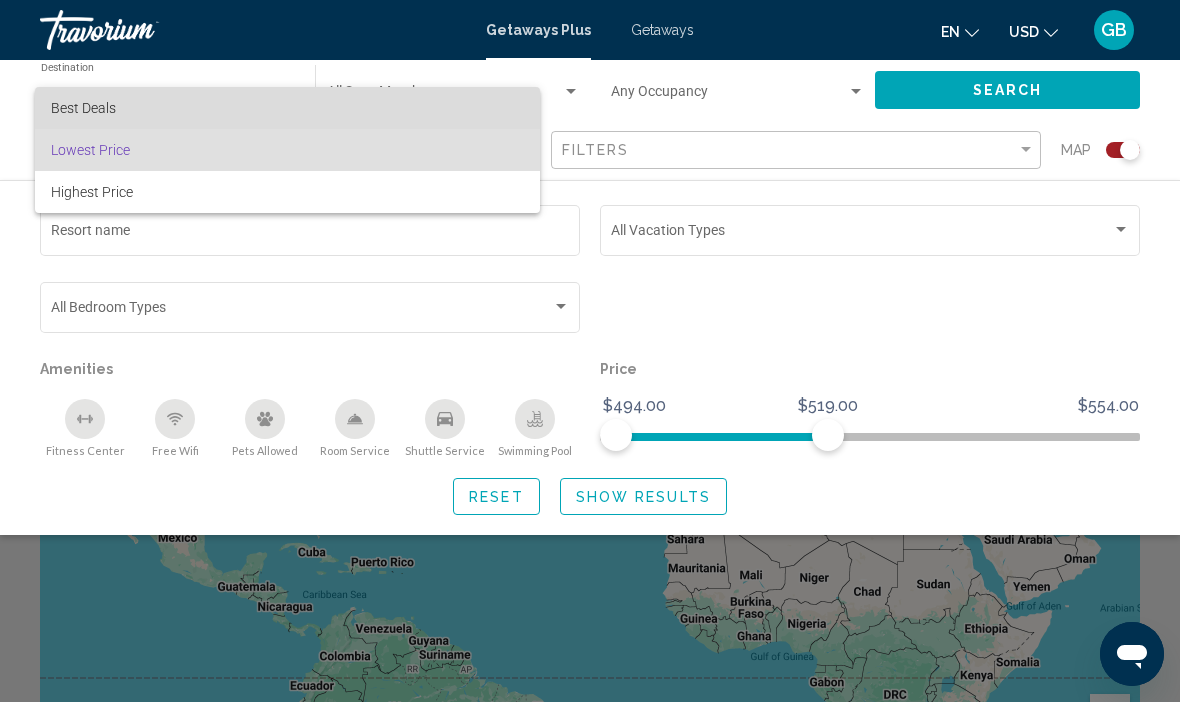 click on "Best Deals" at bounding box center (287, 108) 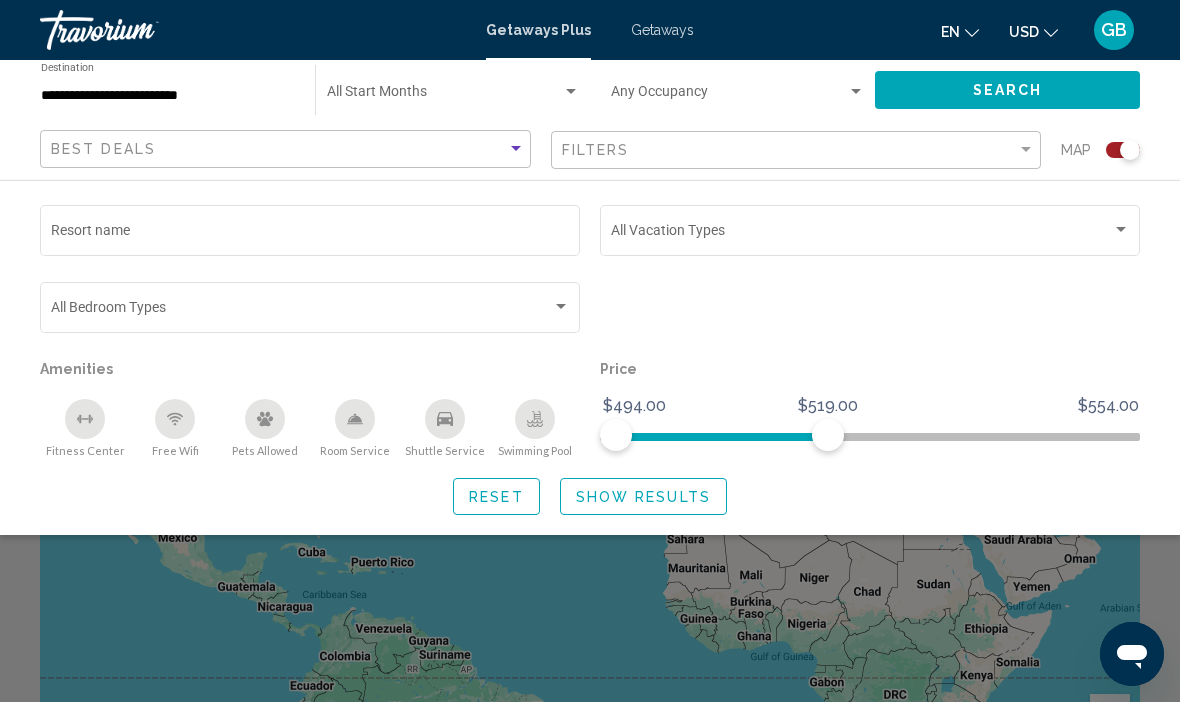 click on "Getaways" at bounding box center (662, 30) 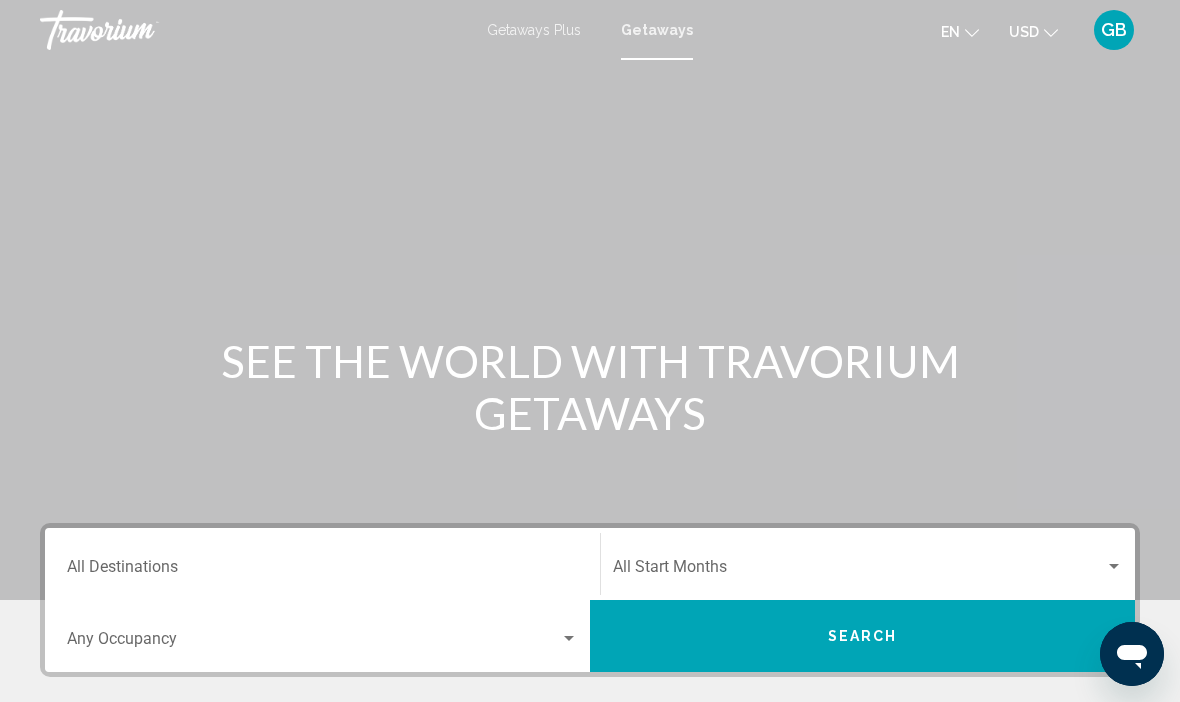 click on "Destination All Destinations" at bounding box center [322, 571] 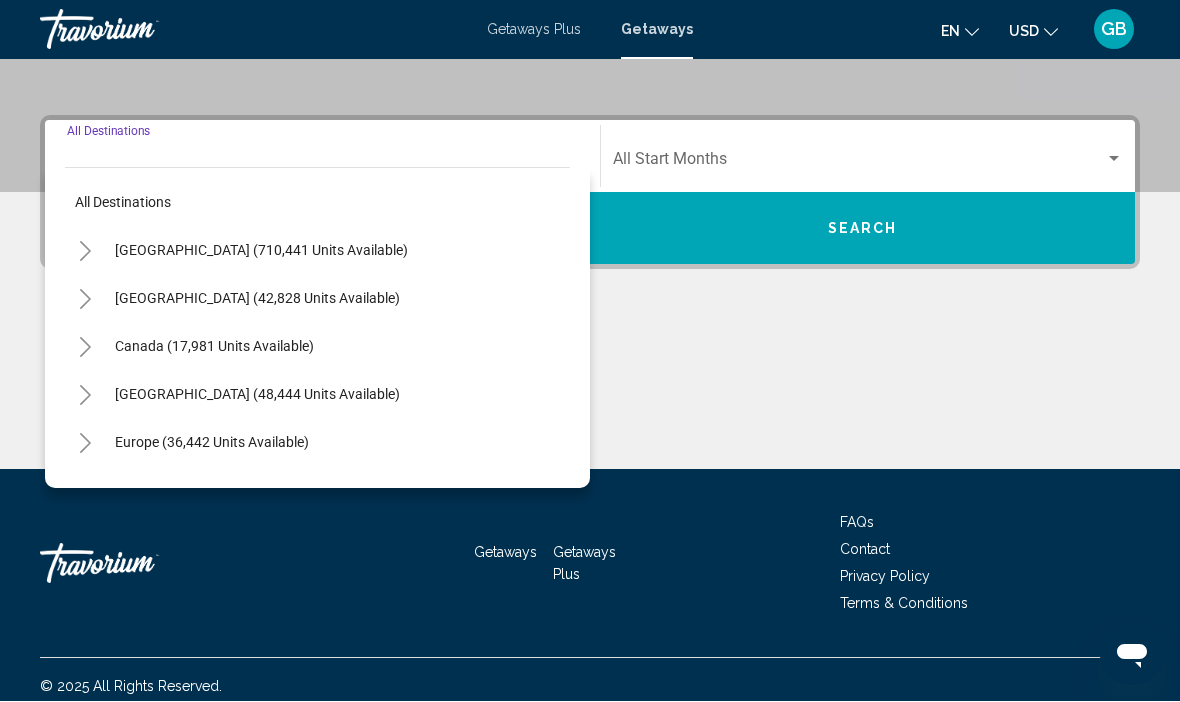scroll, scrollTop: 420, scrollLeft: 0, axis: vertical 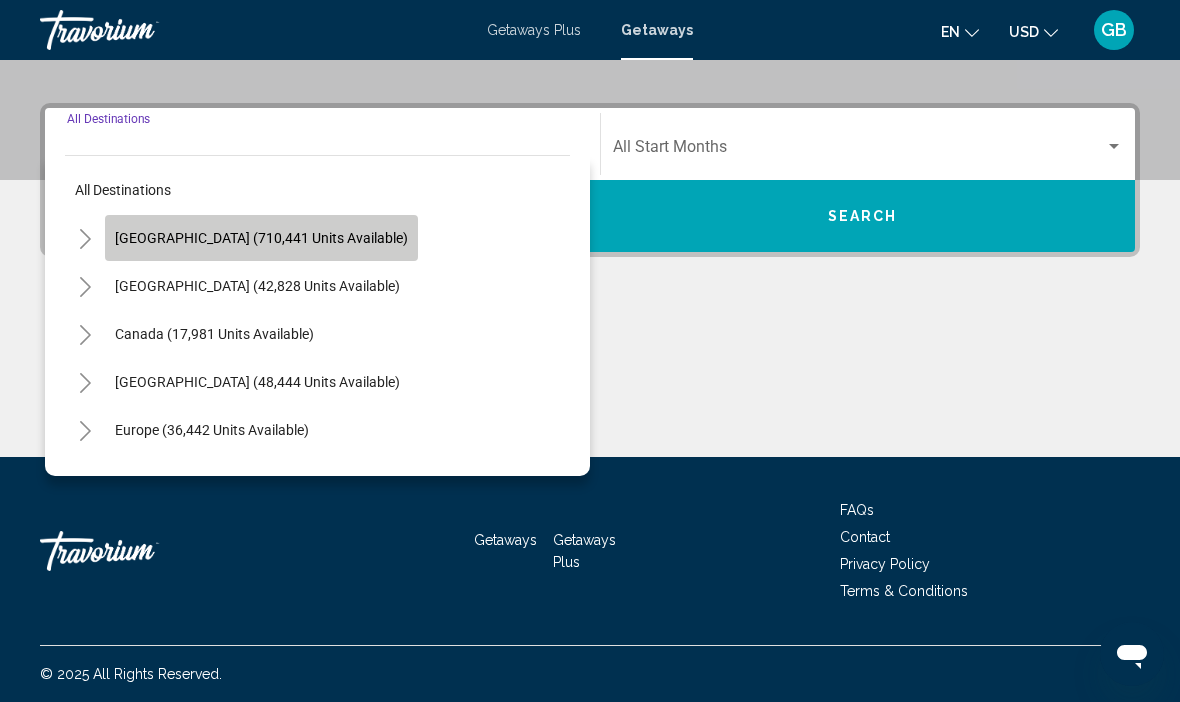 click on "United States (710,441 units available)" at bounding box center (257, 286) 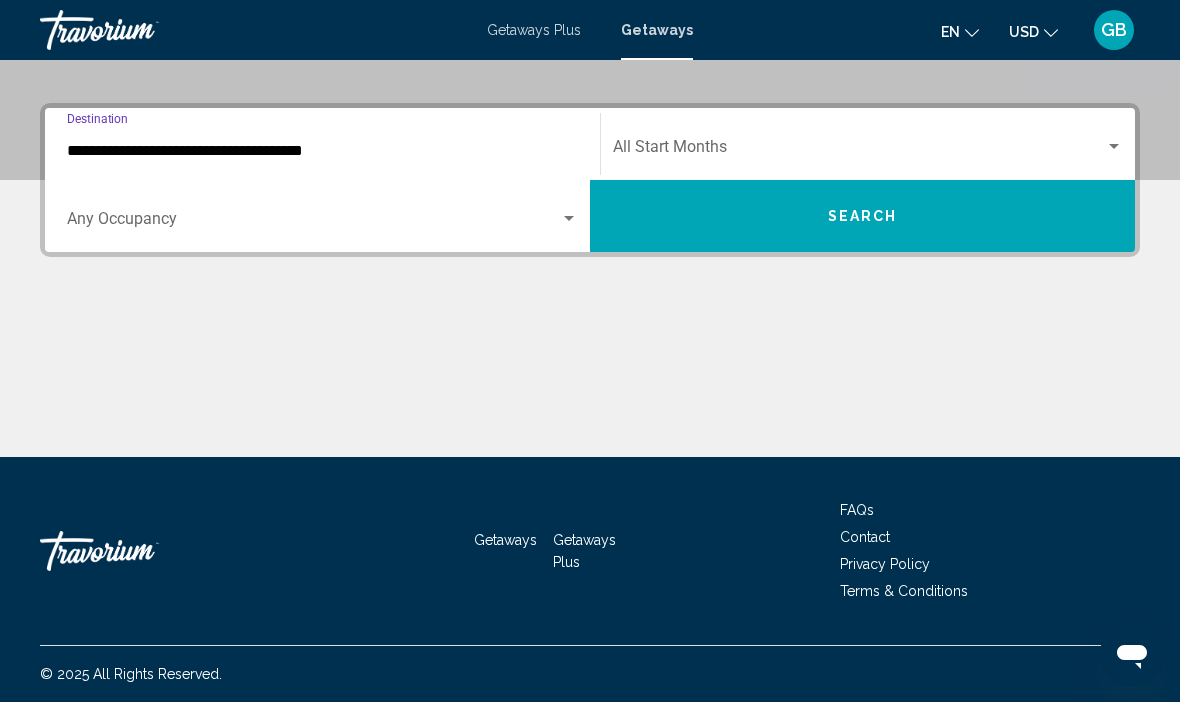 click on "**********" at bounding box center (322, 151) 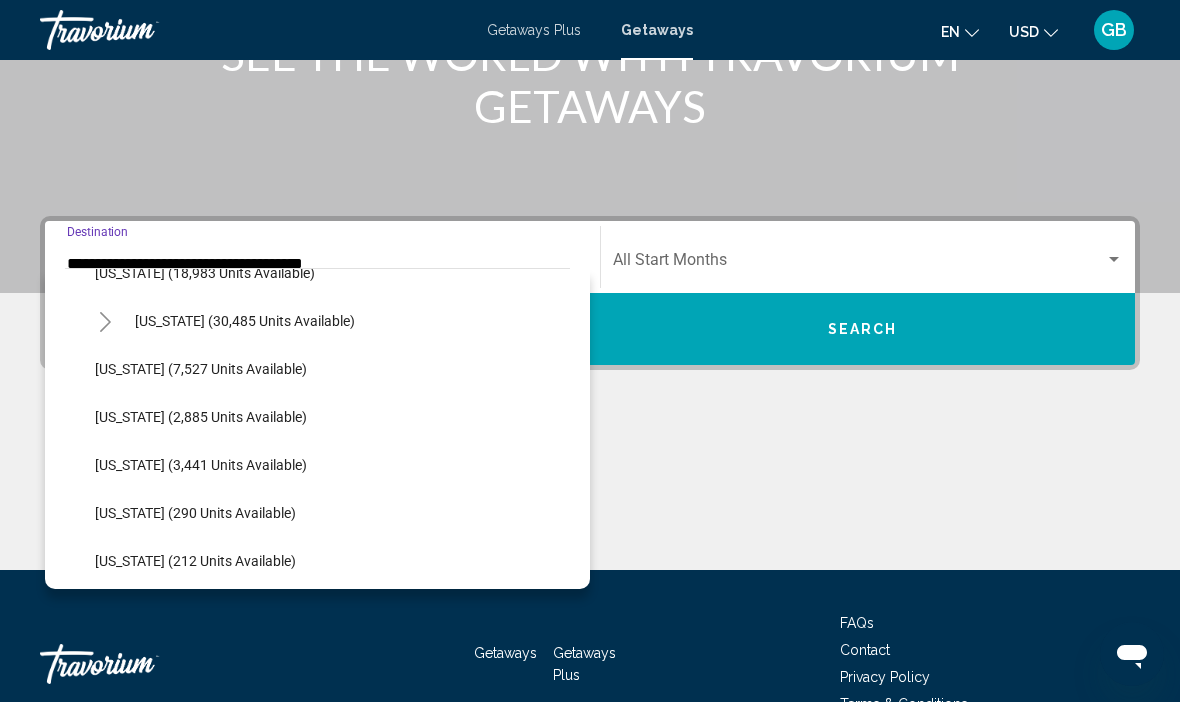 scroll, scrollTop: 457, scrollLeft: 0, axis: vertical 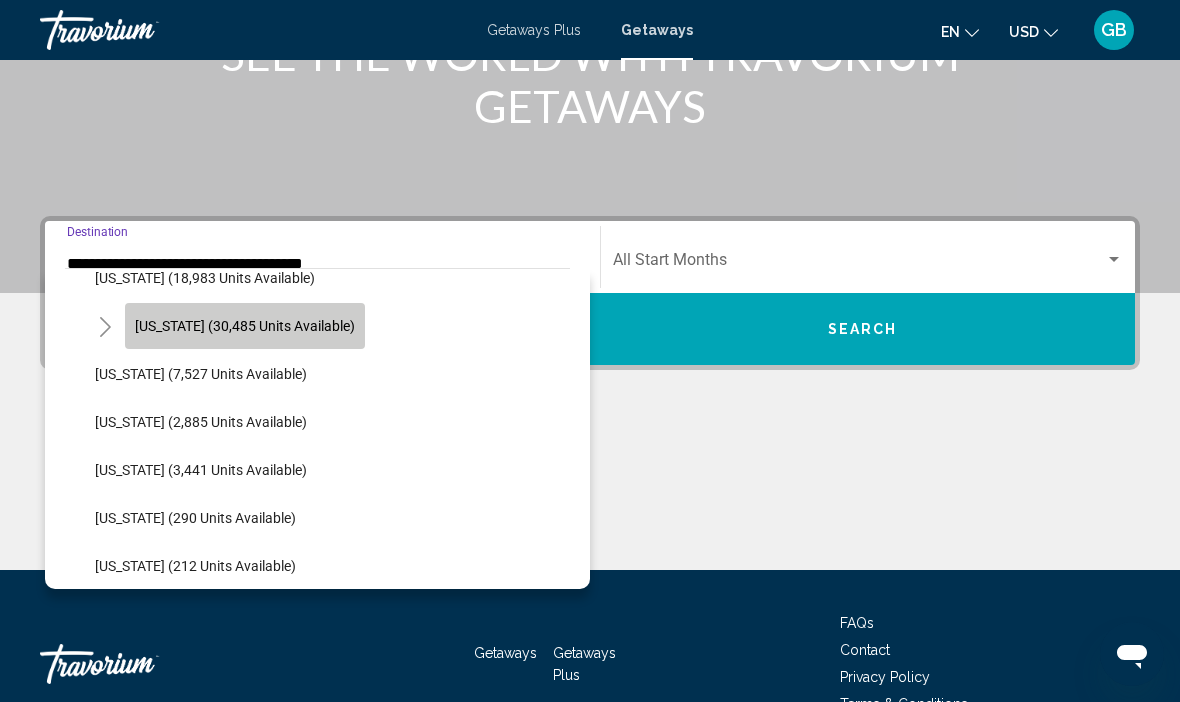 click on "Hawaii (30,485 units available)" 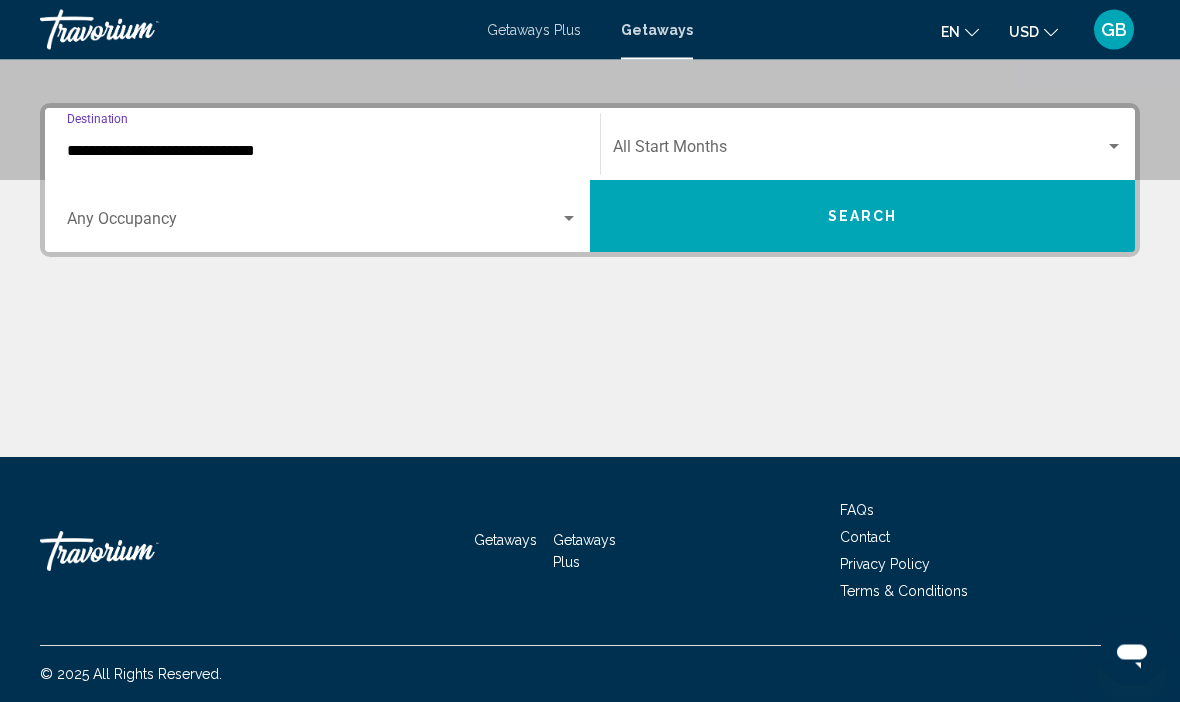scroll, scrollTop: 420, scrollLeft: 0, axis: vertical 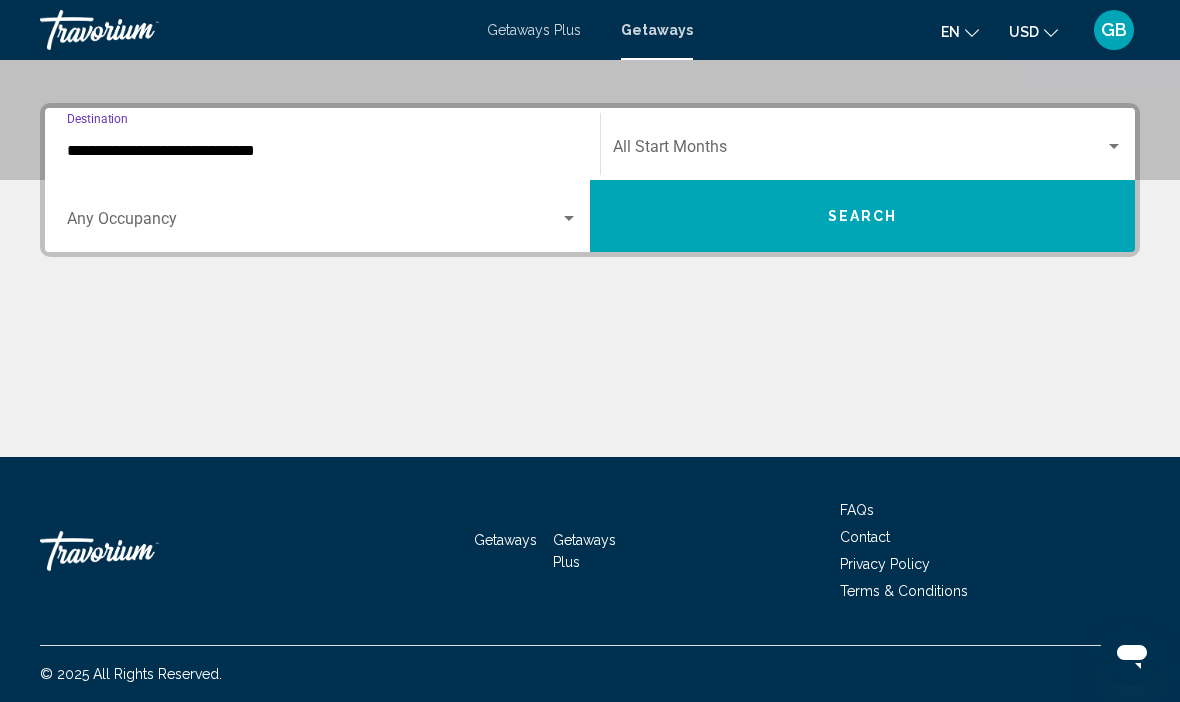 click at bounding box center [1114, 146] 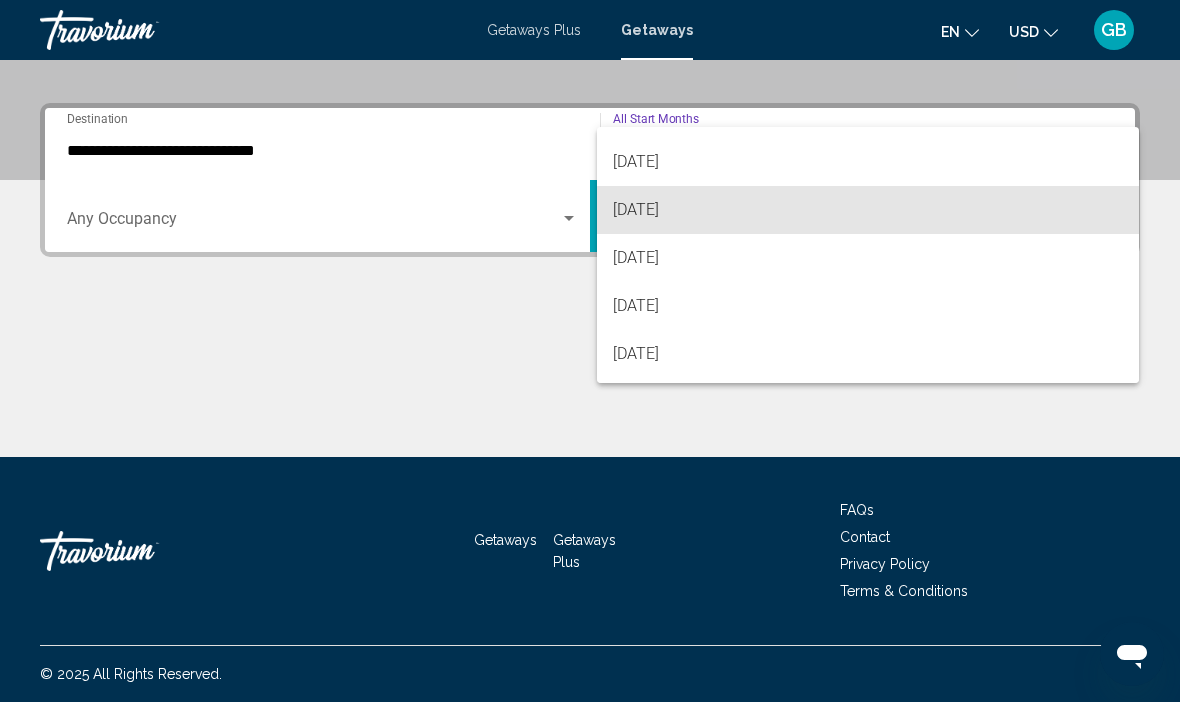 scroll, scrollTop: 239, scrollLeft: 0, axis: vertical 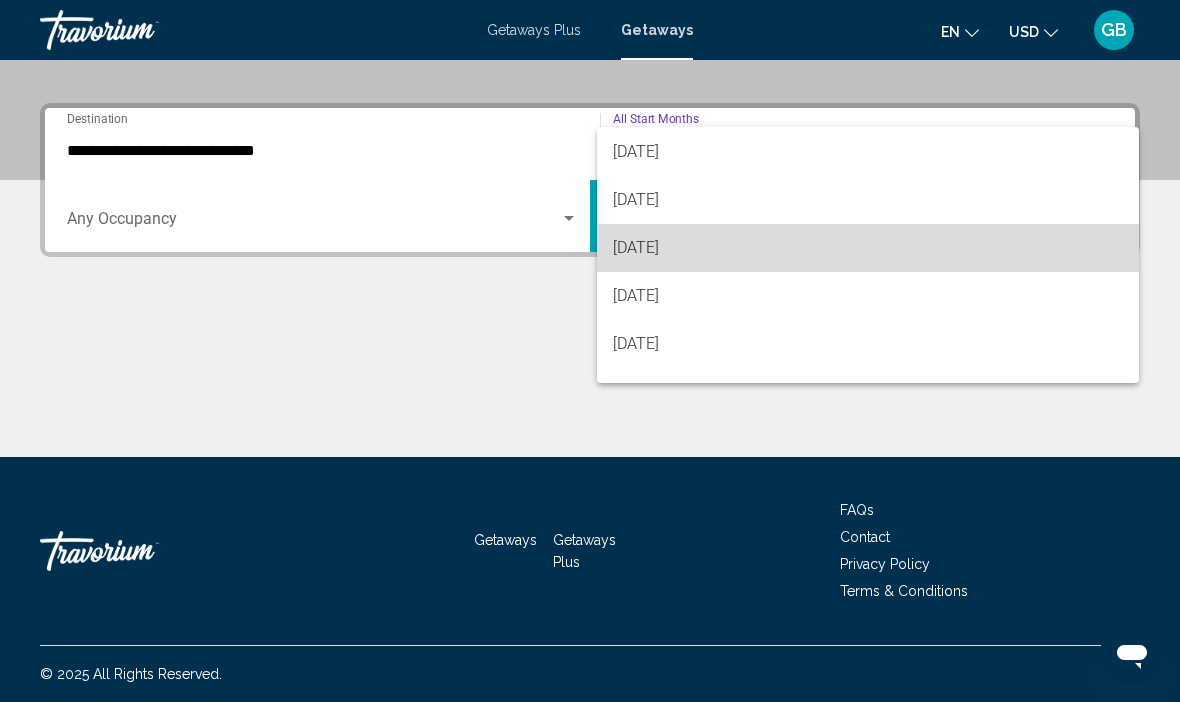 click on "January 2026" at bounding box center [868, 248] 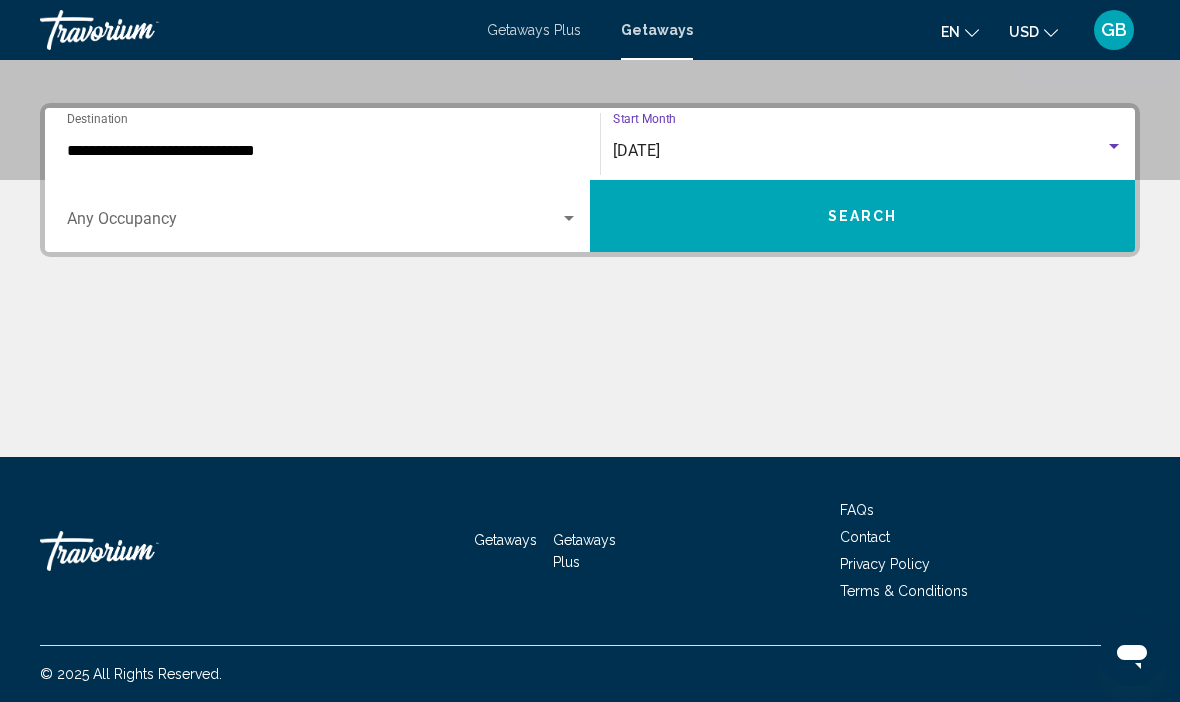 click on "Search" at bounding box center (862, 216) 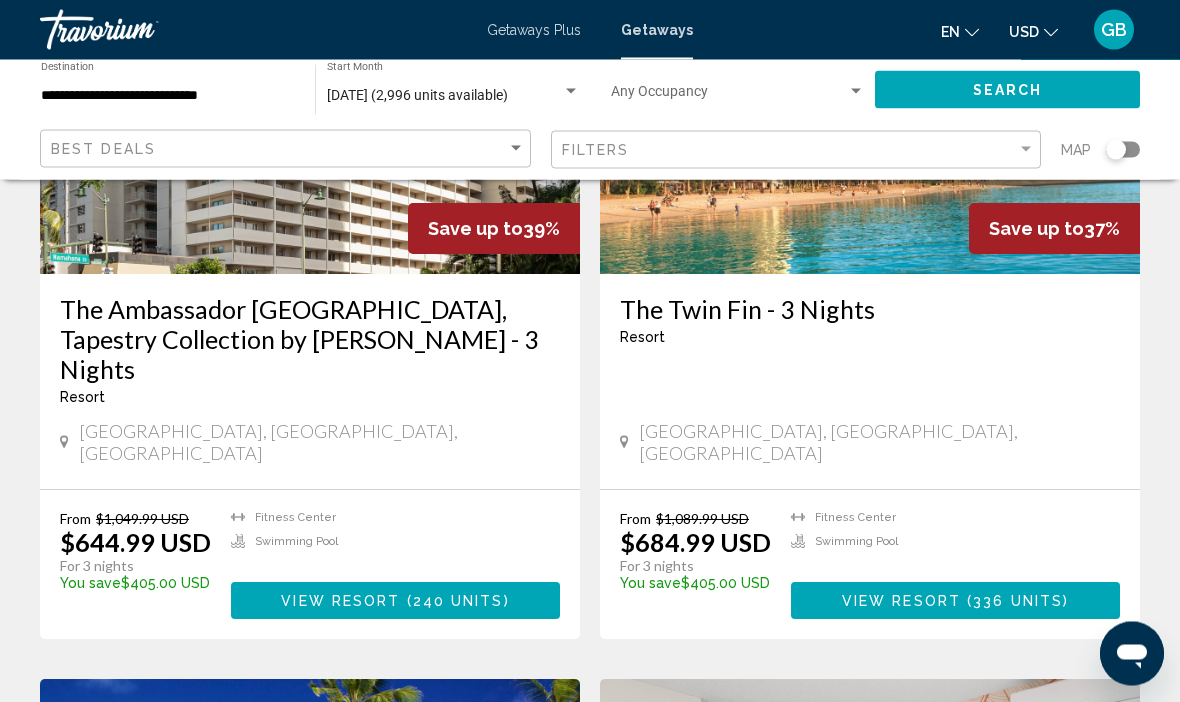 scroll, scrollTop: 316, scrollLeft: 0, axis: vertical 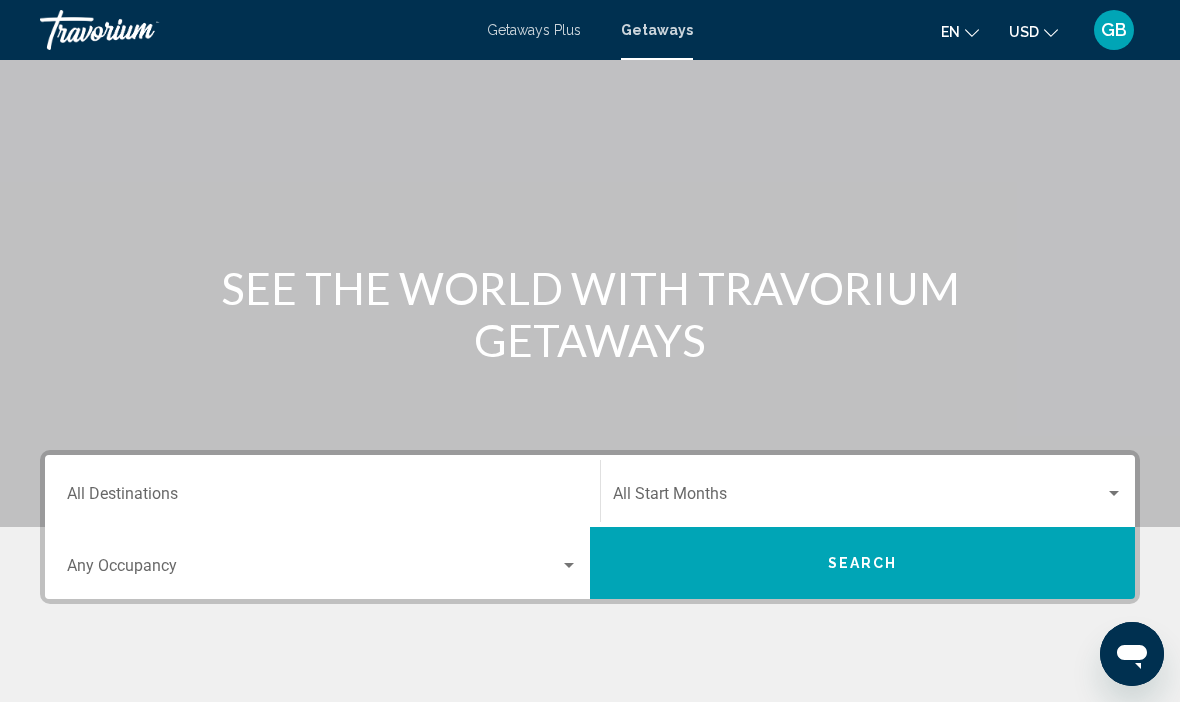 click on "Destination All Destinations" at bounding box center (322, 498) 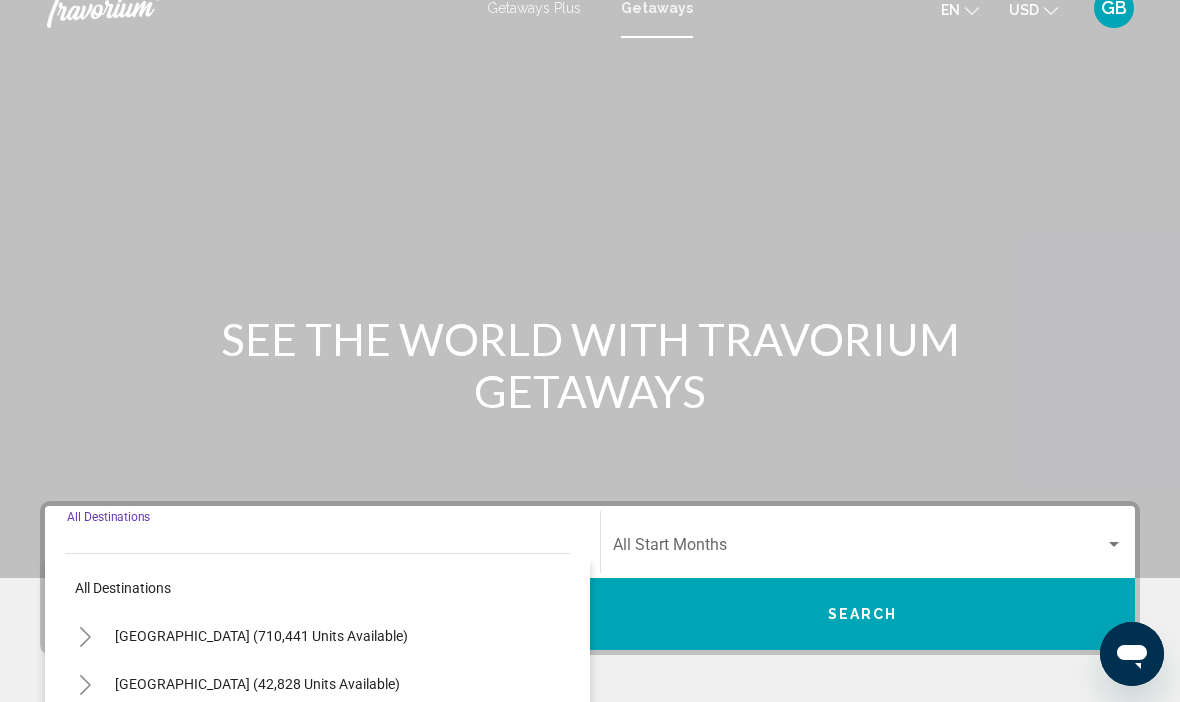scroll, scrollTop: 0, scrollLeft: 0, axis: both 